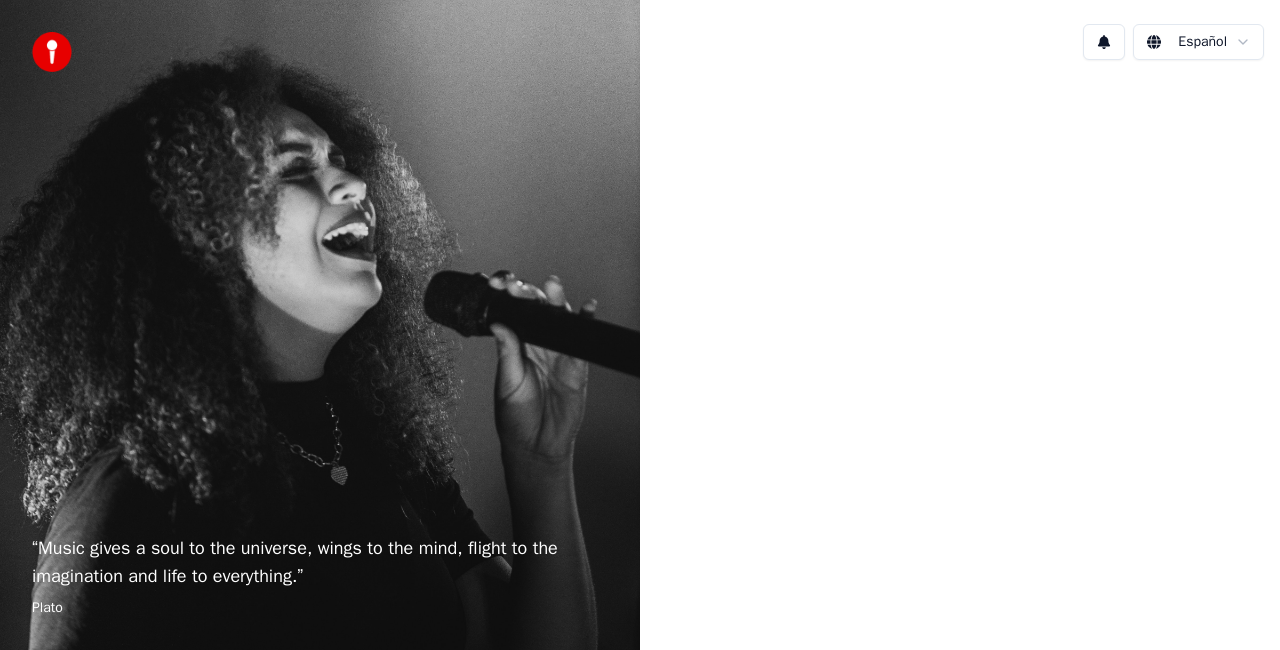 scroll, scrollTop: 0, scrollLeft: 0, axis: both 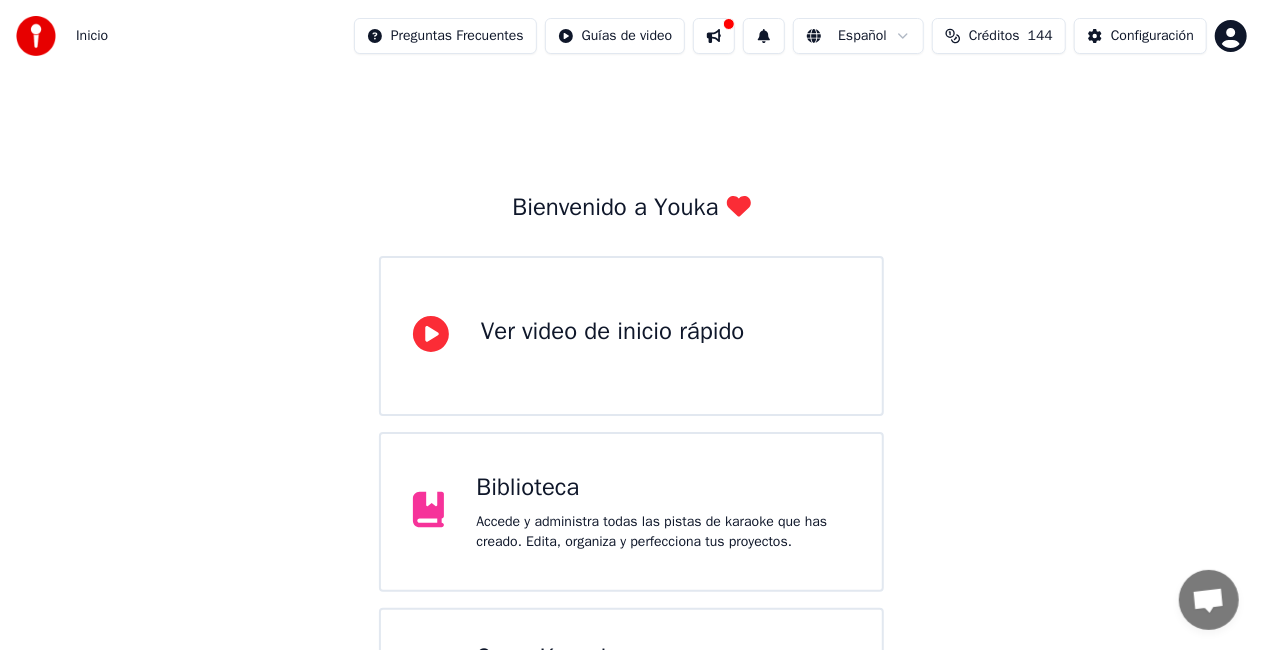 click on "Accede y administra todas las pistas de karaoke que has creado. Edita, organiza y perfecciona tus proyectos." at bounding box center [663, 532] 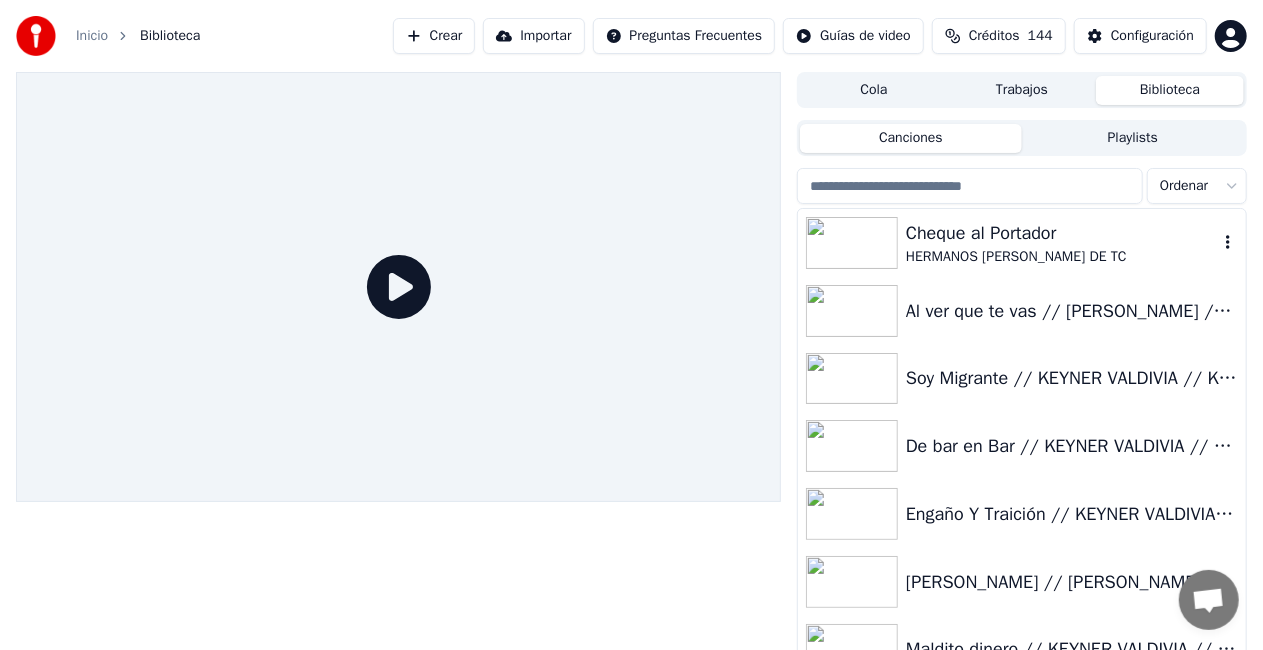 click 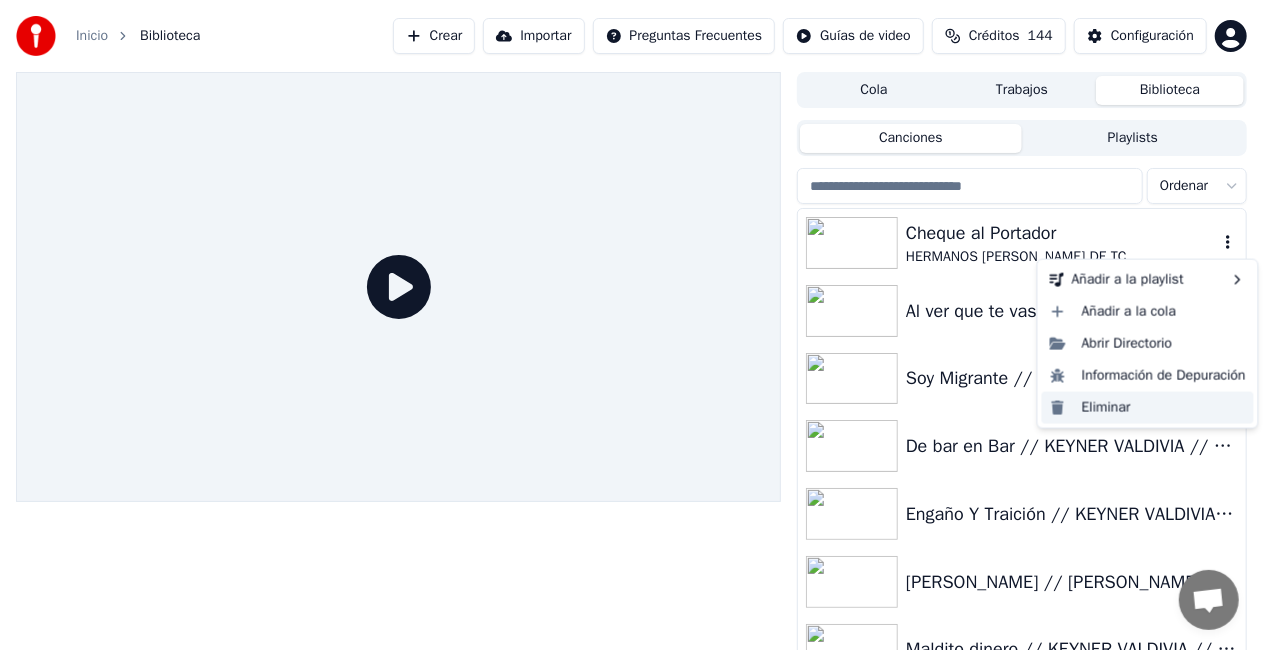 click on "Eliminar" at bounding box center [1148, 408] 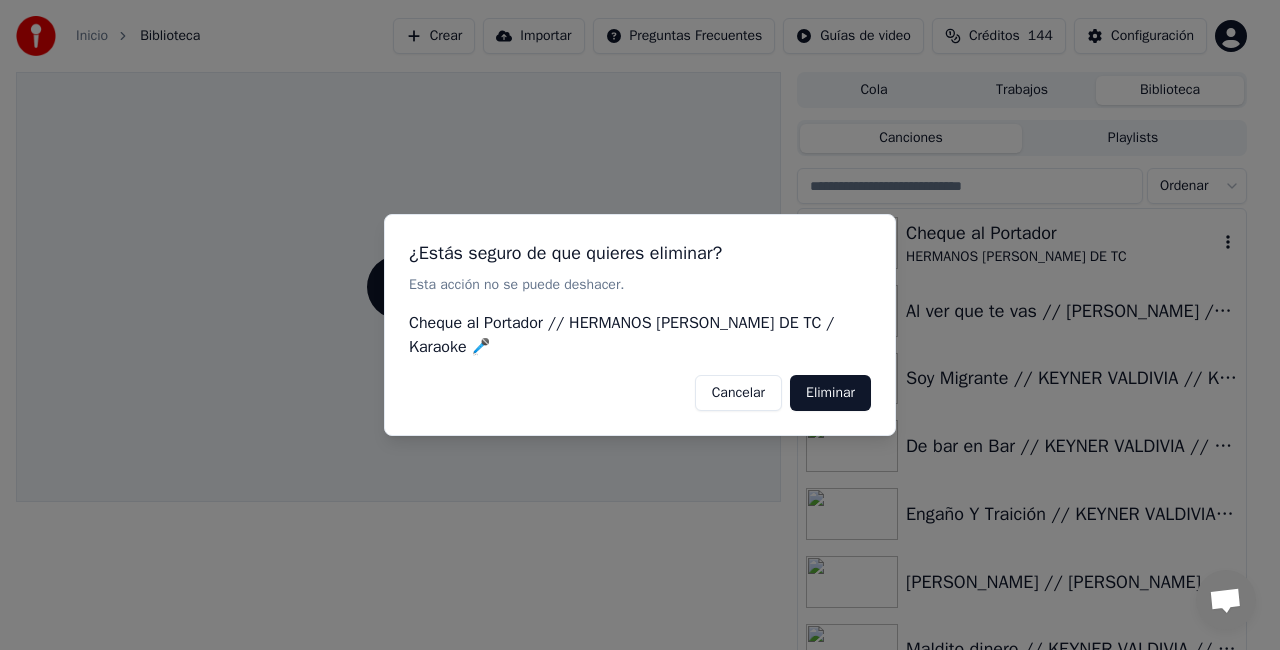click on "Eliminar" at bounding box center [830, 393] 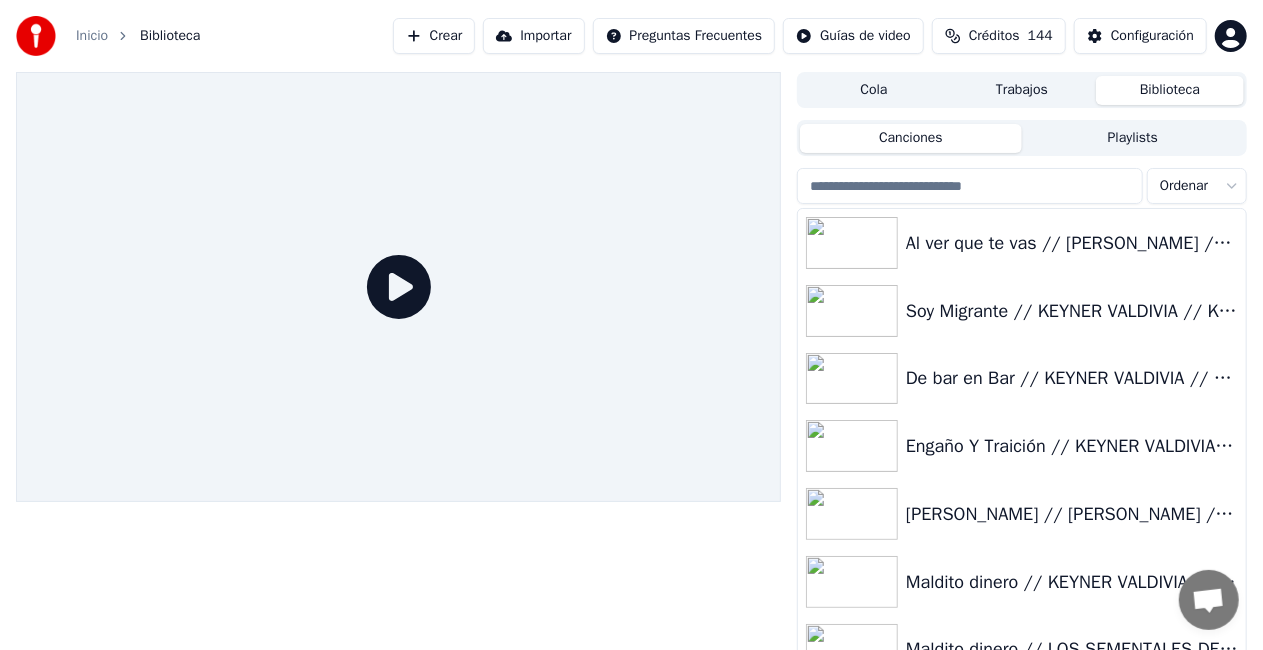 click on "Crear" at bounding box center [434, 36] 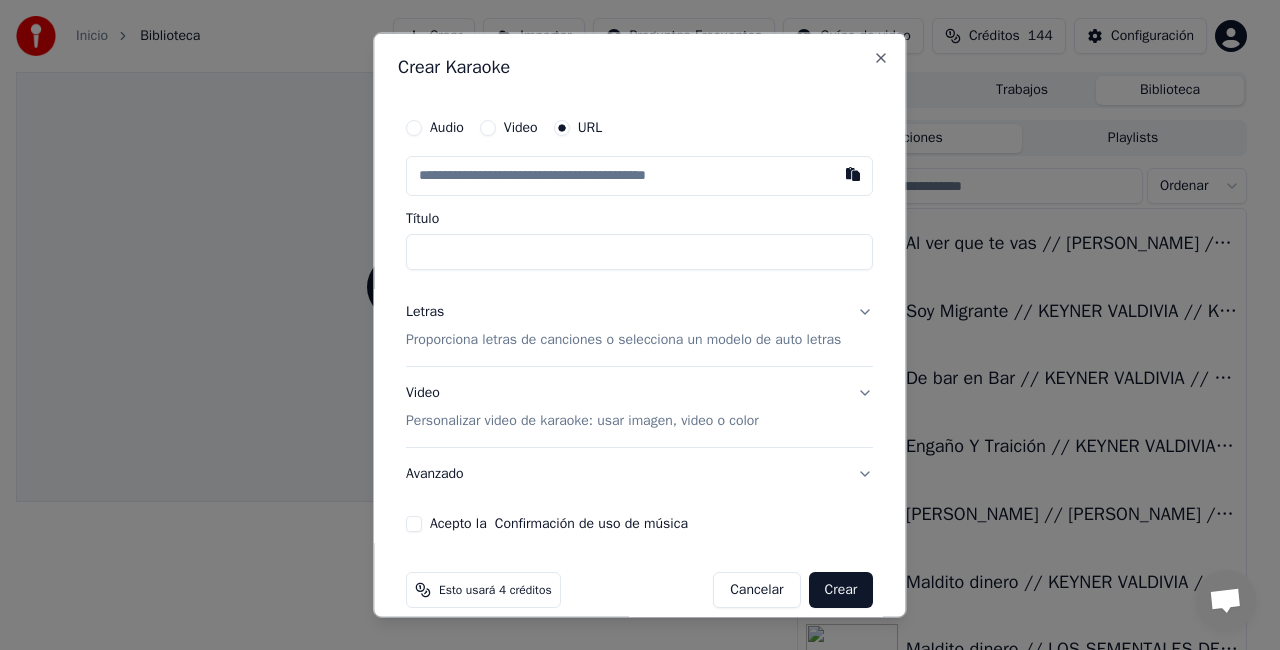 click on "Audio" at bounding box center [414, 128] 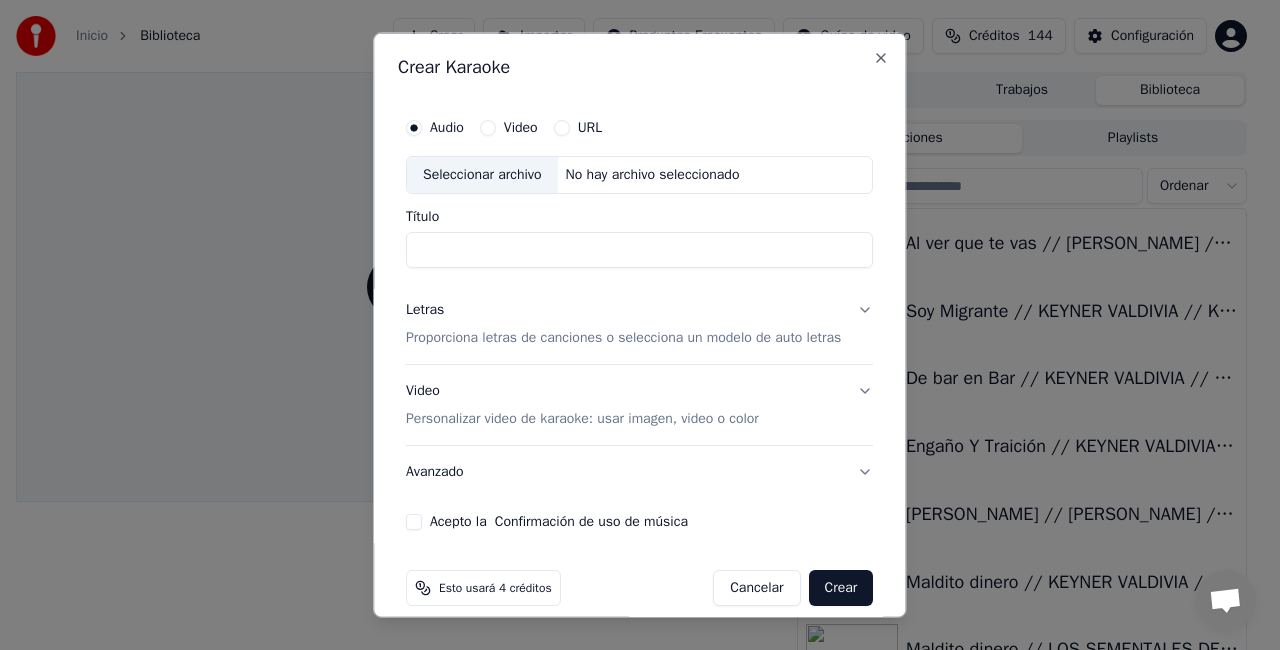 click on "Seleccionar archivo" at bounding box center (482, 175) 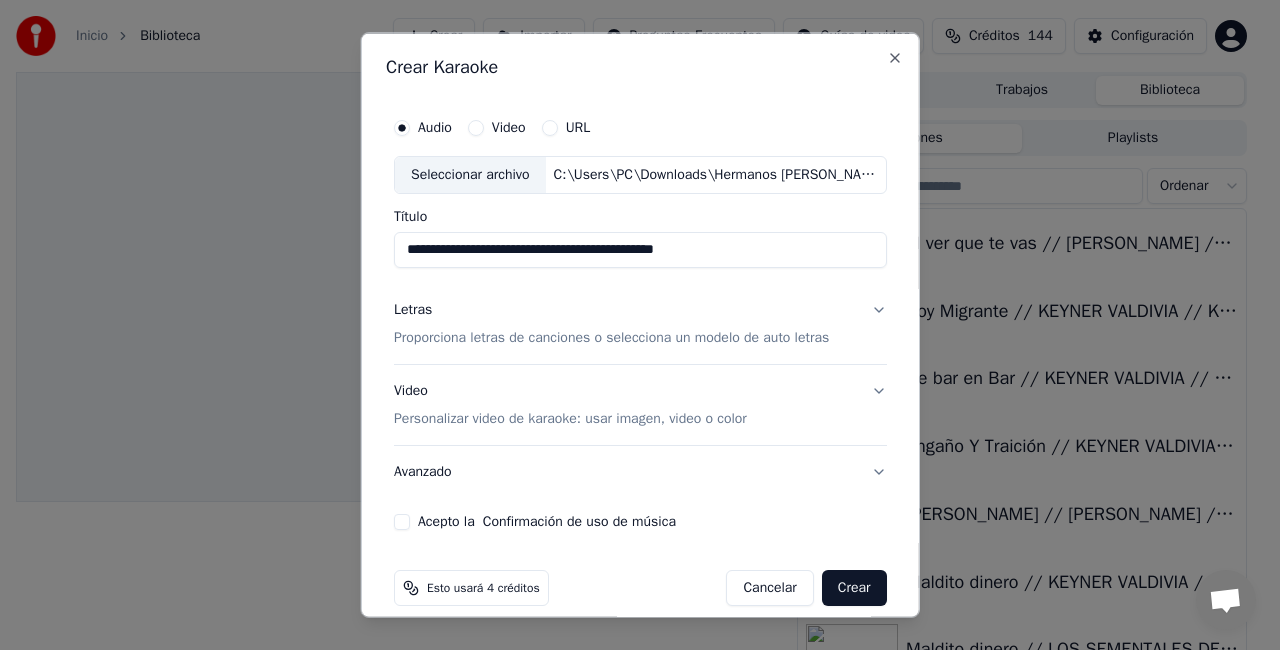 click on "Personalizar video de karaoke: usar imagen, video o color" at bounding box center [570, 418] 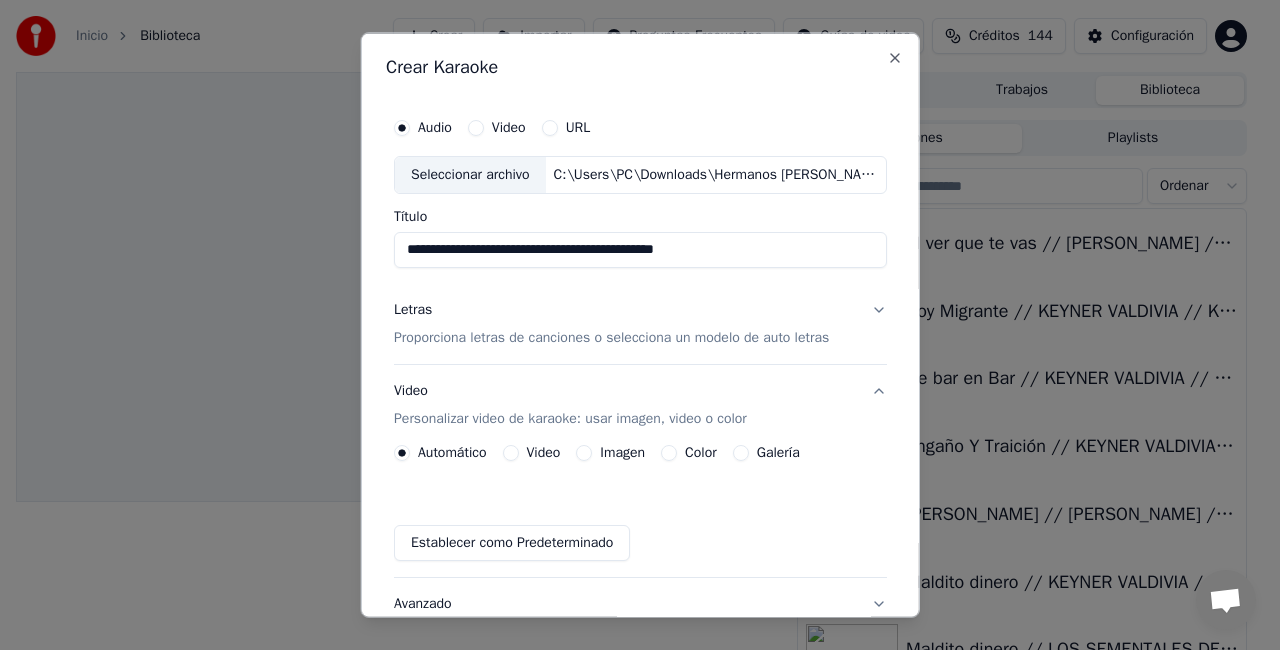 click on "Video" at bounding box center (510, 452) 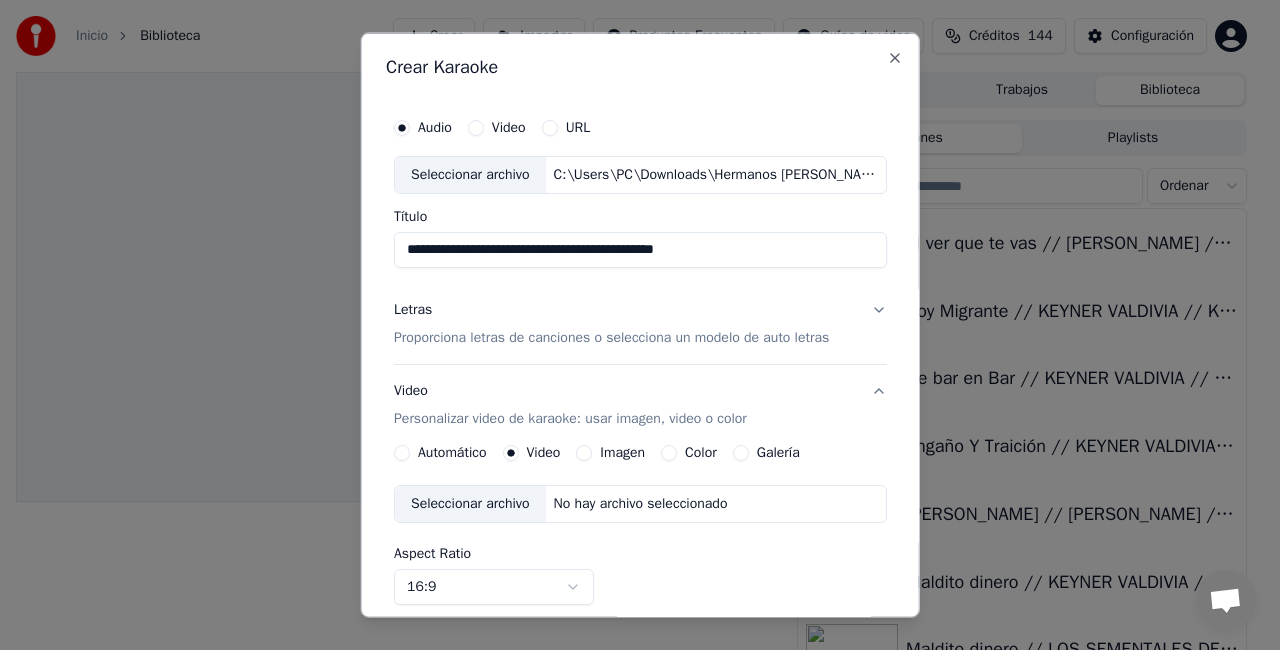 click on "Seleccionar archivo" at bounding box center (470, 503) 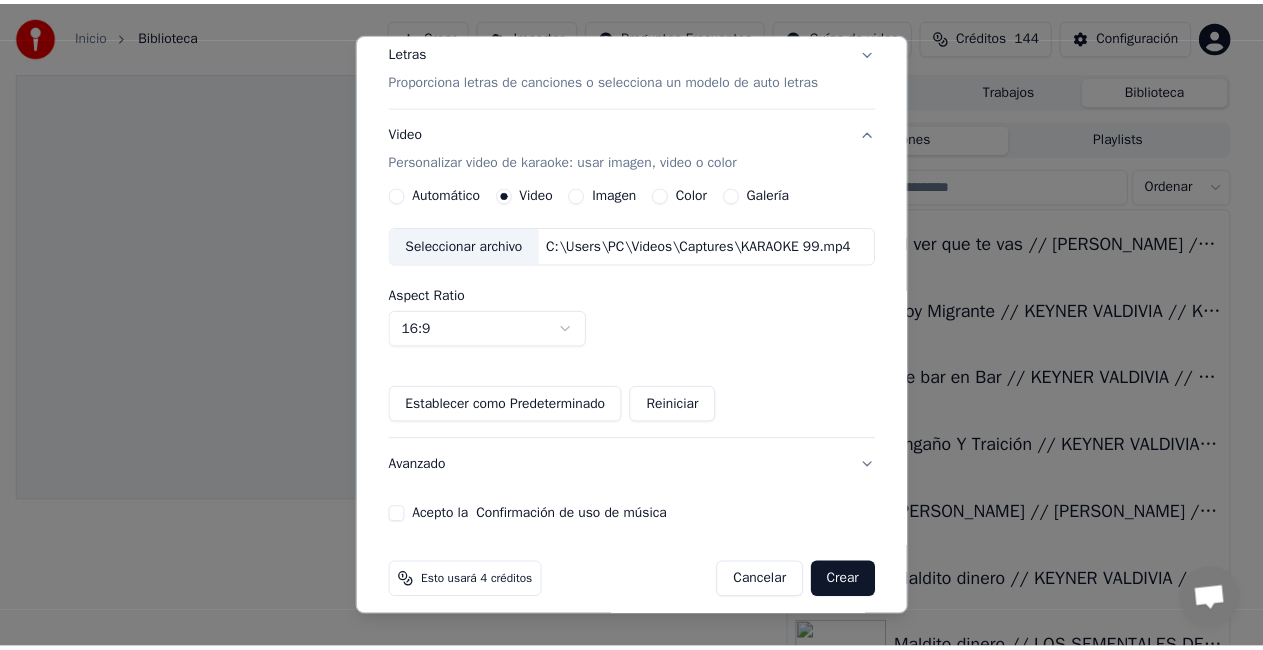scroll, scrollTop: 258, scrollLeft: 0, axis: vertical 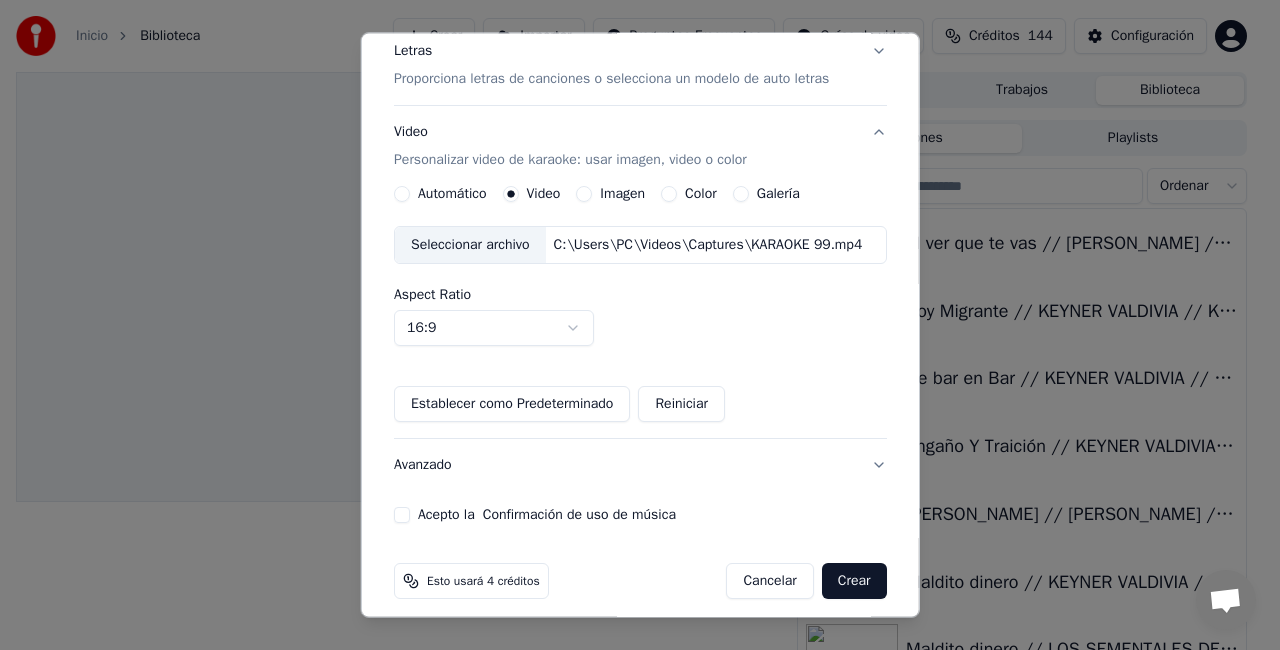click on "Acepto la   Confirmación de uso de música" at bounding box center [402, 515] 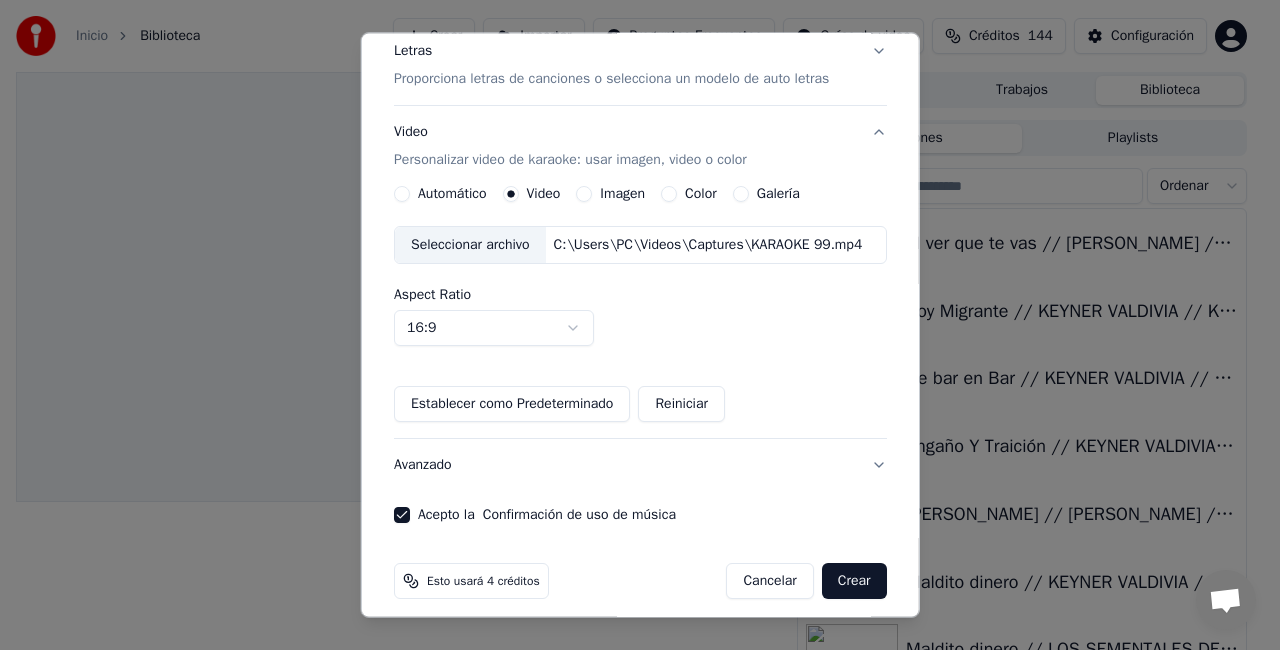 click on "Crear" at bounding box center (854, 581) 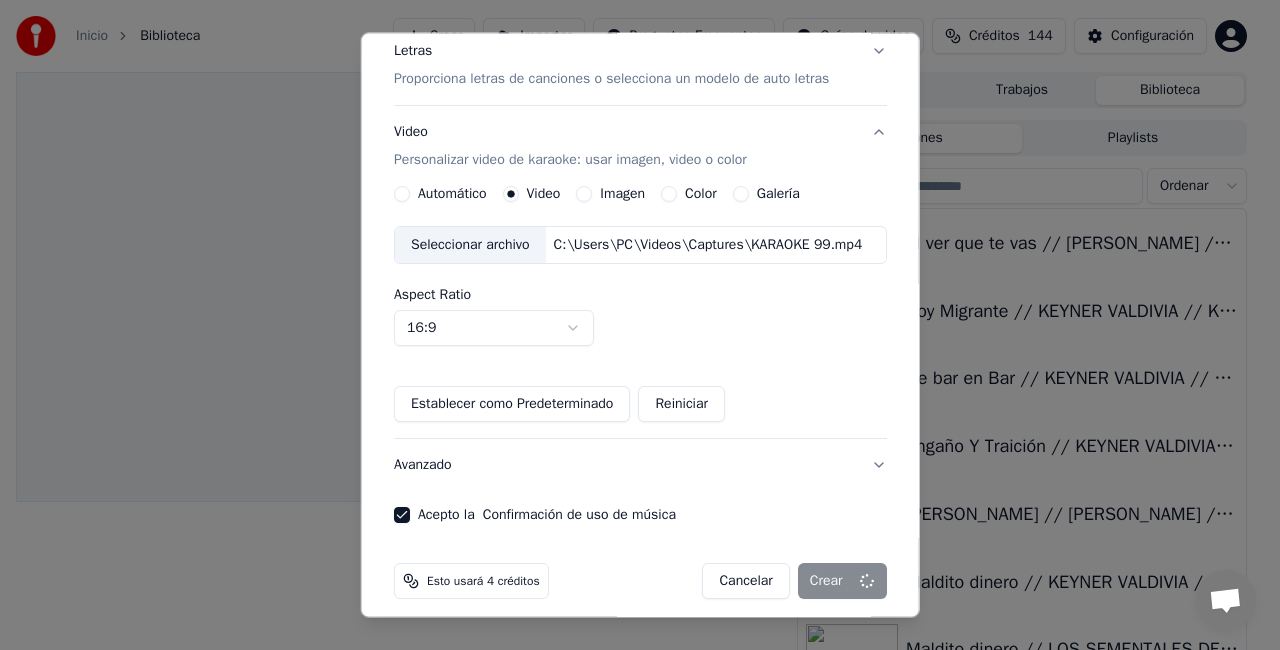 type 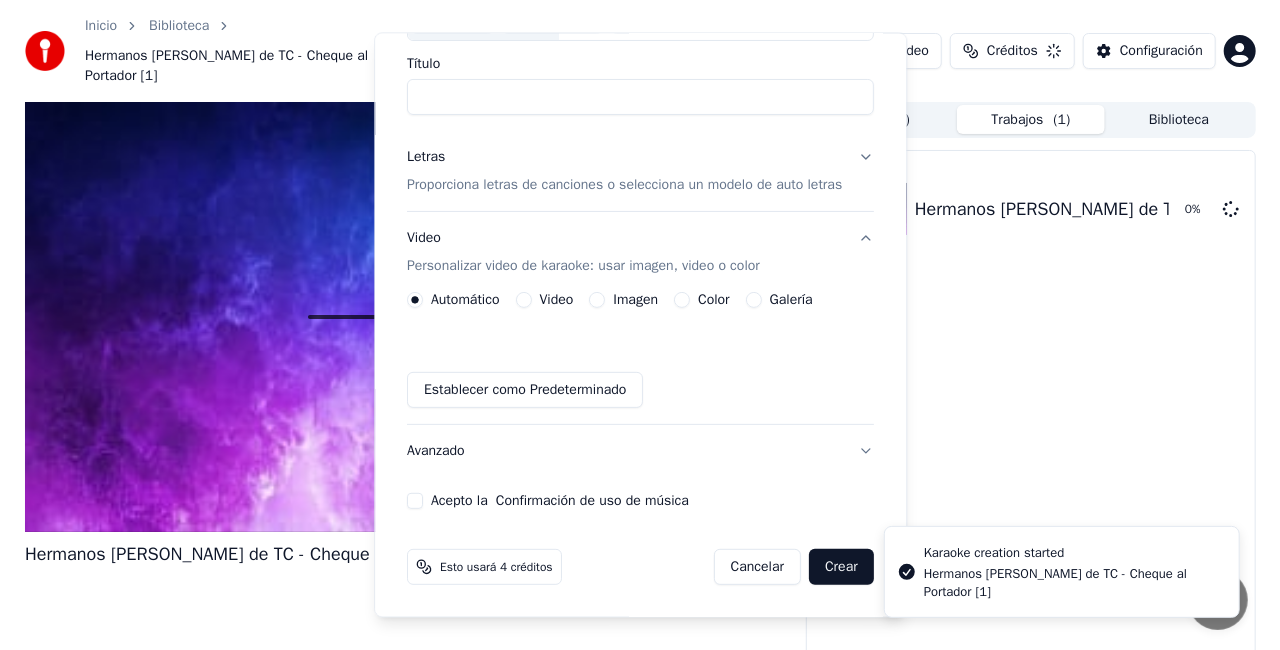 scroll, scrollTop: 152, scrollLeft: 0, axis: vertical 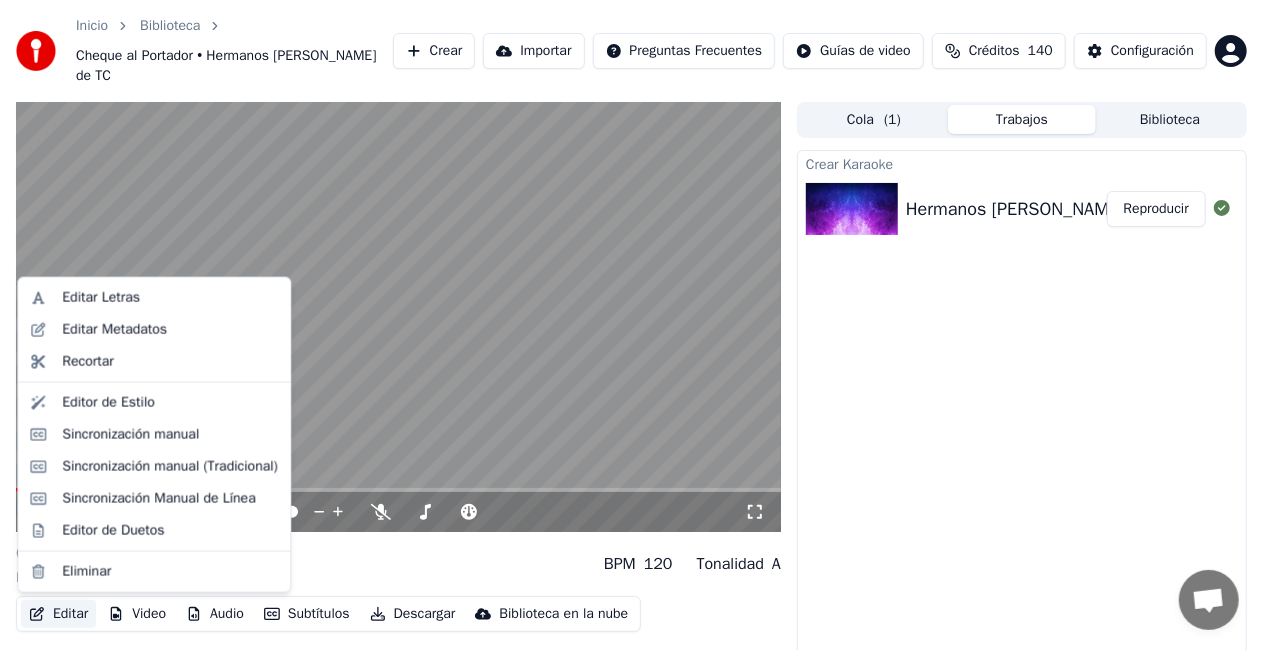 click on "Editar" at bounding box center (58, 614) 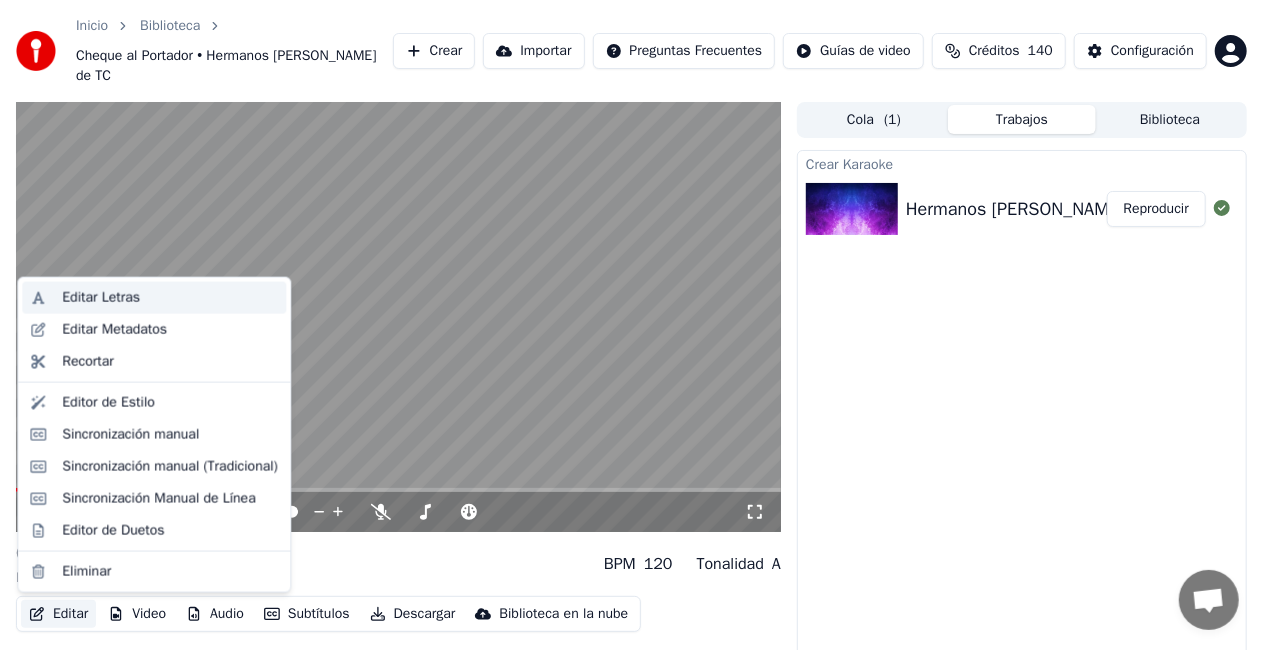 click on "Editar Letras" at bounding box center (101, 298) 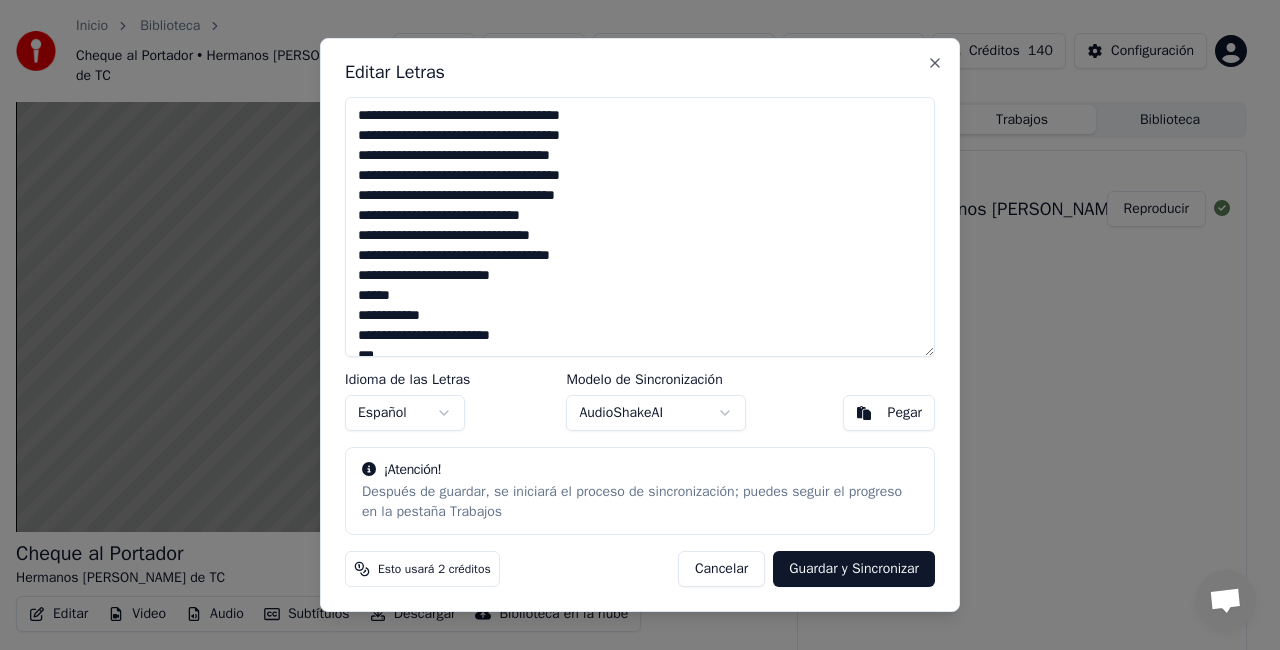 click on "**********" at bounding box center (640, 227) 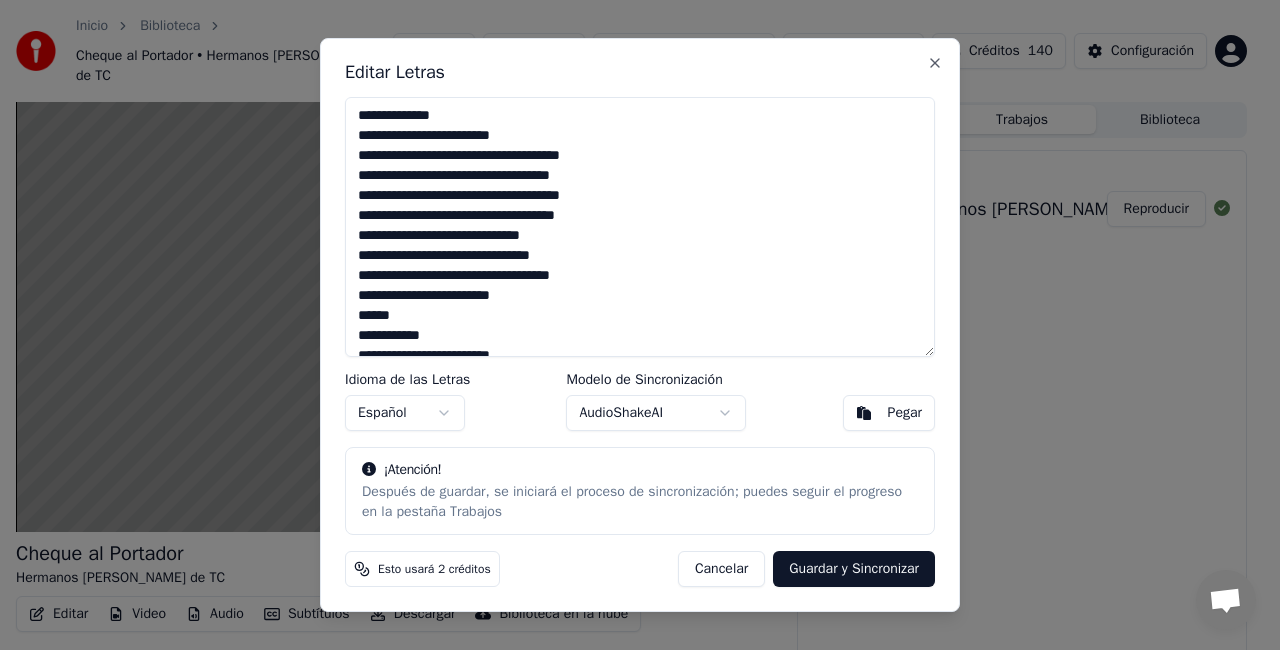click on "**********" at bounding box center [640, 227] 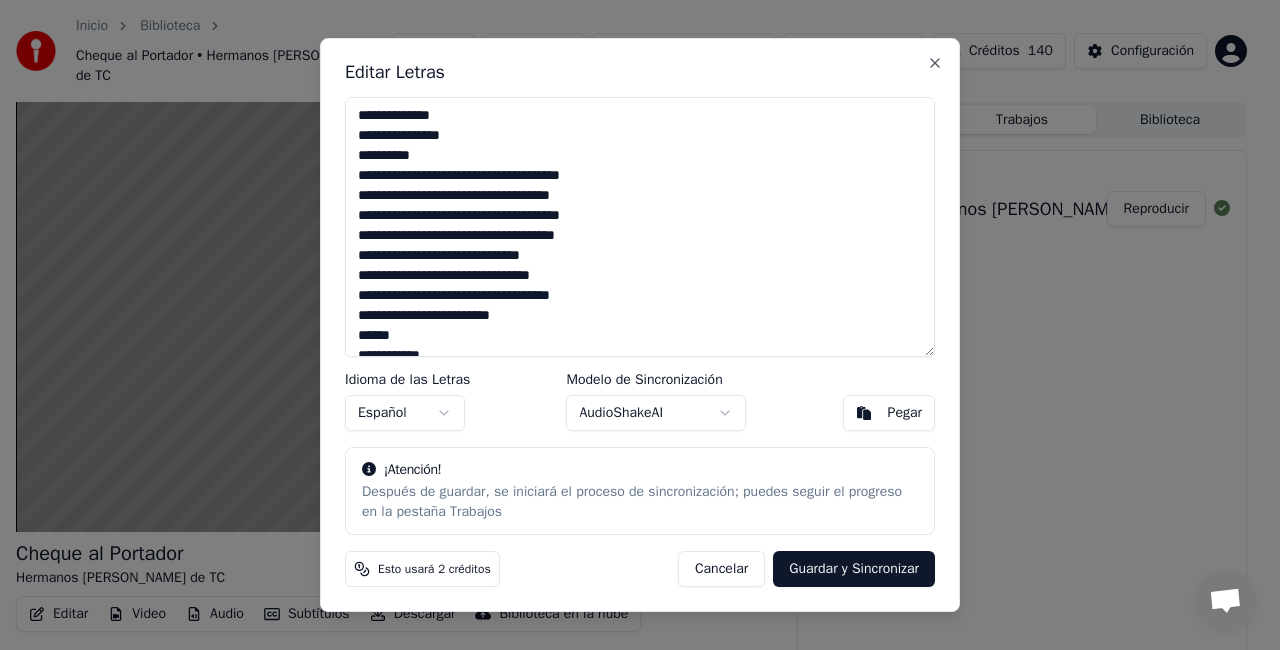 click on "**********" at bounding box center (640, 227) 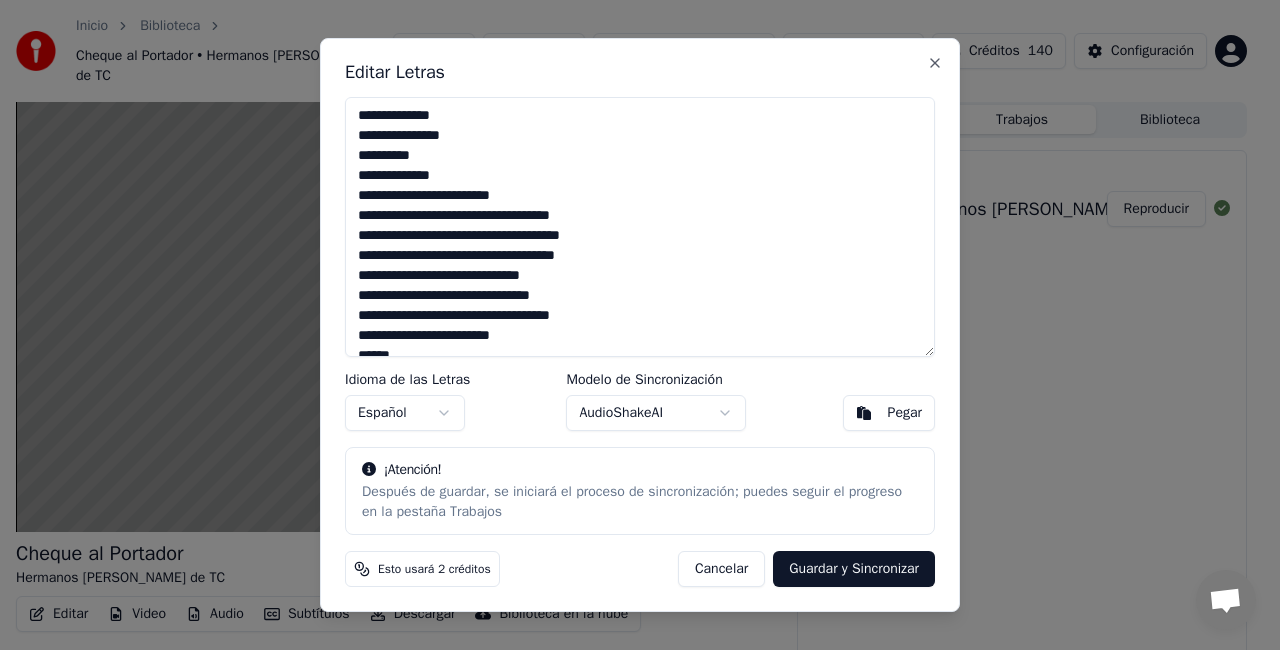 click on "**********" at bounding box center (640, 227) 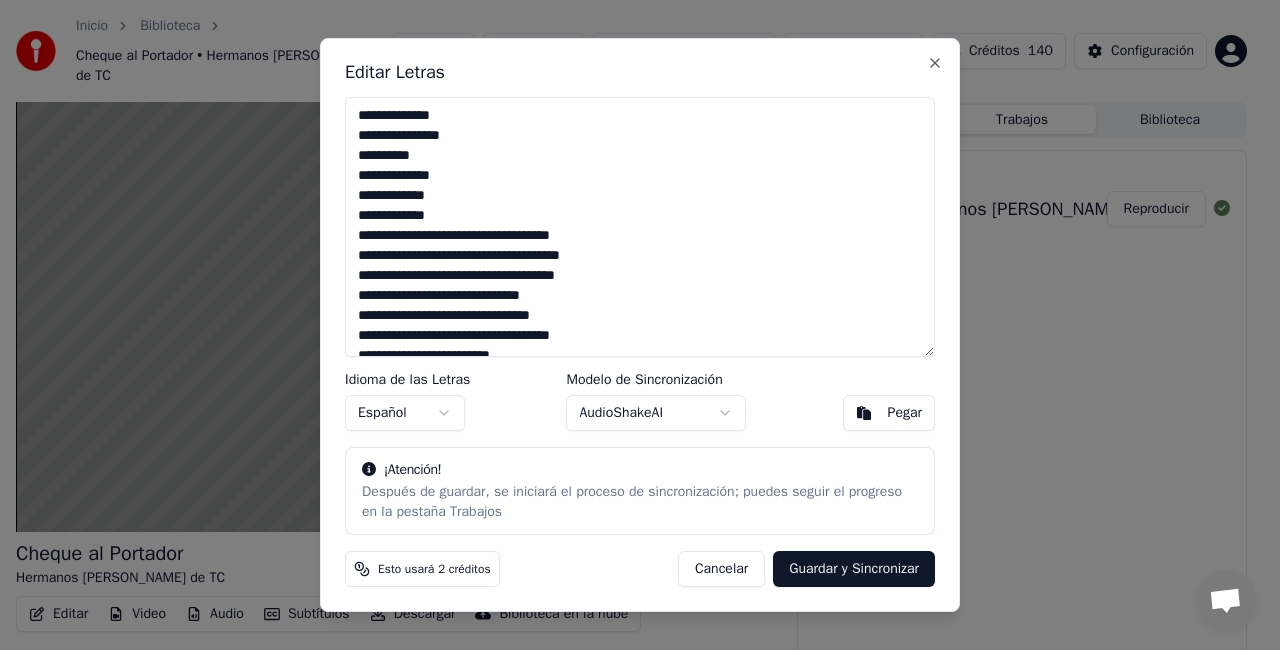click on "**********" at bounding box center [640, 227] 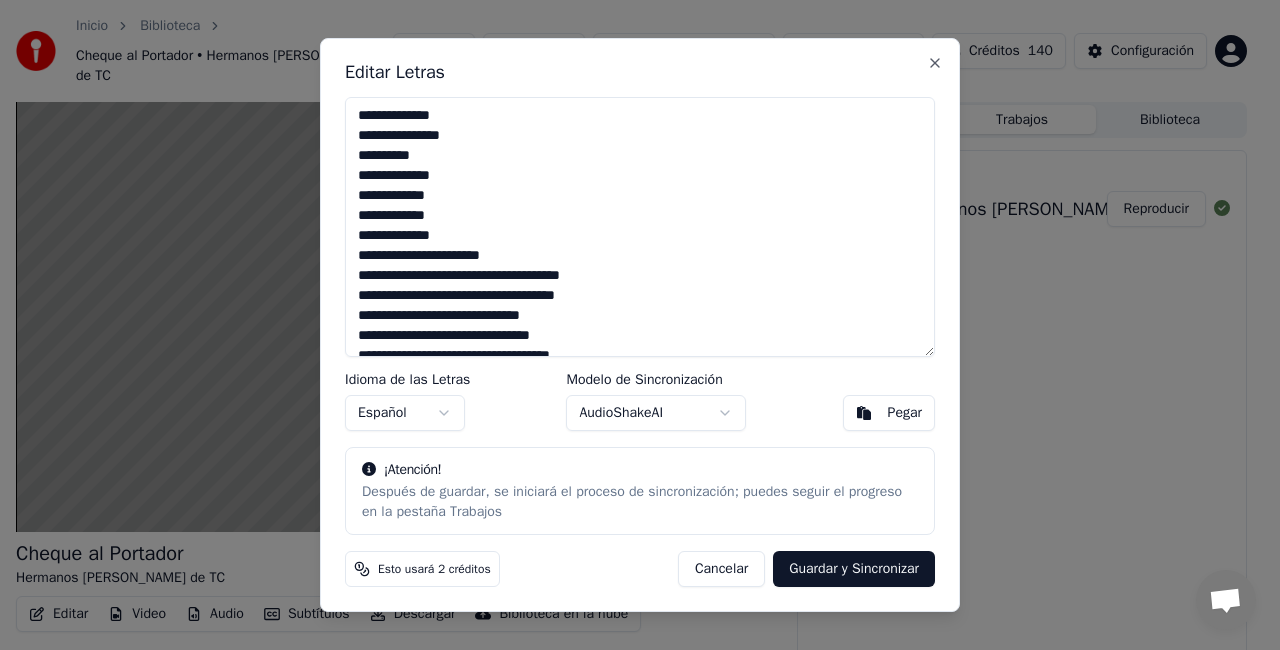 click on "**********" at bounding box center (640, 227) 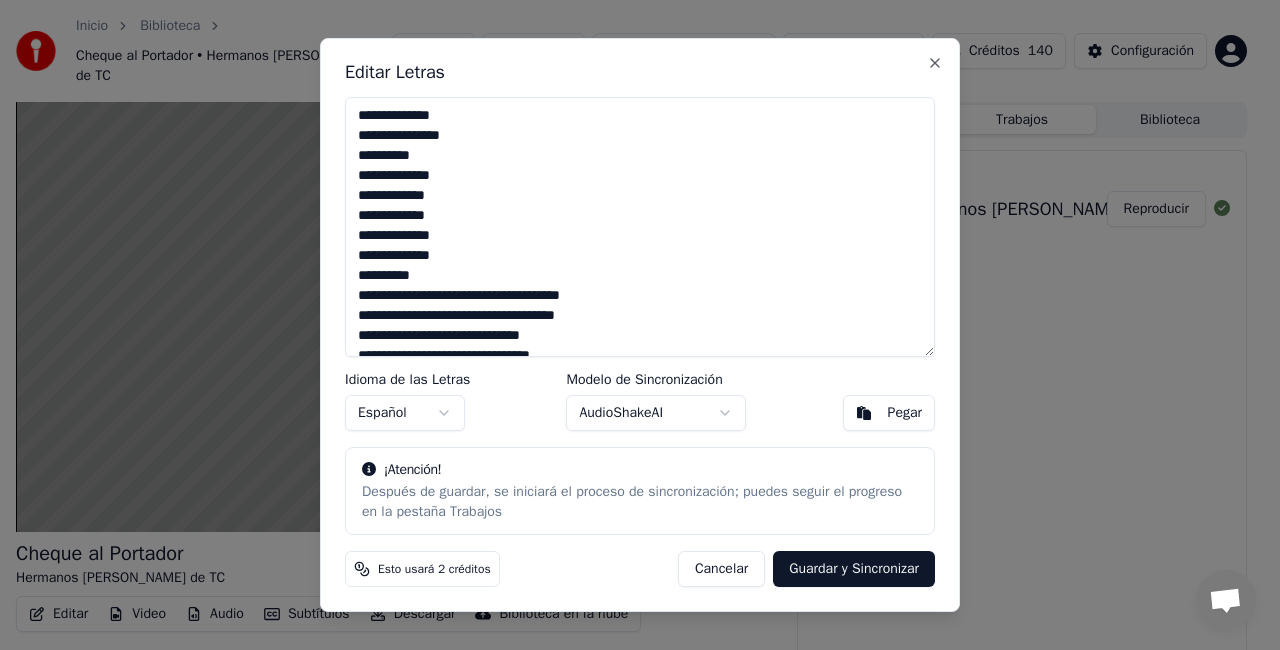 click on "**********" at bounding box center (640, 227) 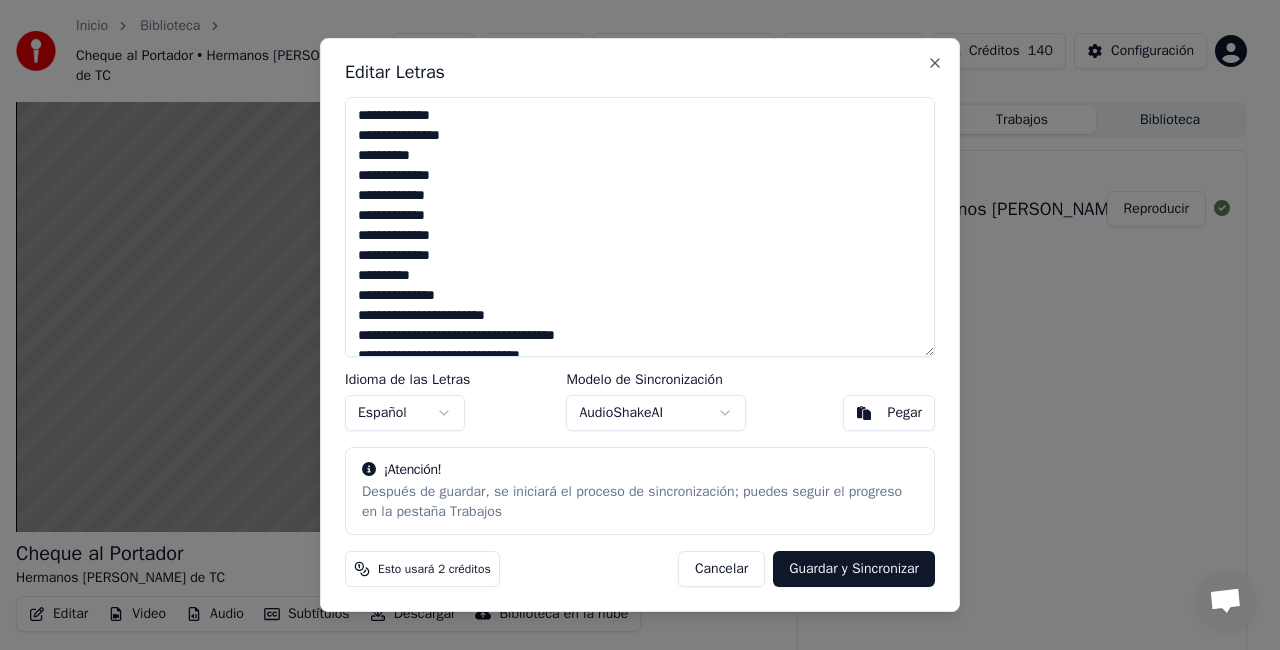 click on "**********" at bounding box center [640, 227] 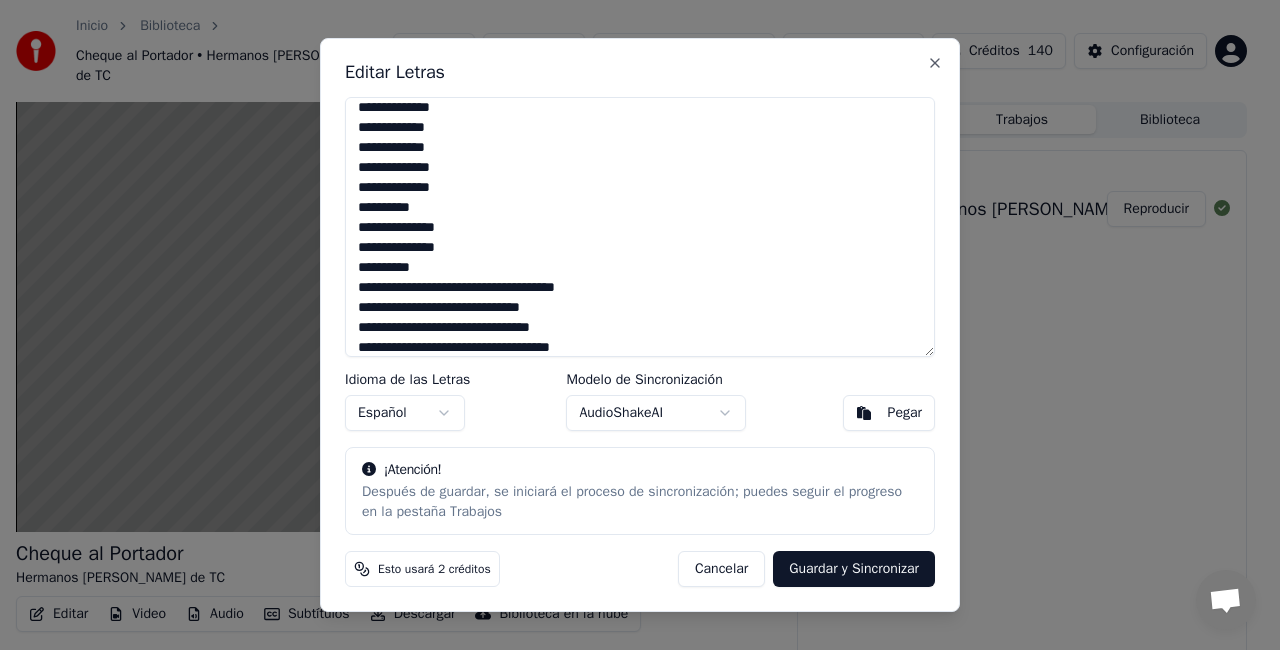 scroll, scrollTop: 88, scrollLeft: 0, axis: vertical 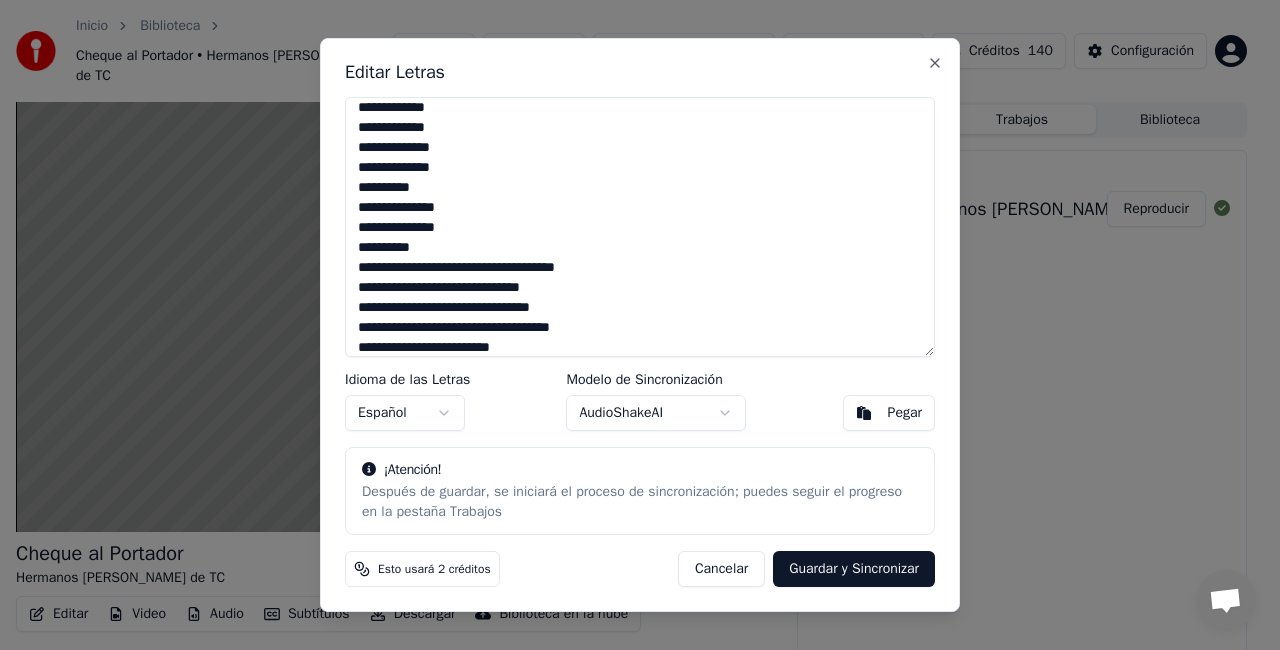 click on "**********" at bounding box center [640, 227] 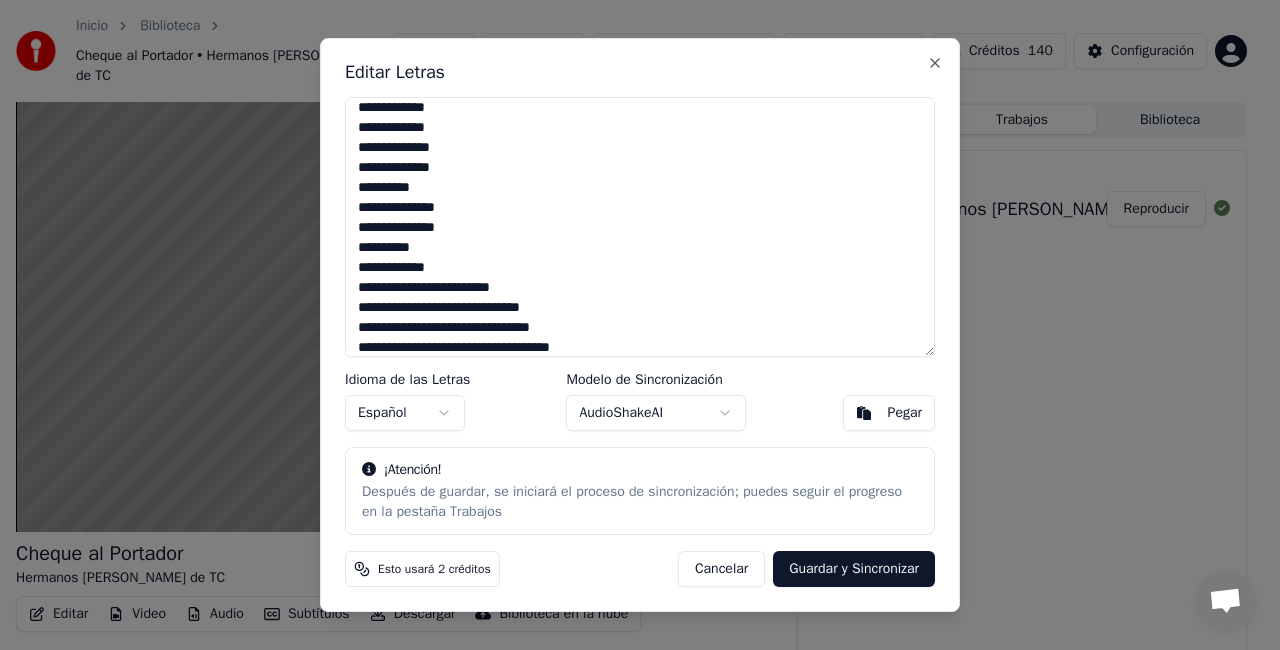 click on "**********" at bounding box center (640, 227) 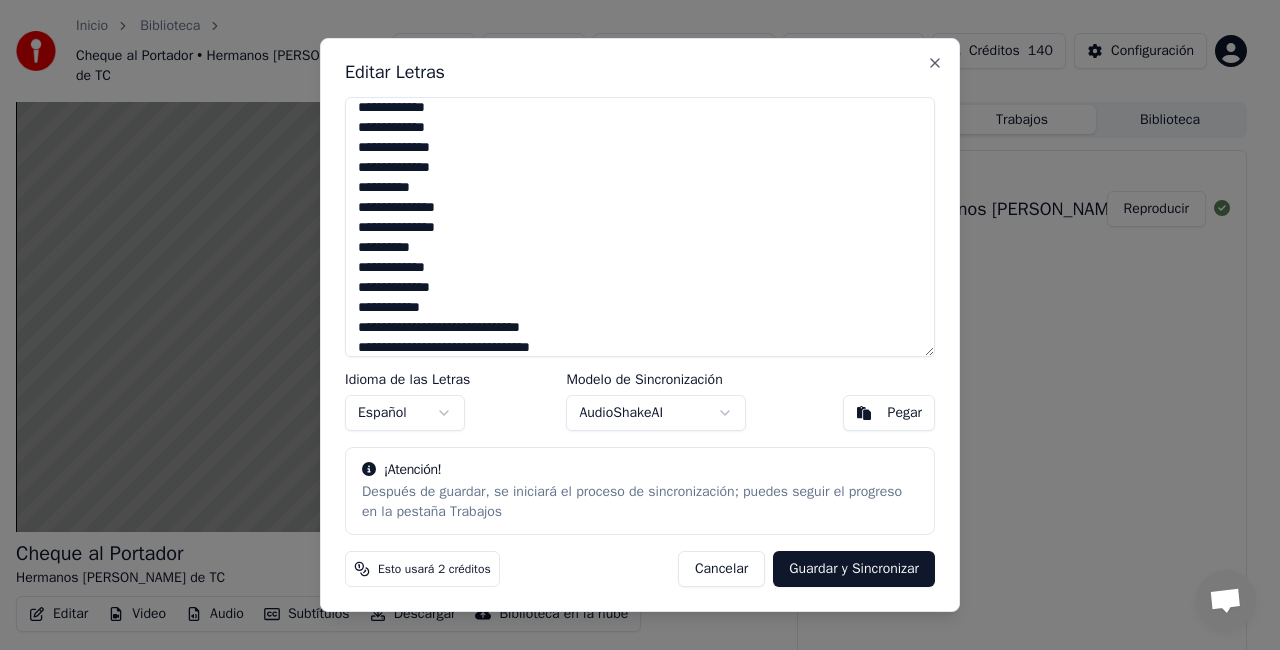 click on "**********" at bounding box center (640, 227) 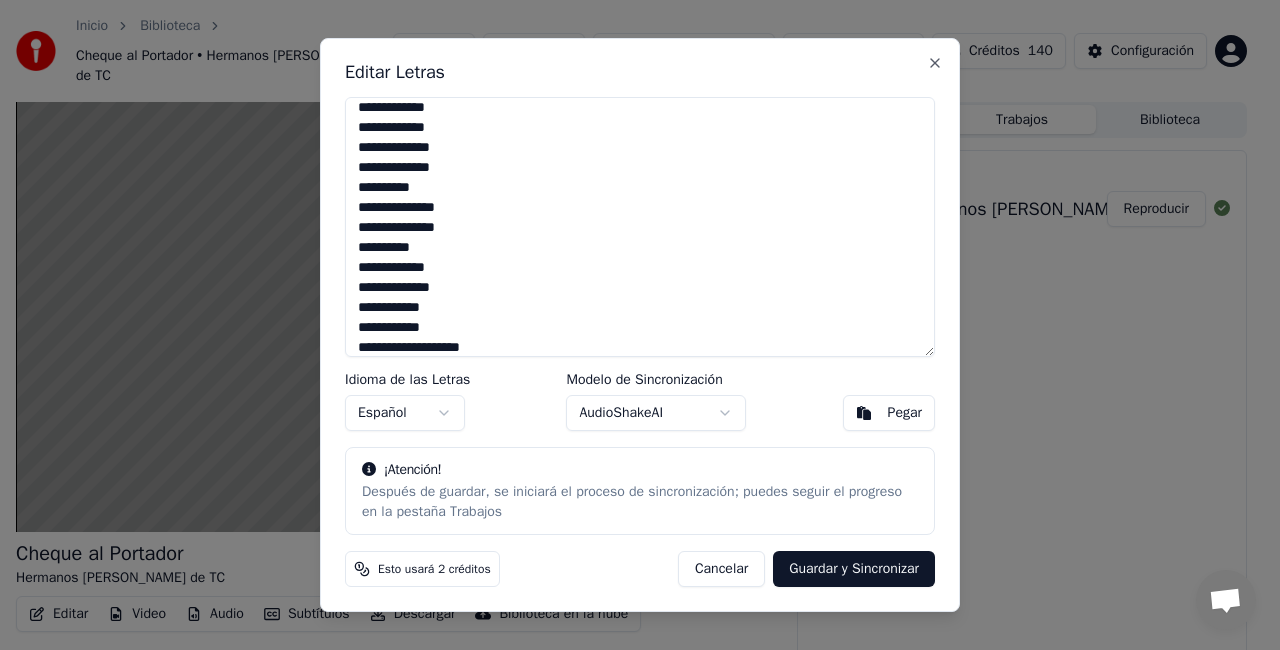 click on "**********" at bounding box center (640, 227) 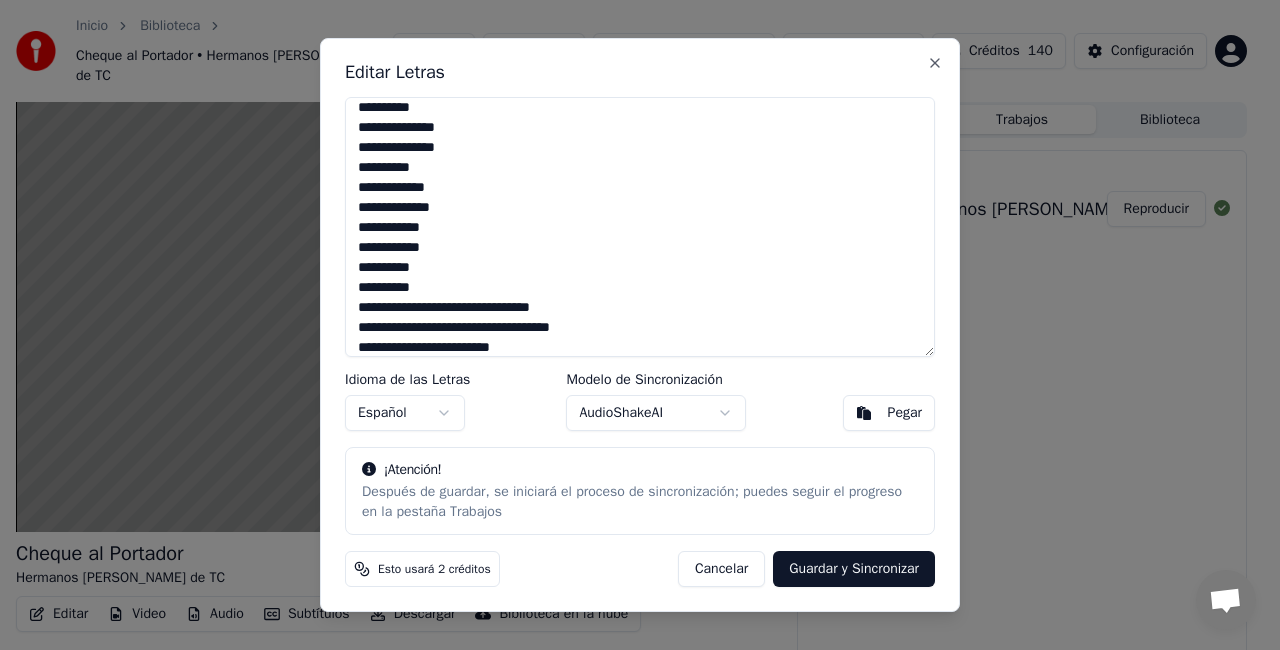 scroll, scrollTop: 188, scrollLeft: 0, axis: vertical 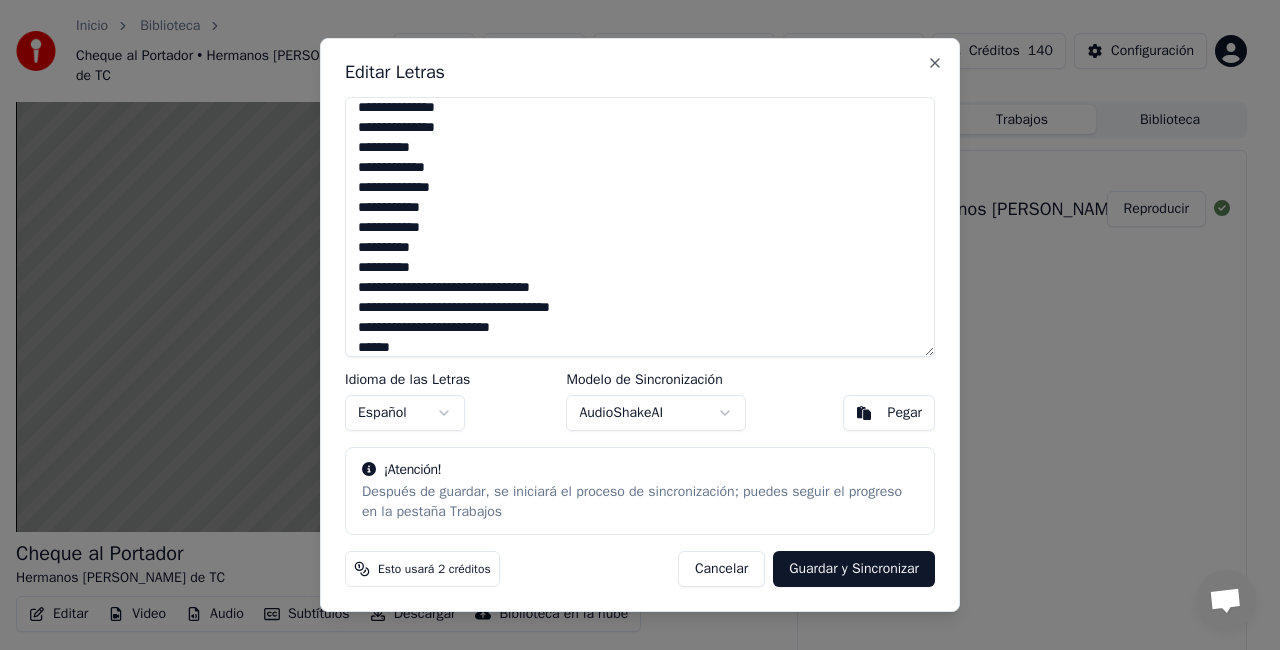 click on "**********" at bounding box center (640, 227) 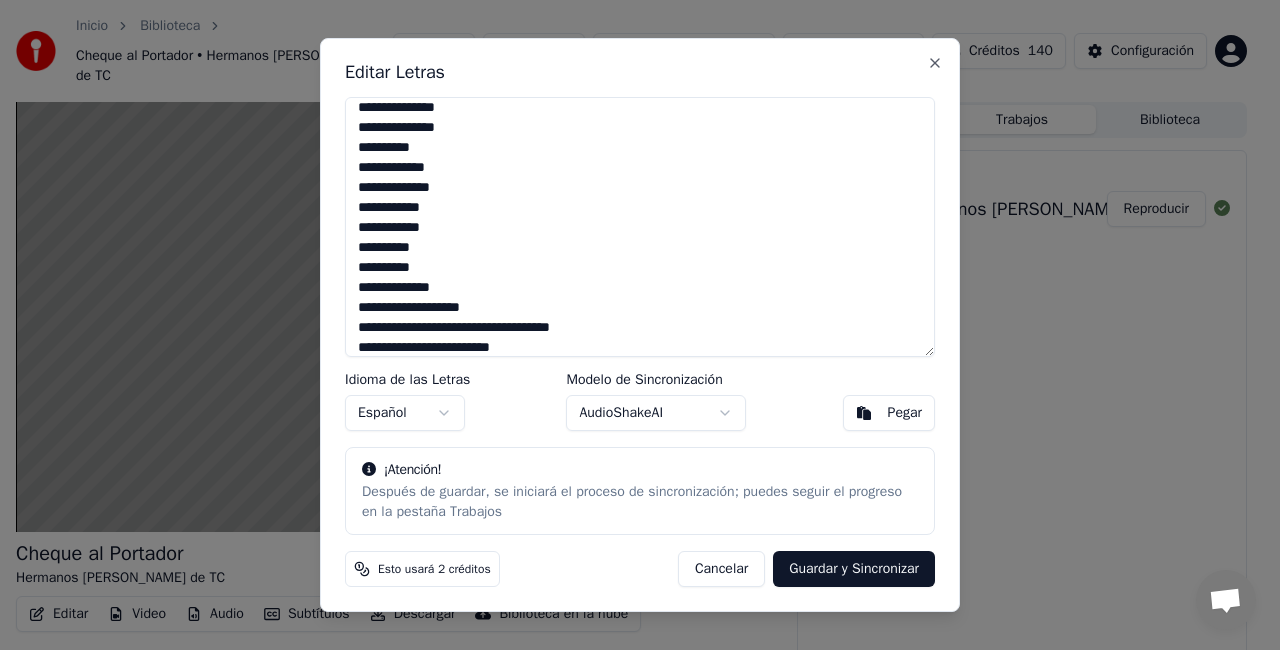 click on "**********" at bounding box center (640, 227) 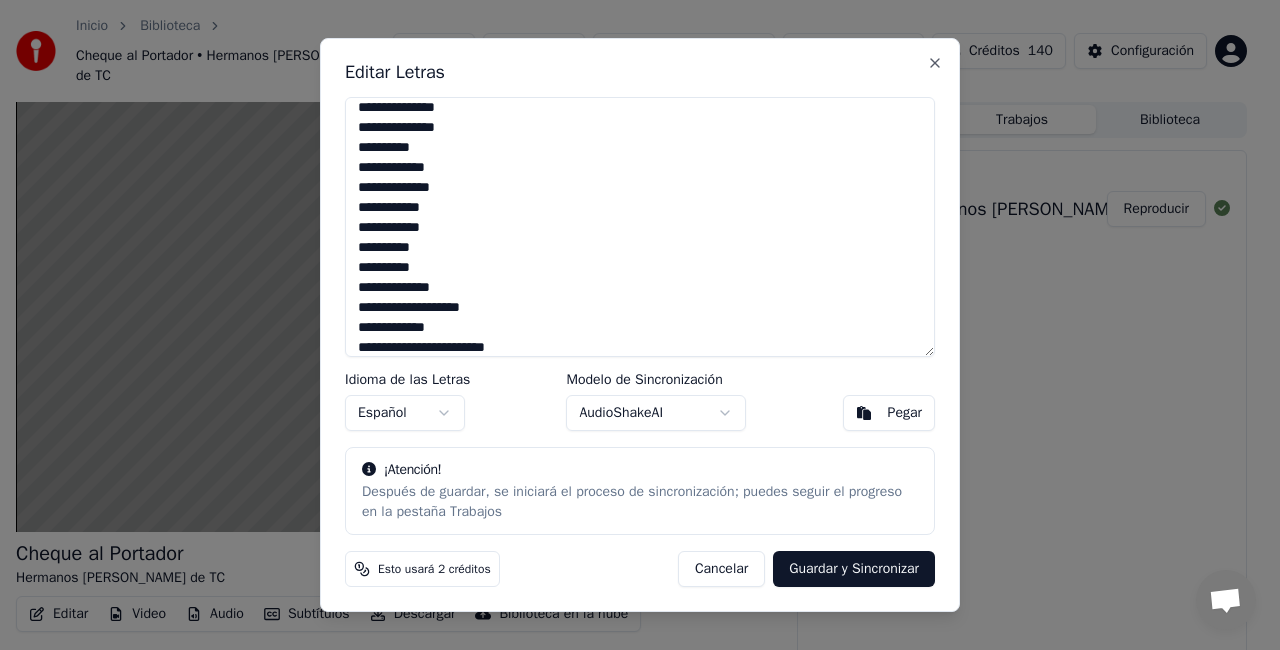 click on "**********" at bounding box center [640, 227] 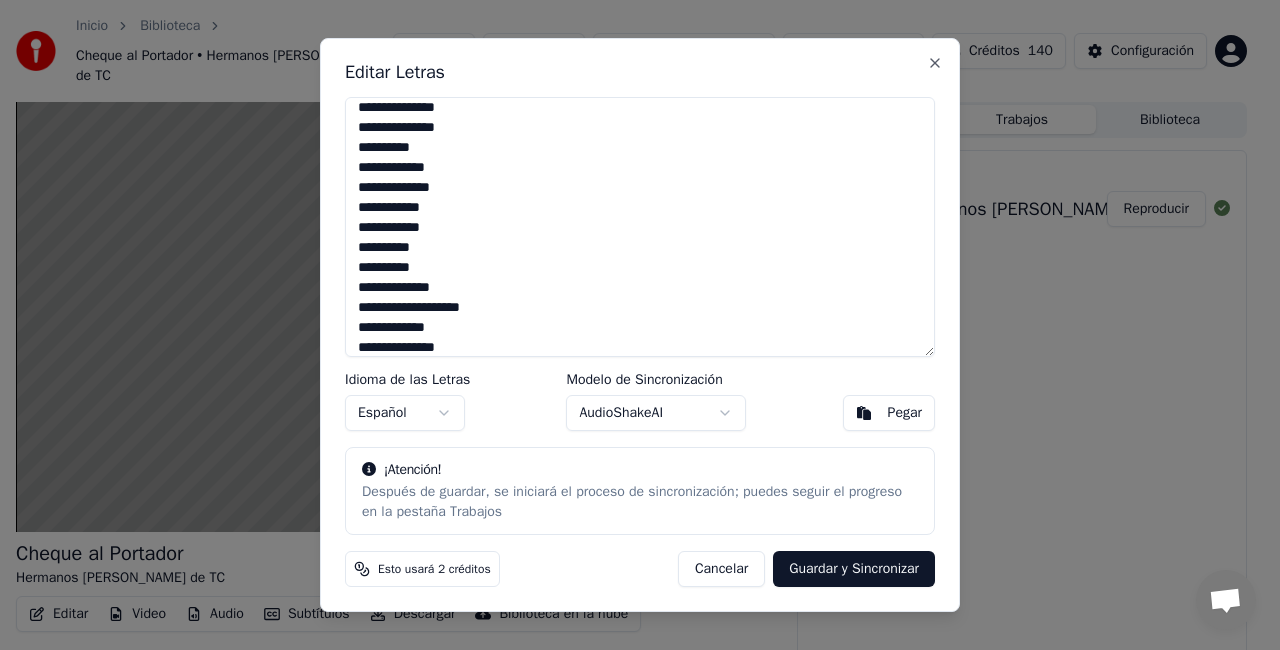scroll, scrollTop: 208, scrollLeft: 0, axis: vertical 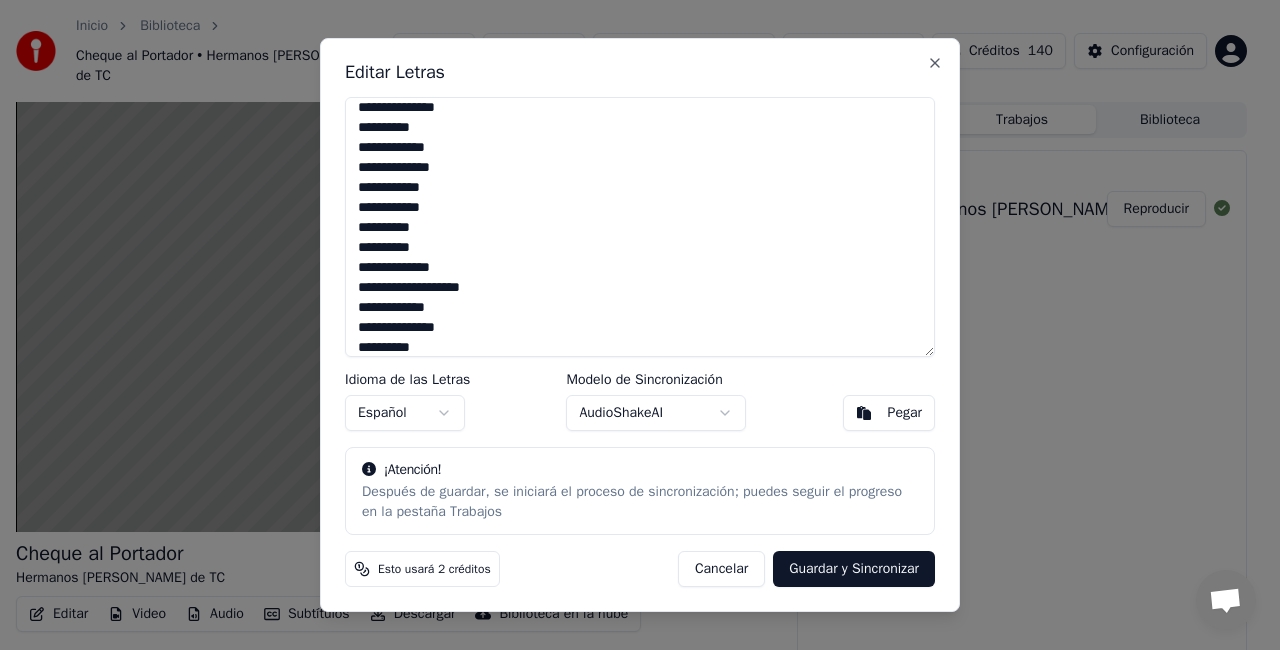 click on "**********" at bounding box center (640, 227) 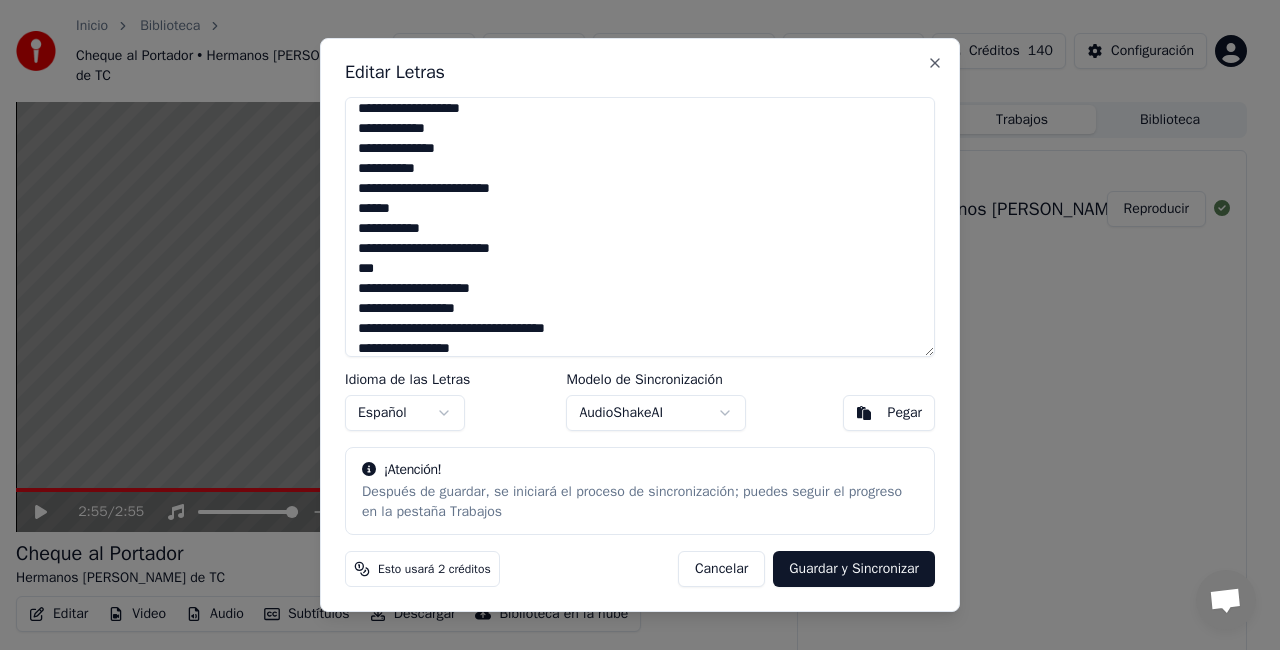 scroll, scrollTop: 367, scrollLeft: 0, axis: vertical 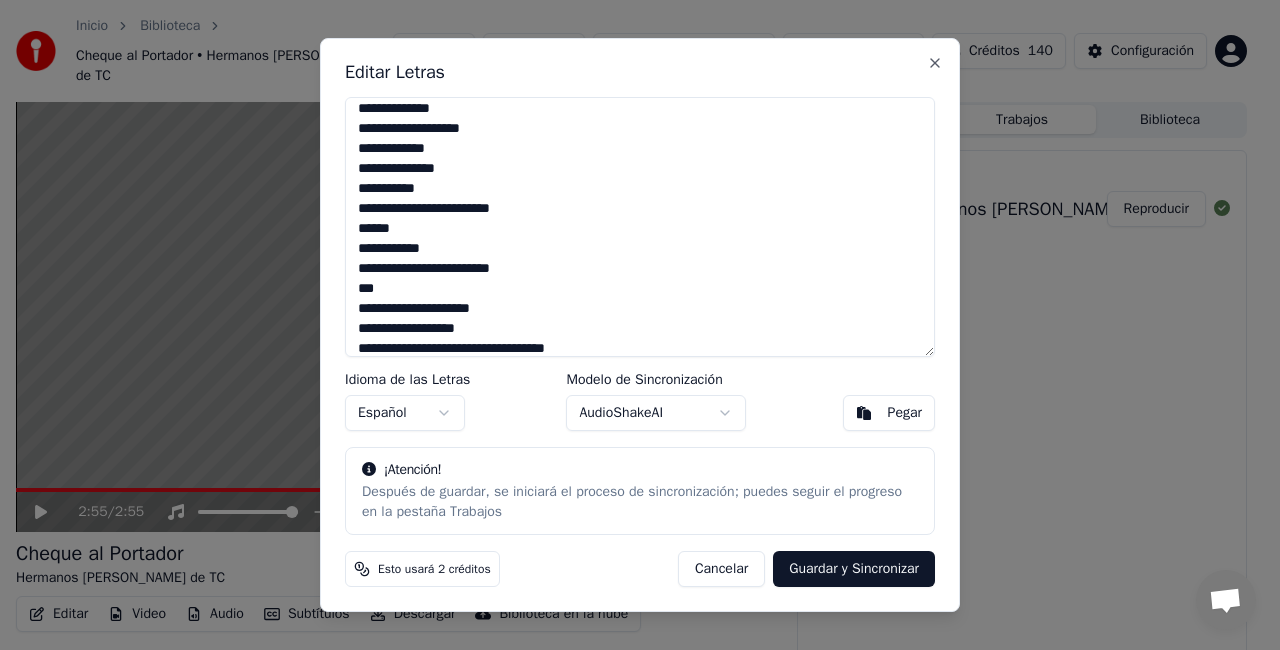 click on "**********" at bounding box center (640, 227) 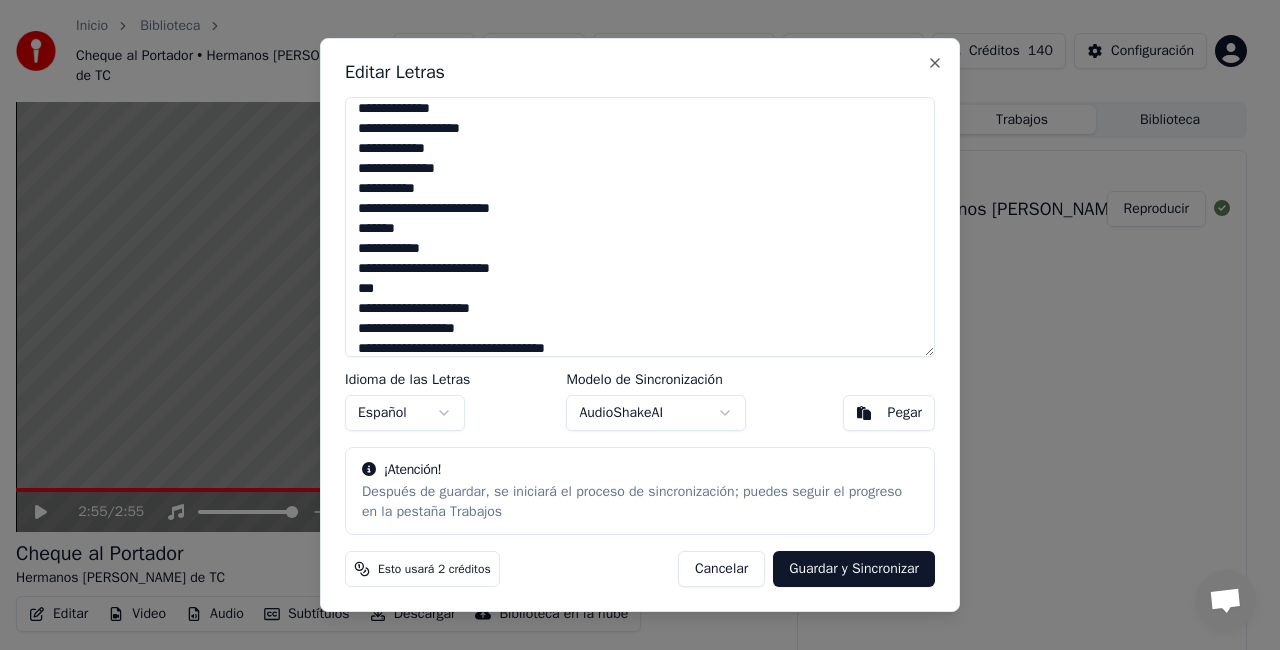 click on "**********" at bounding box center [640, 227] 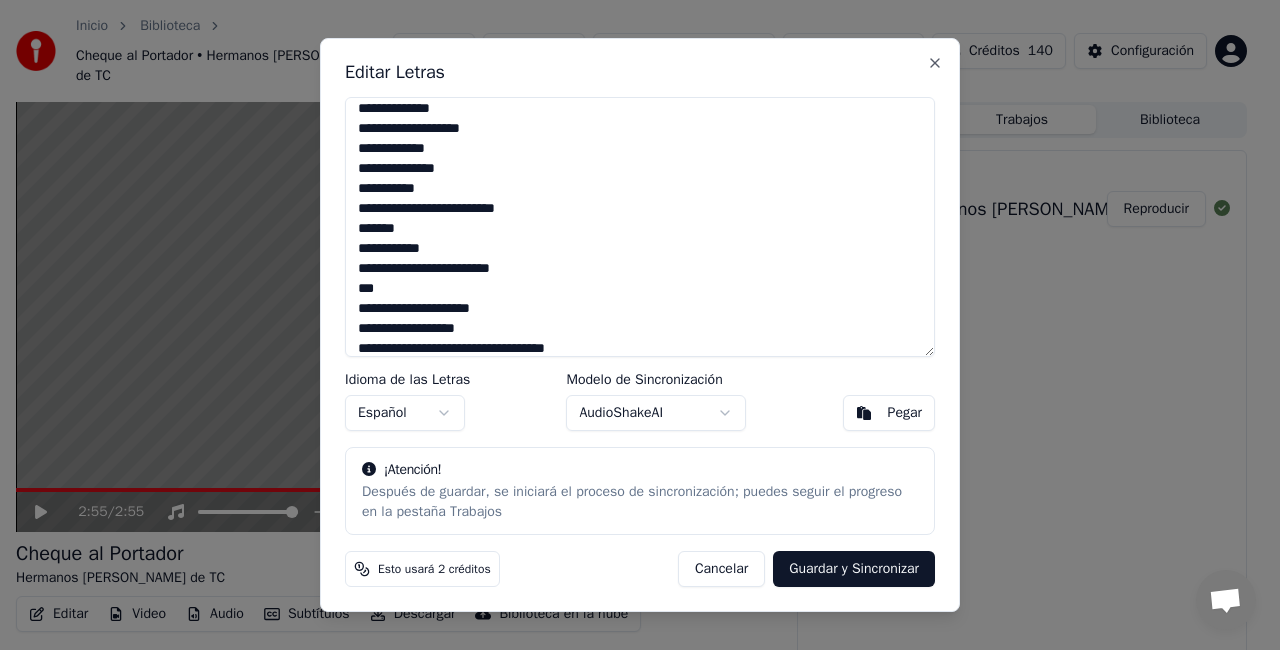 click on "**********" at bounding box center [640, 227] 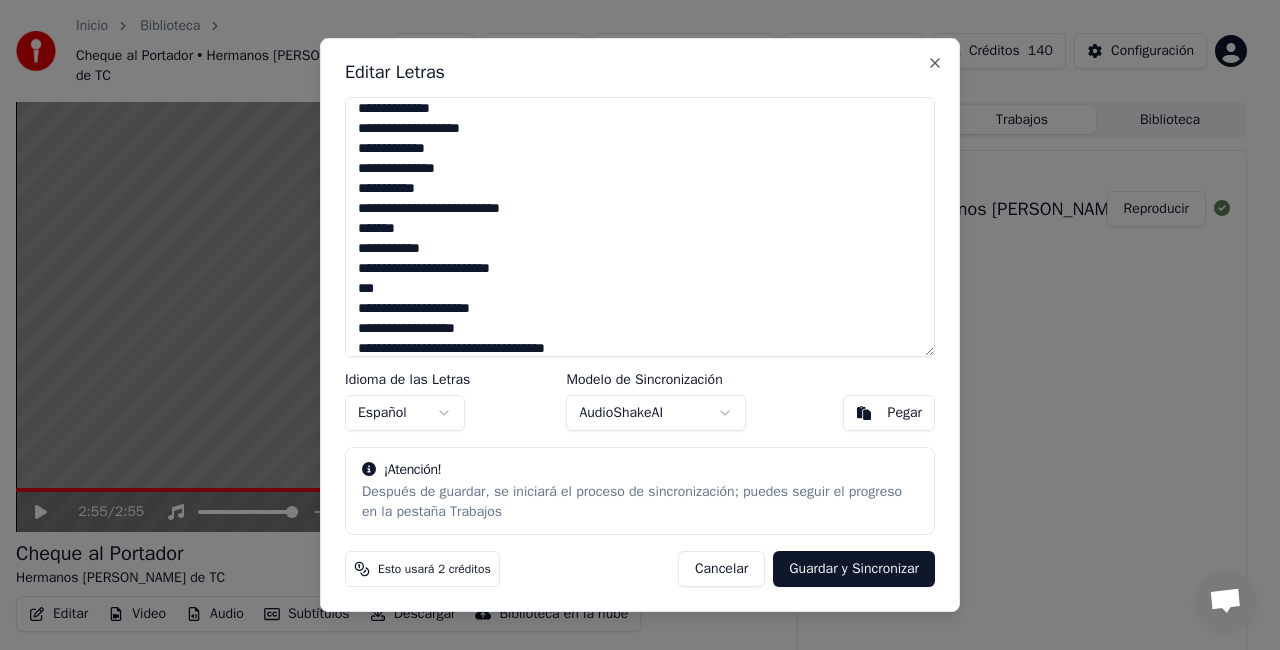 click on "**********" at bounding box center (640, 227) 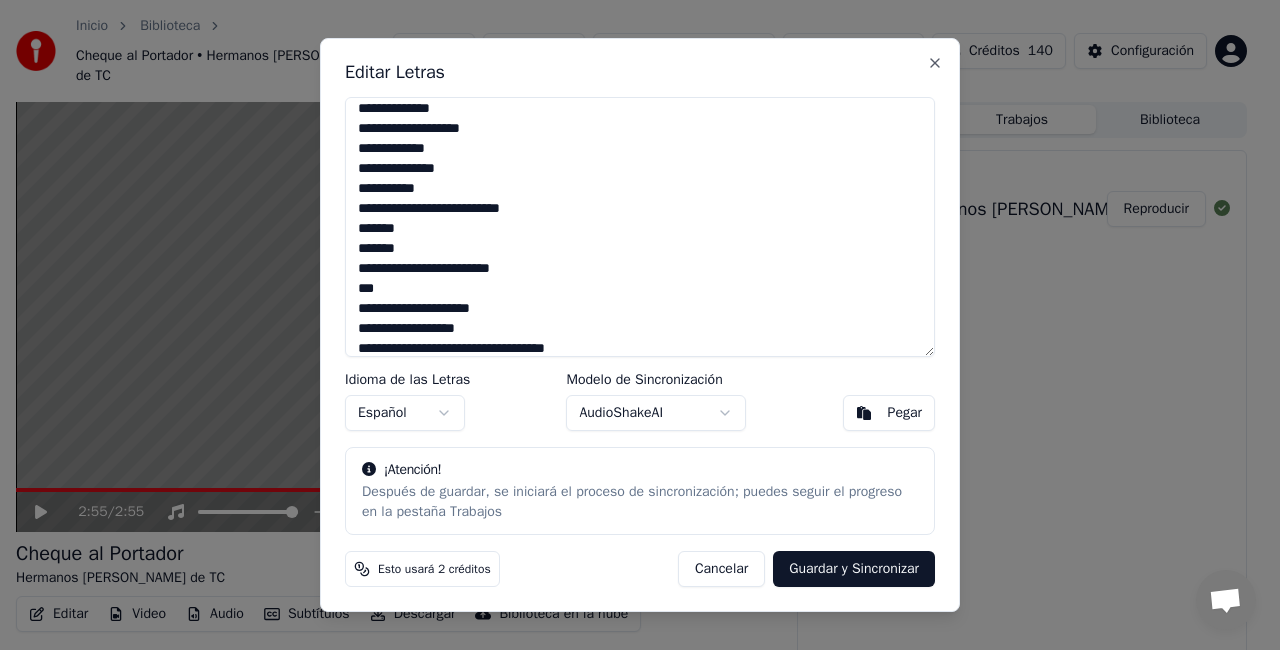 click on "**********" at bounding box center (640, 227) 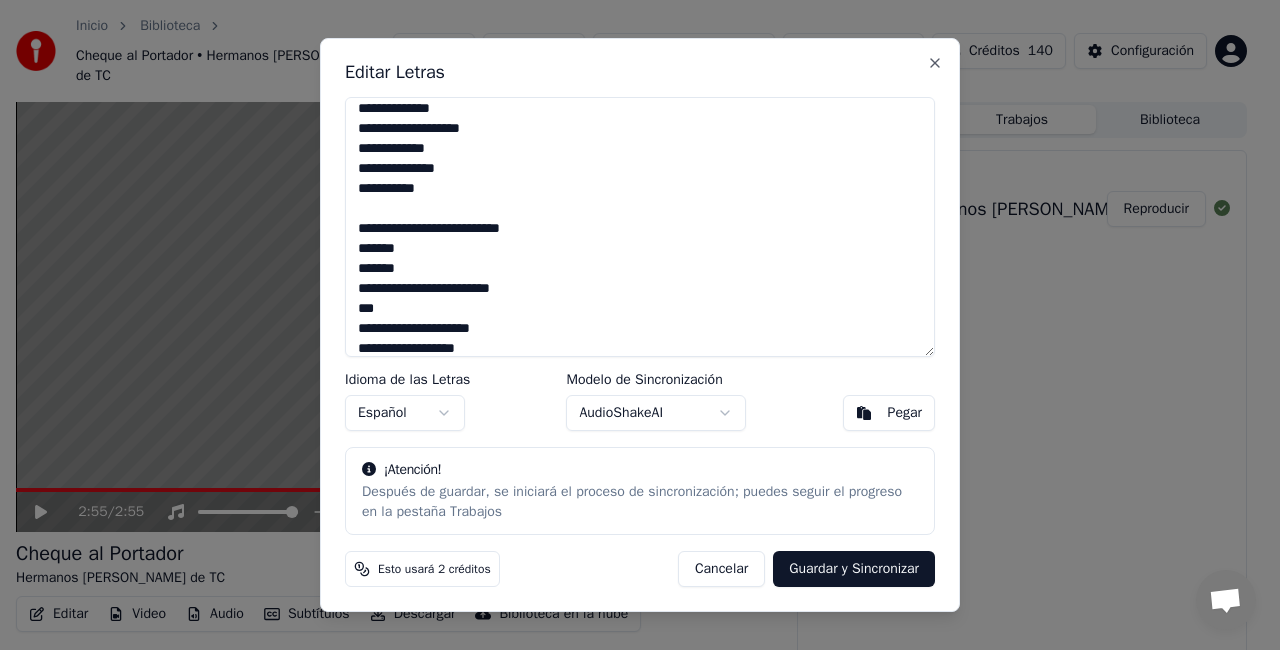 click on "**********" at bounding box center (640, 227) 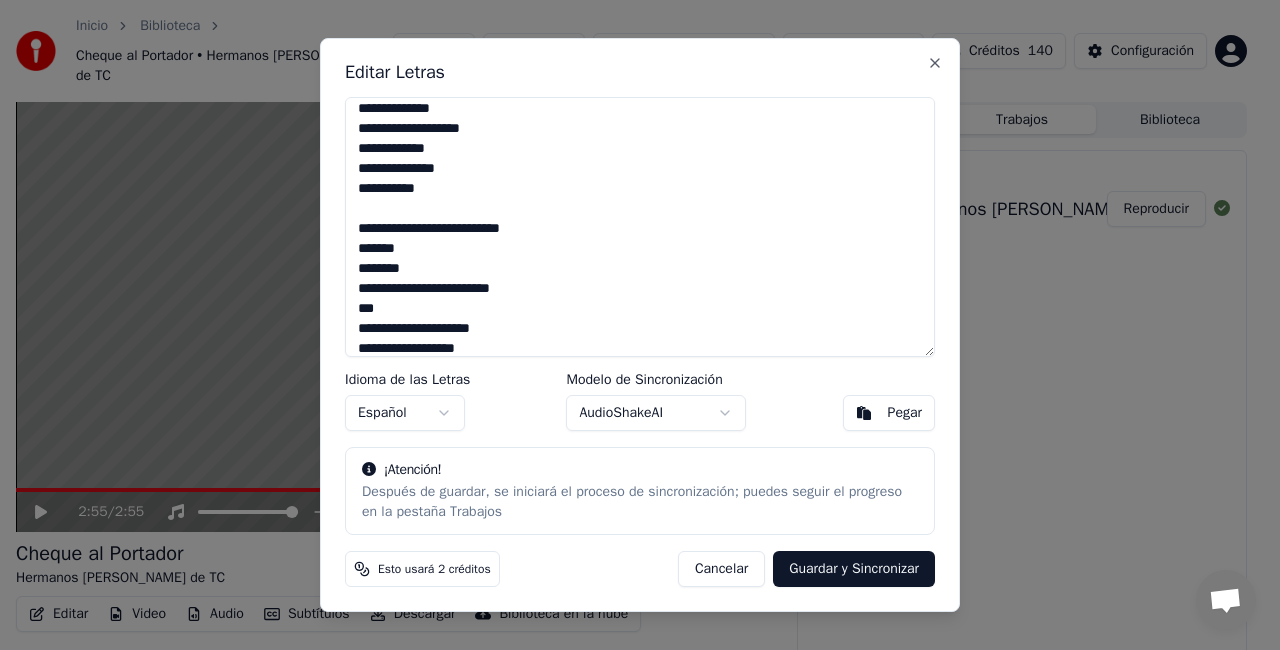 click on "**********" at bounding box center [640, 227] 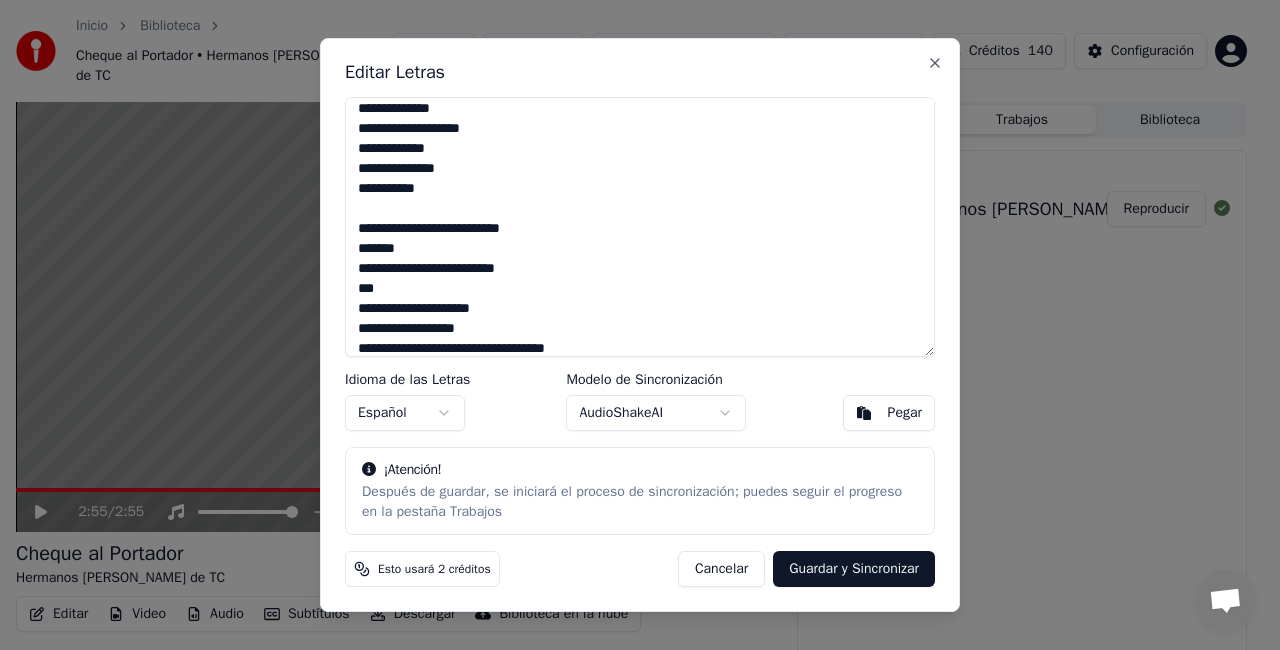 click on "**********" at bounding box center (640, 227) 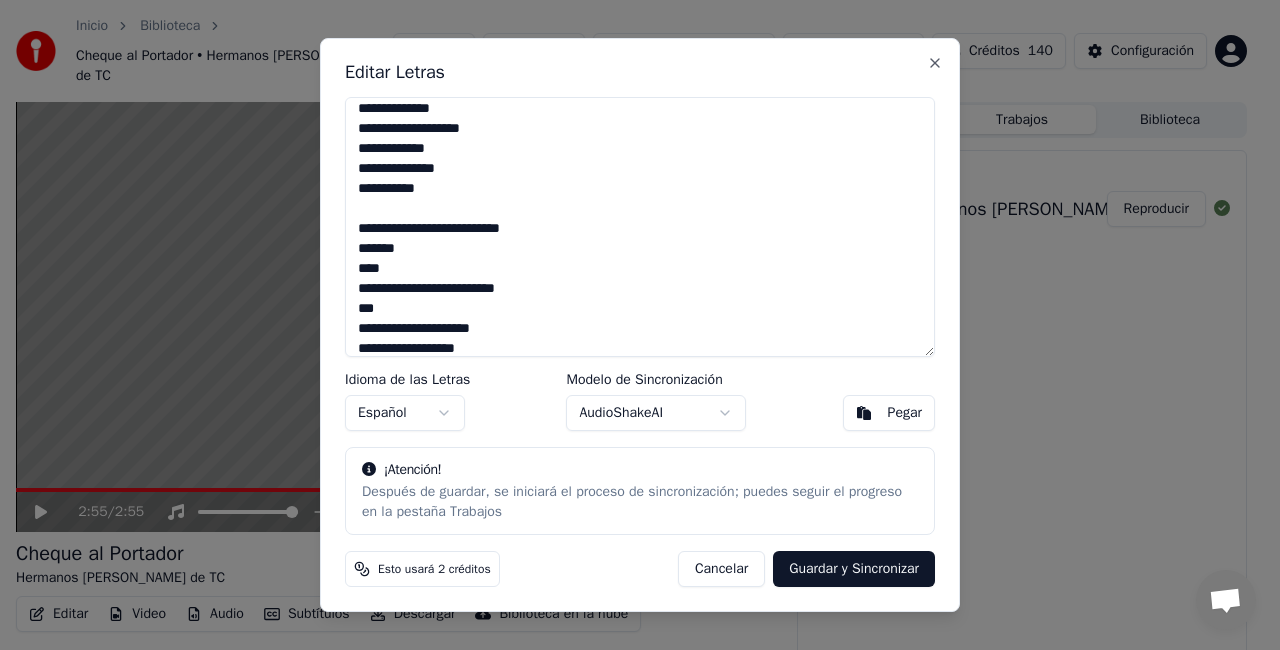 click on "**********" at bounding box center (640, 227) 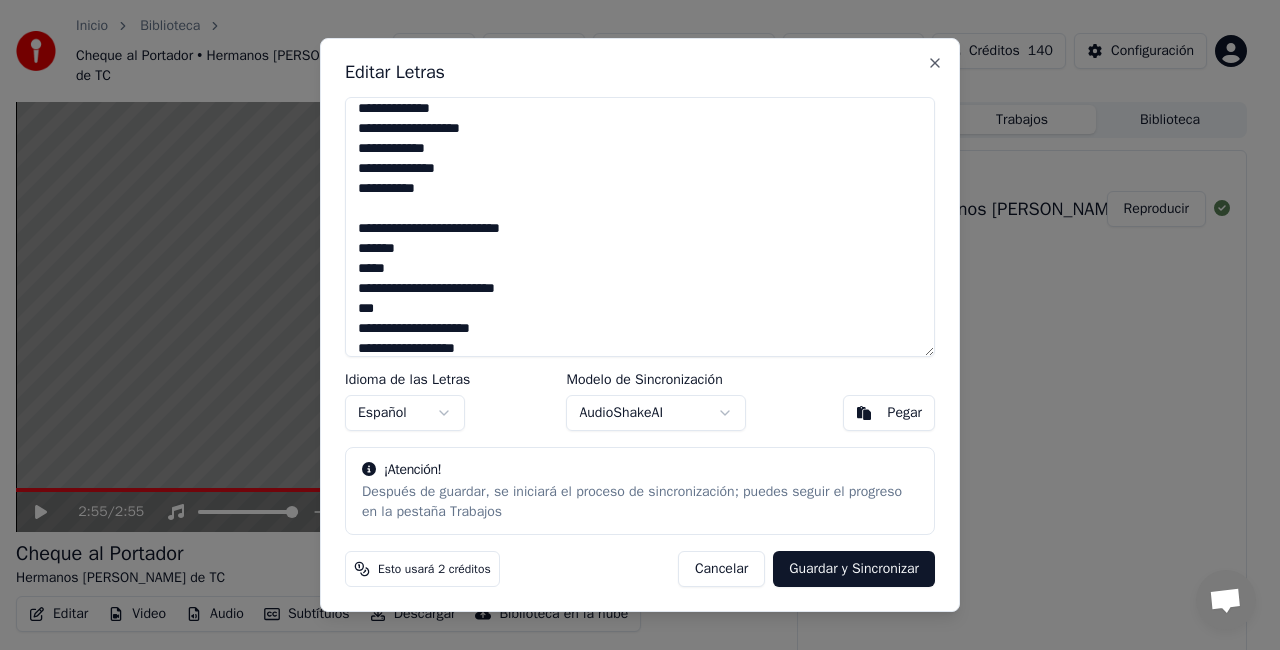 click on "**********" at bounding box center (640, 227) 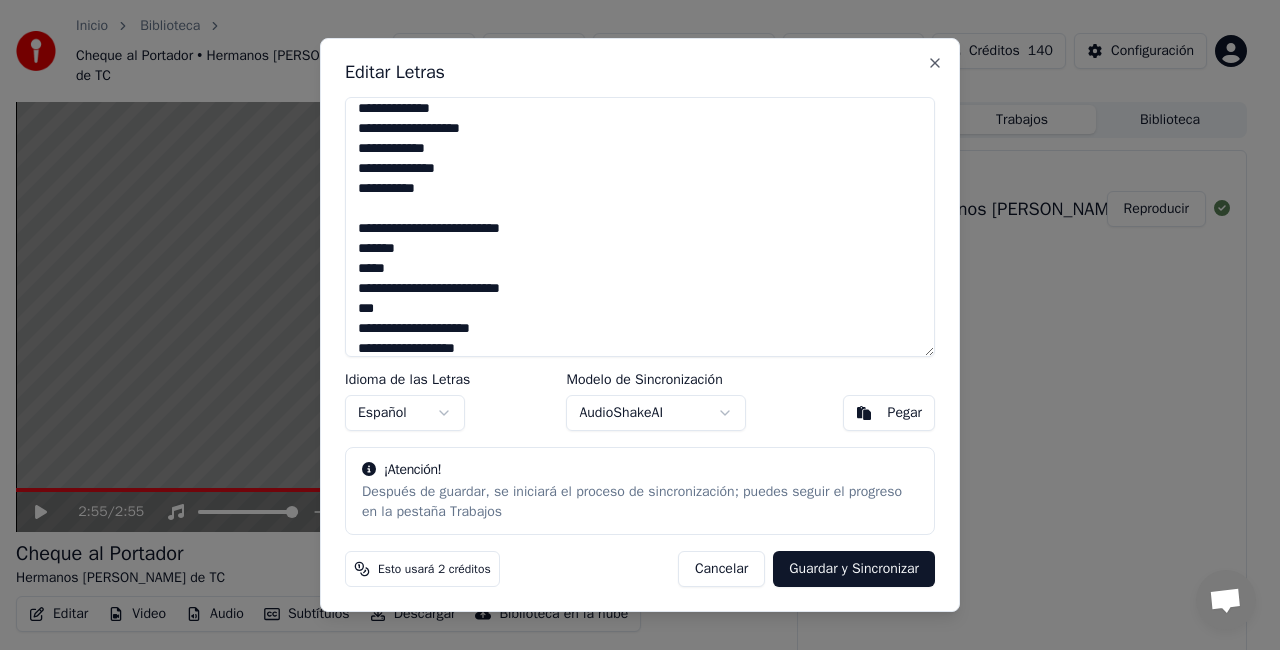 click on "**********" at bounding box center (640, 227) 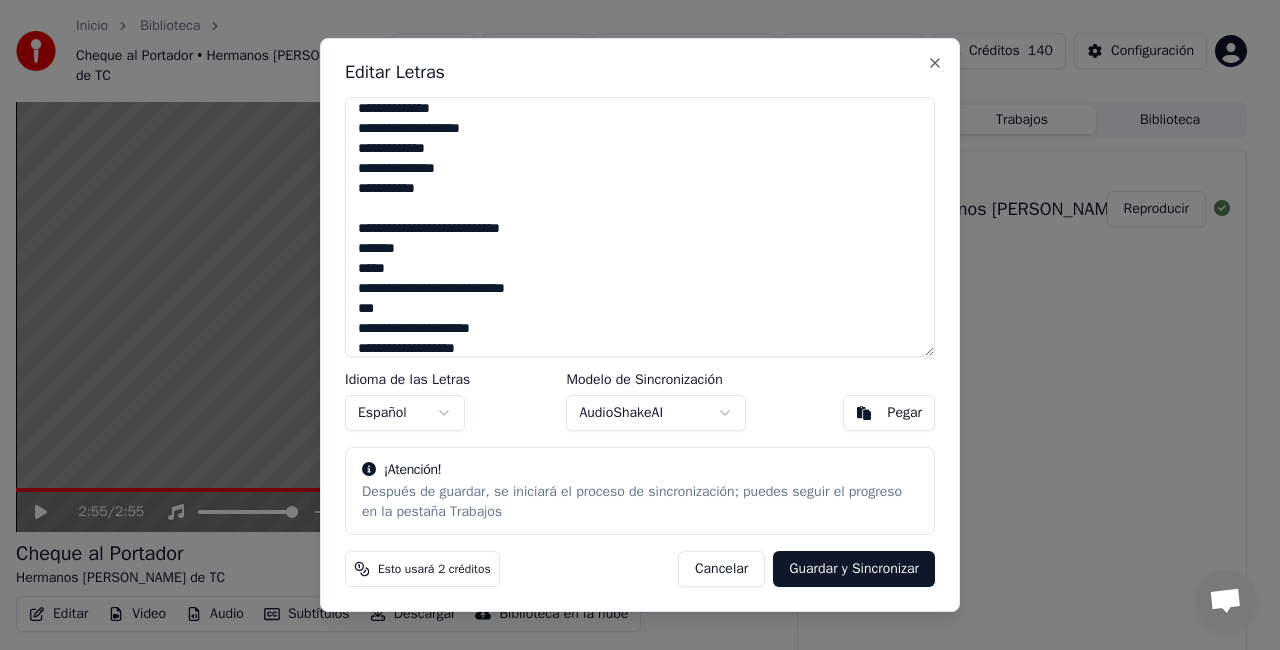 click on "**********" at bounding box center [640, 227] 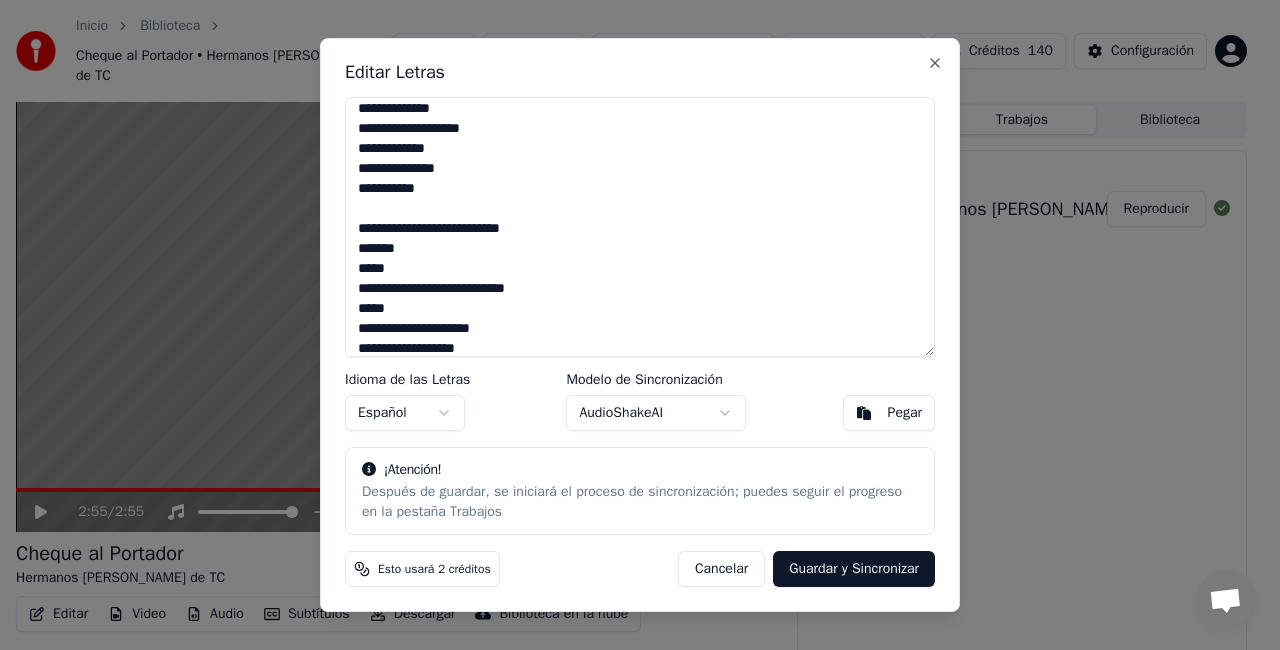 click on "**********" at bounding box center [640, 227] 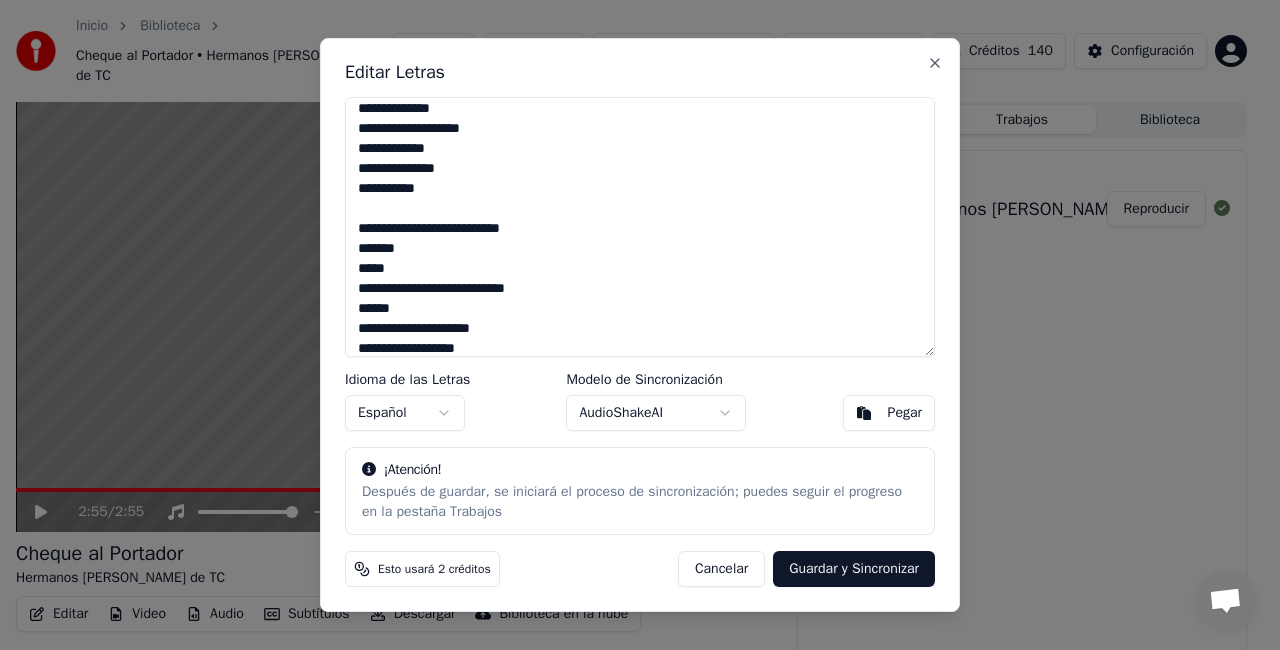 click on "**********" at bounding box center [640, 227] 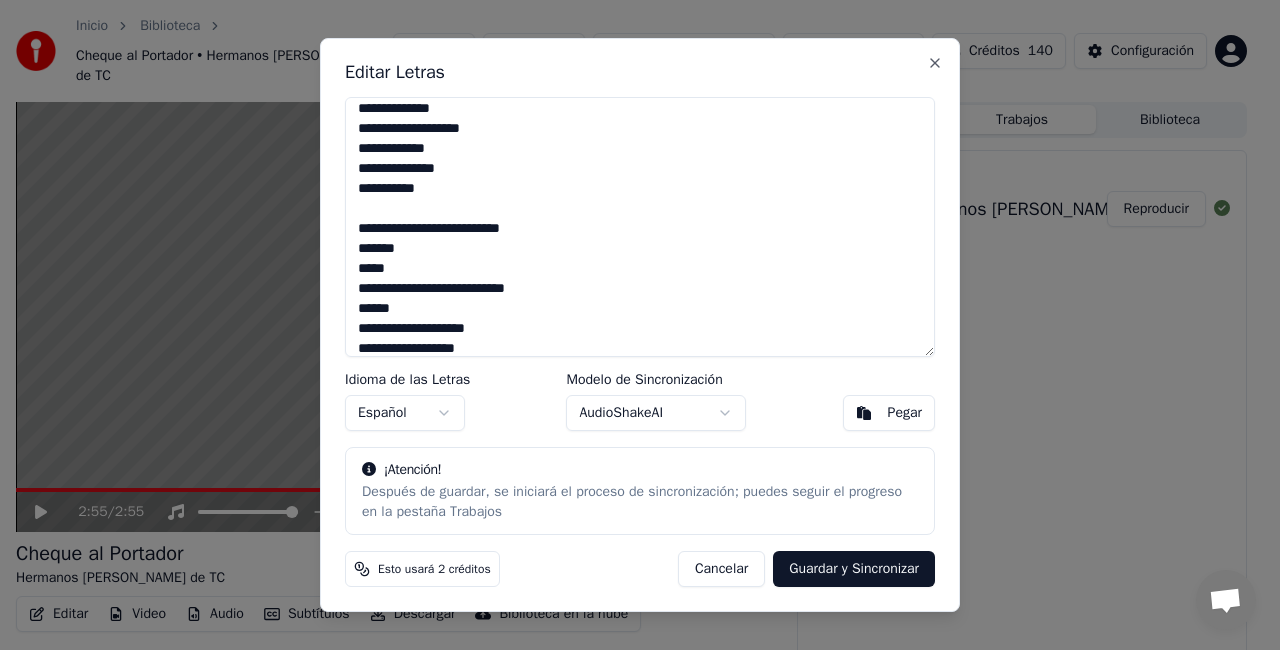click on "**********" at bounding box center (640, 227) 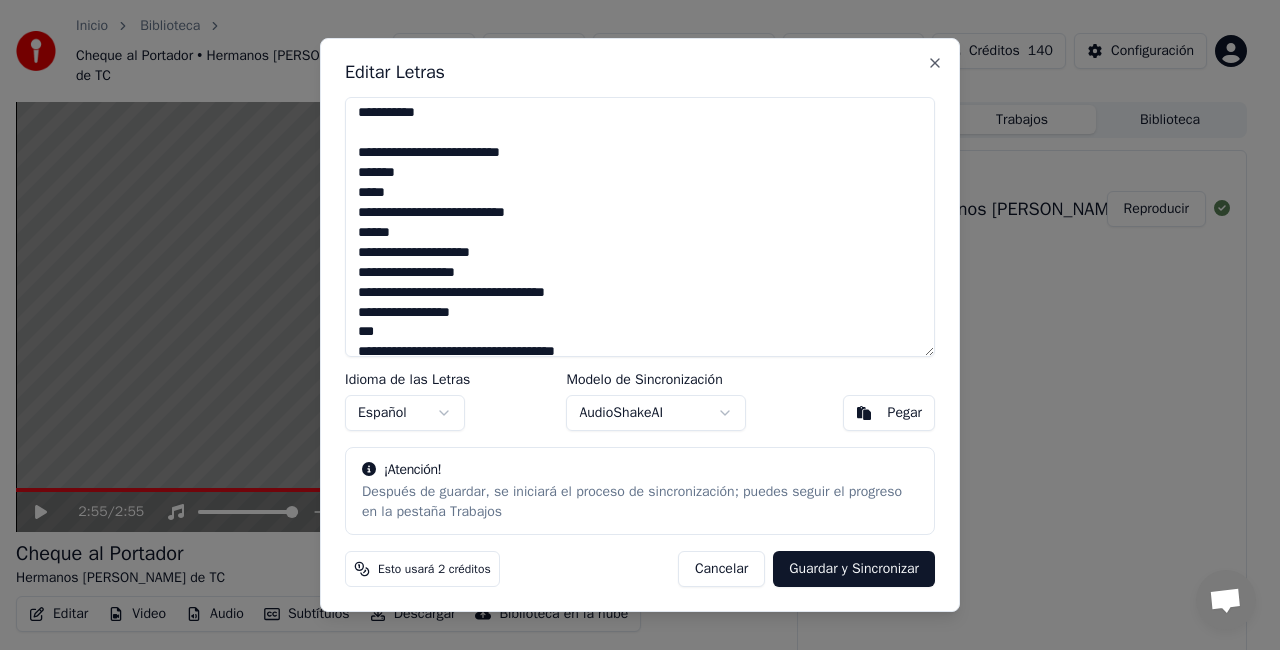 scroll, scrollTop: 471, scrollLeft: 0, axis: vertical 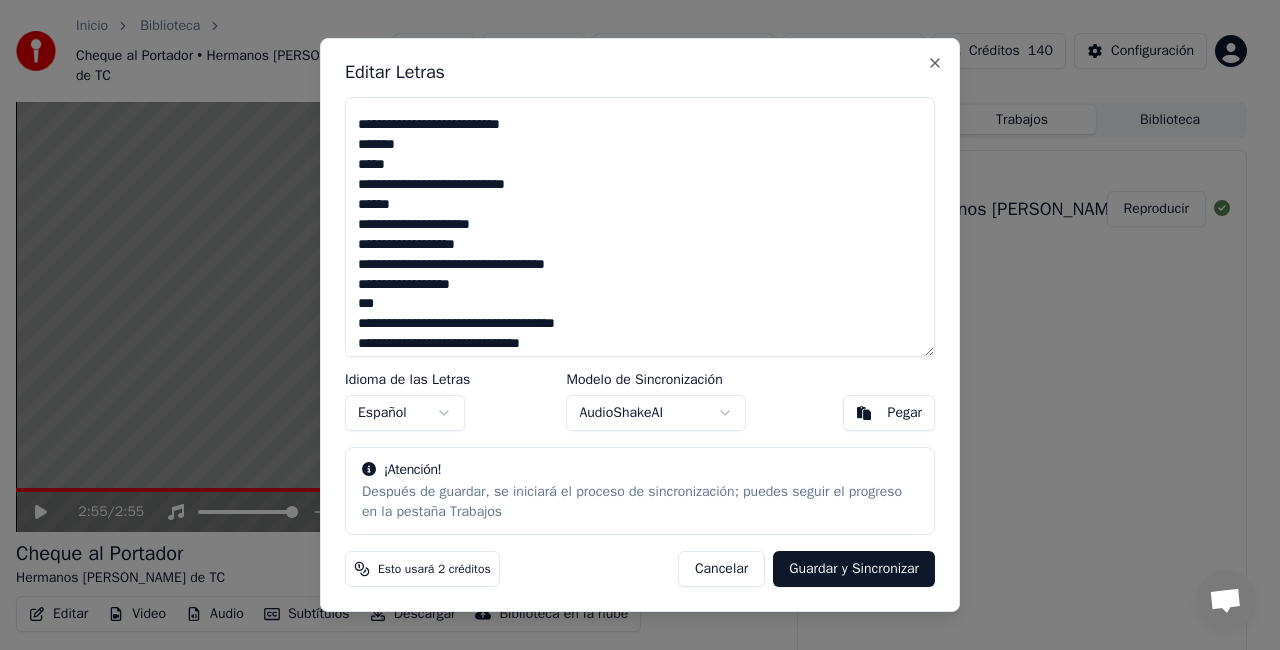 click on "**********" at bounding box center [640, 227] 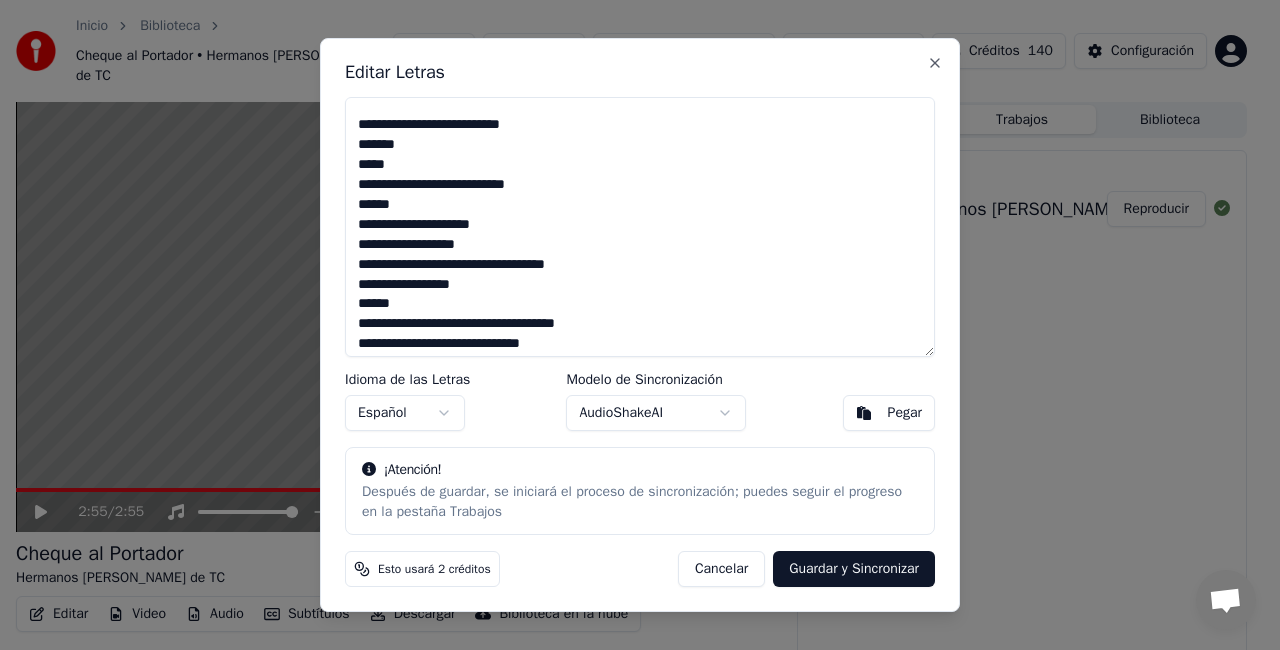 click on "**********" at bounding box center (640, 227) 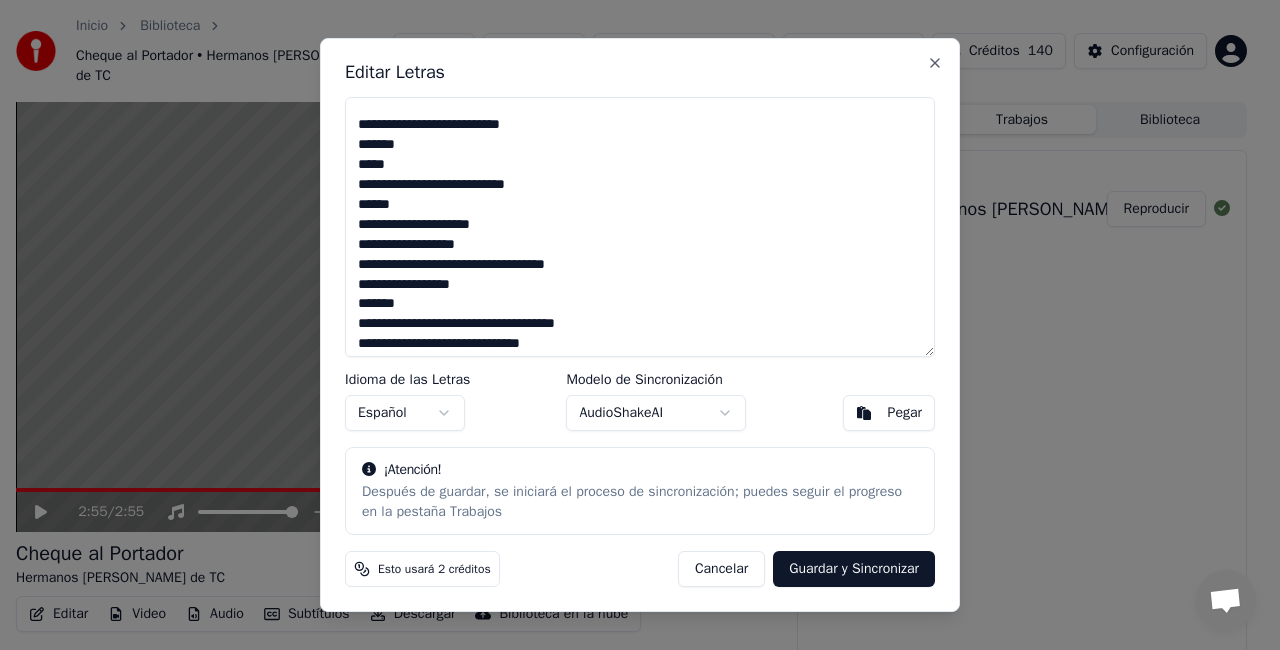 click on "**********" at bounding box center (640, 227) 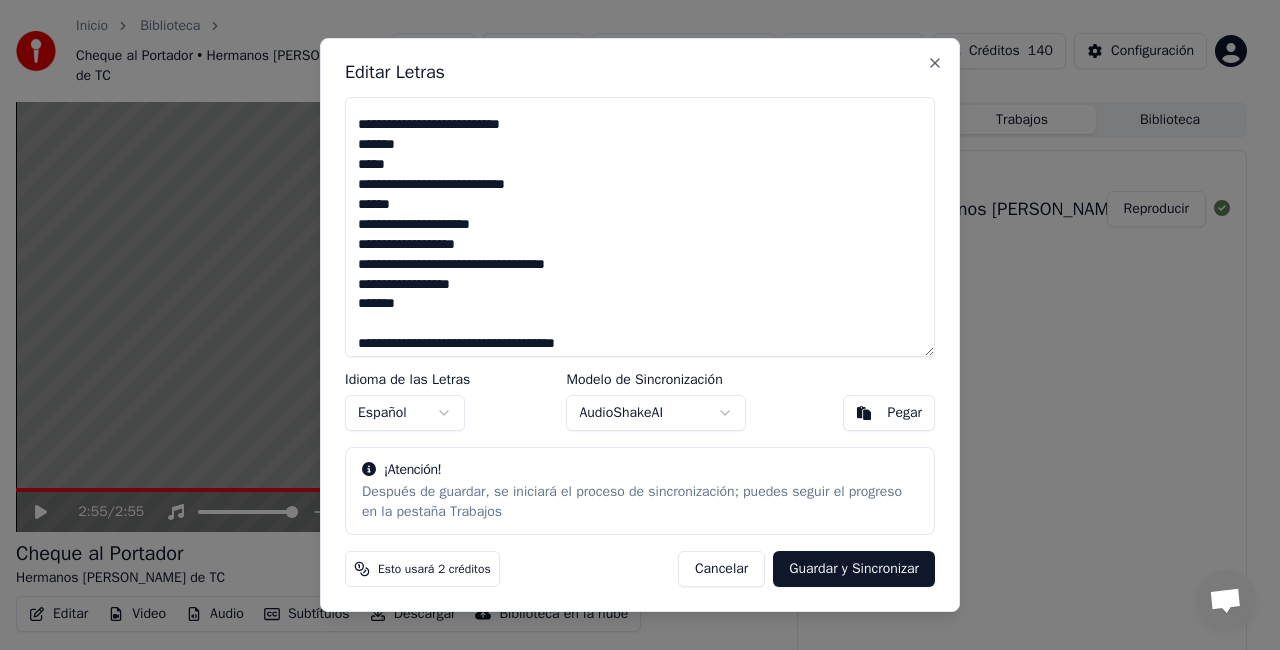 click on "**********" at bounding box center (640, 227) 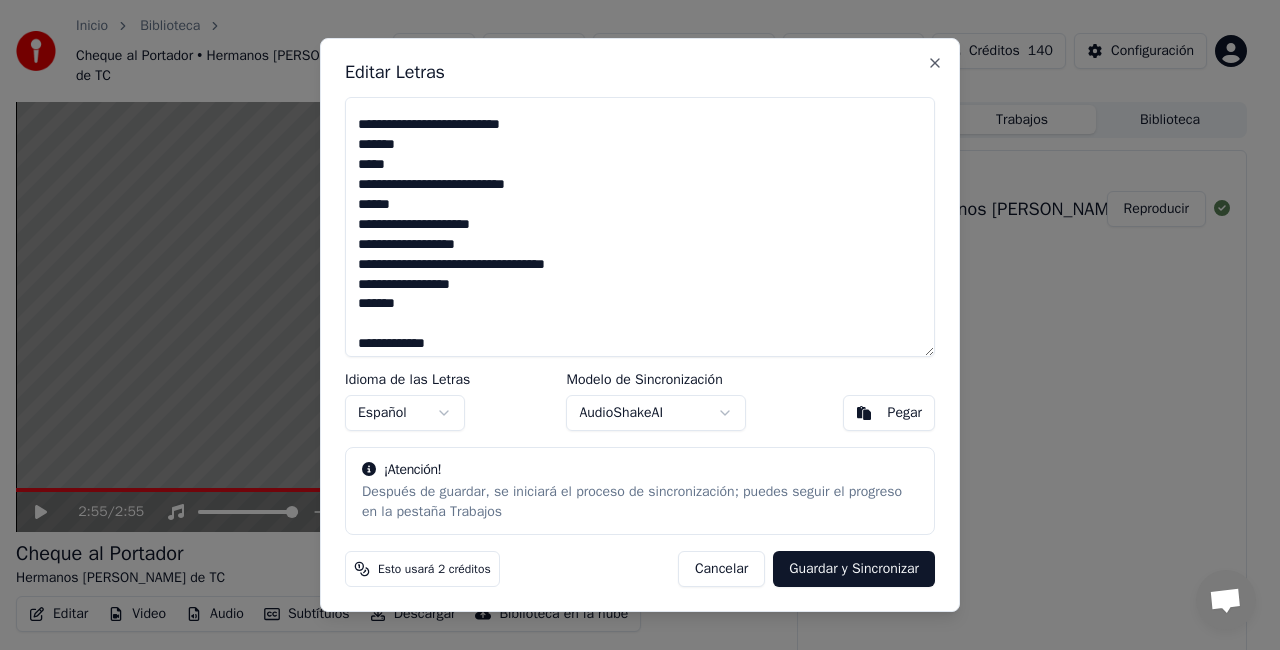 scroll, scrollTop: 488, scrollLeft: 0, axis: vertical 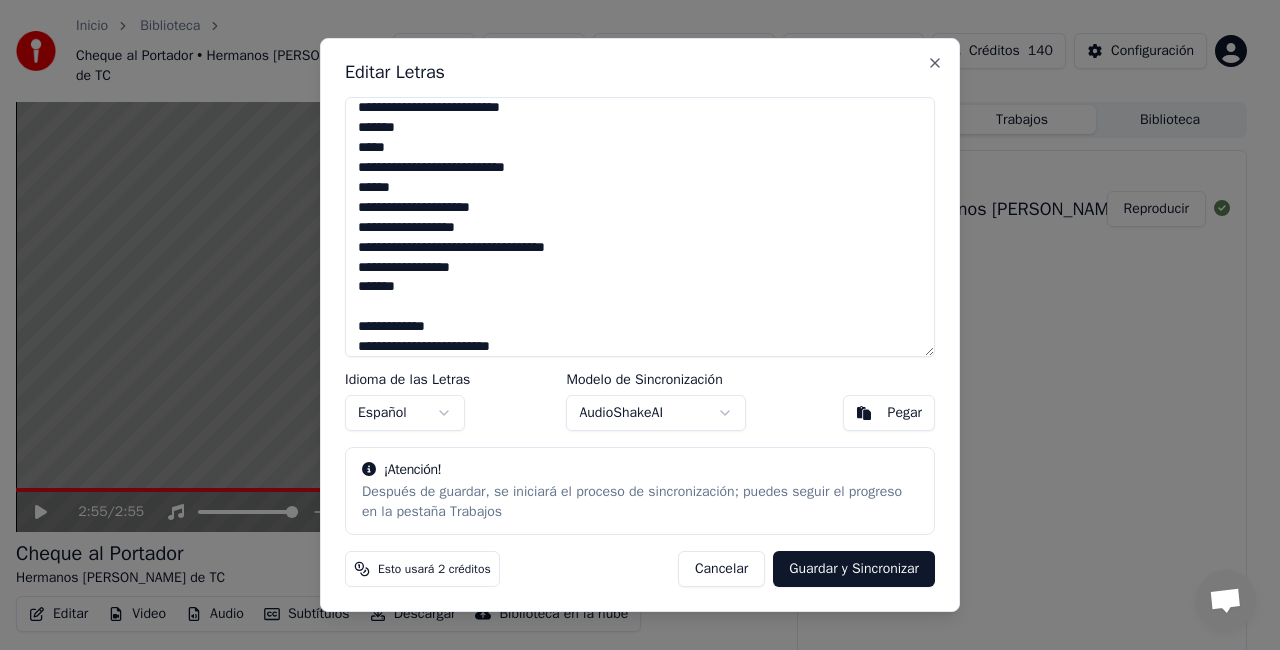 click on "**********" at bounding box center [640, 227] 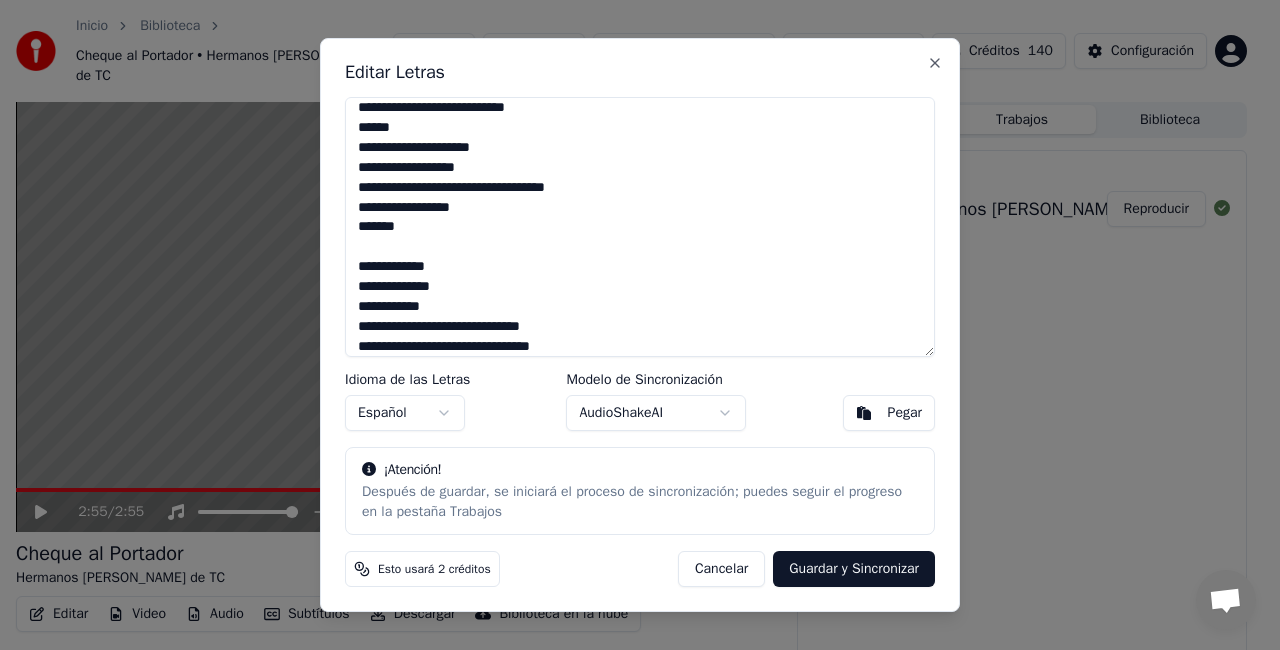 scroll, scrollTop: 568, scrollLeft: 0, axis: vertical 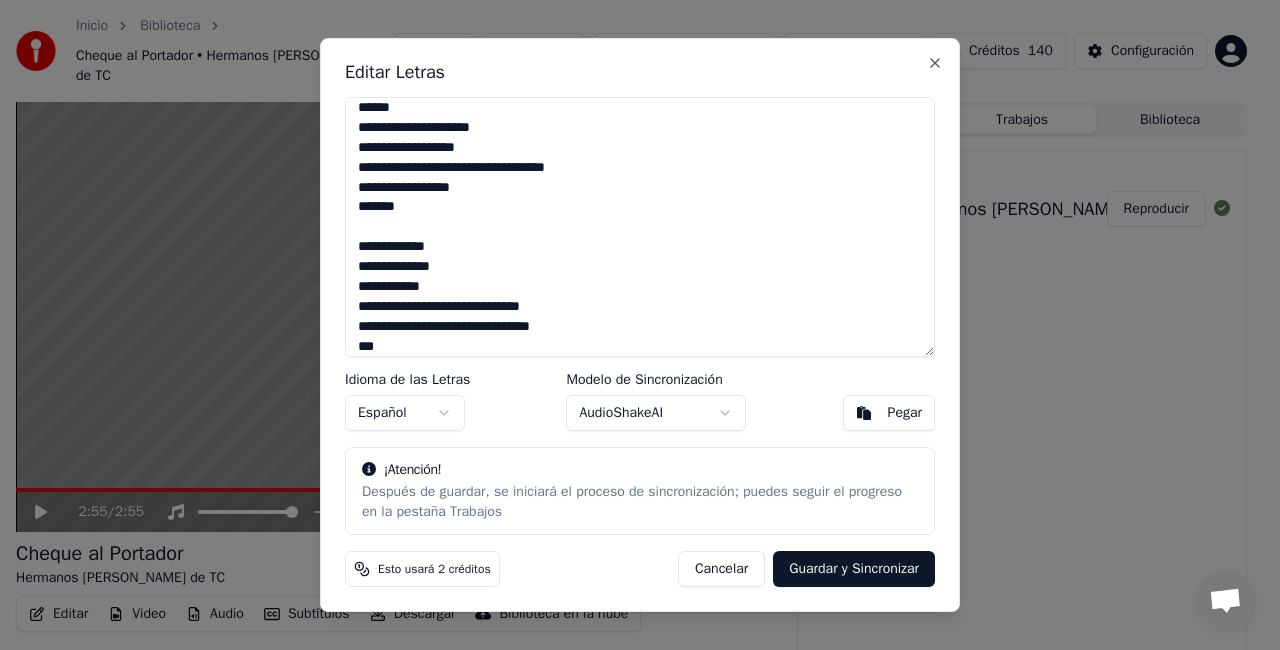 click on "**********" at bounding box center (640, 227) 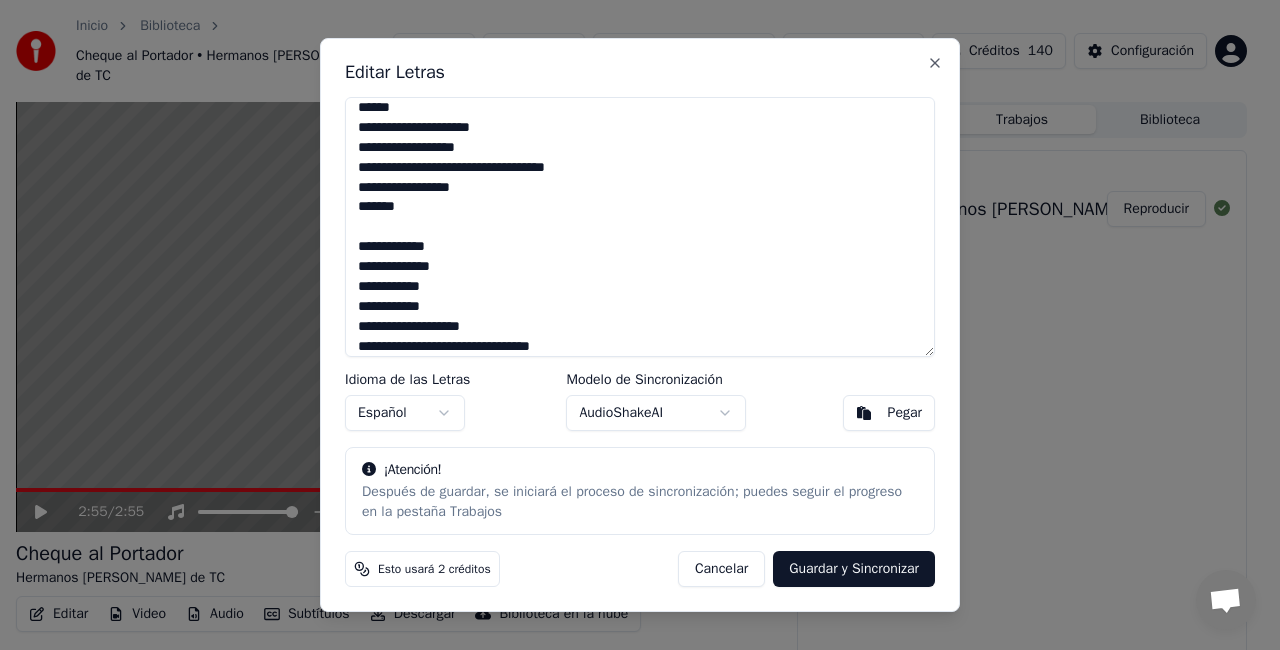 click on "**********" at bounding box center (640, 227) 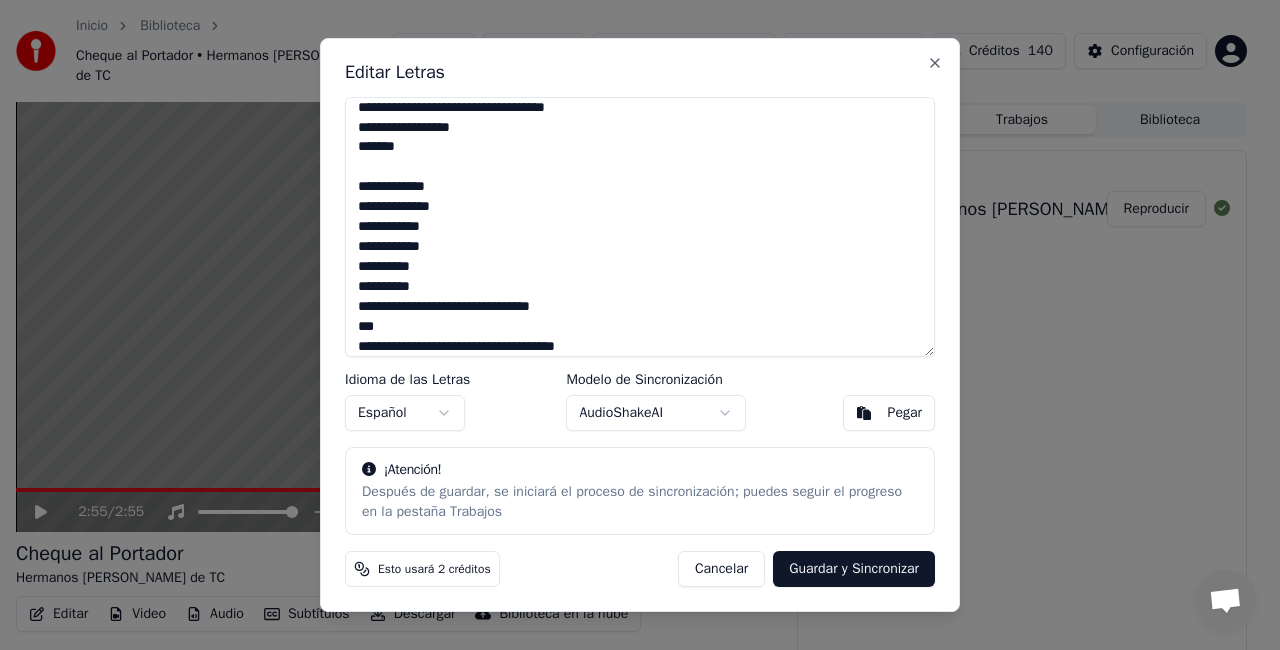 scroll, scrollTop: 648, scrollLeft: 0, axis: vertical 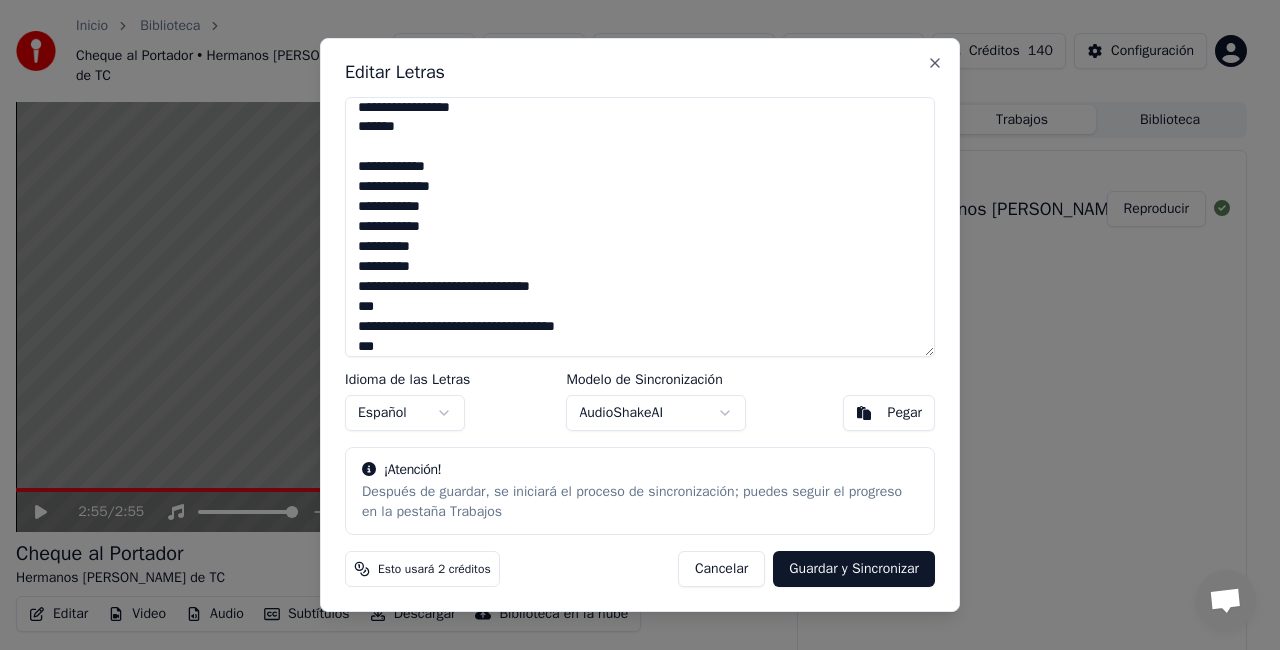 click on "**********" at bounding box center [640, 227] 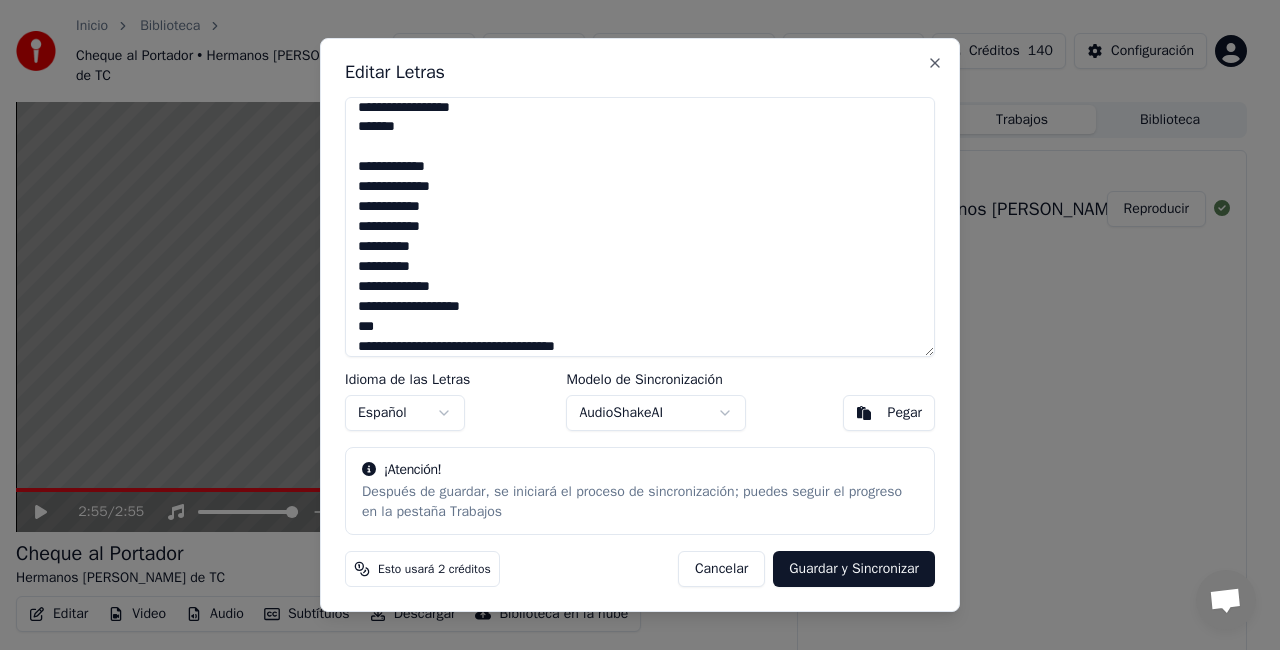 click on "**********" at bounding box center (640, 227) 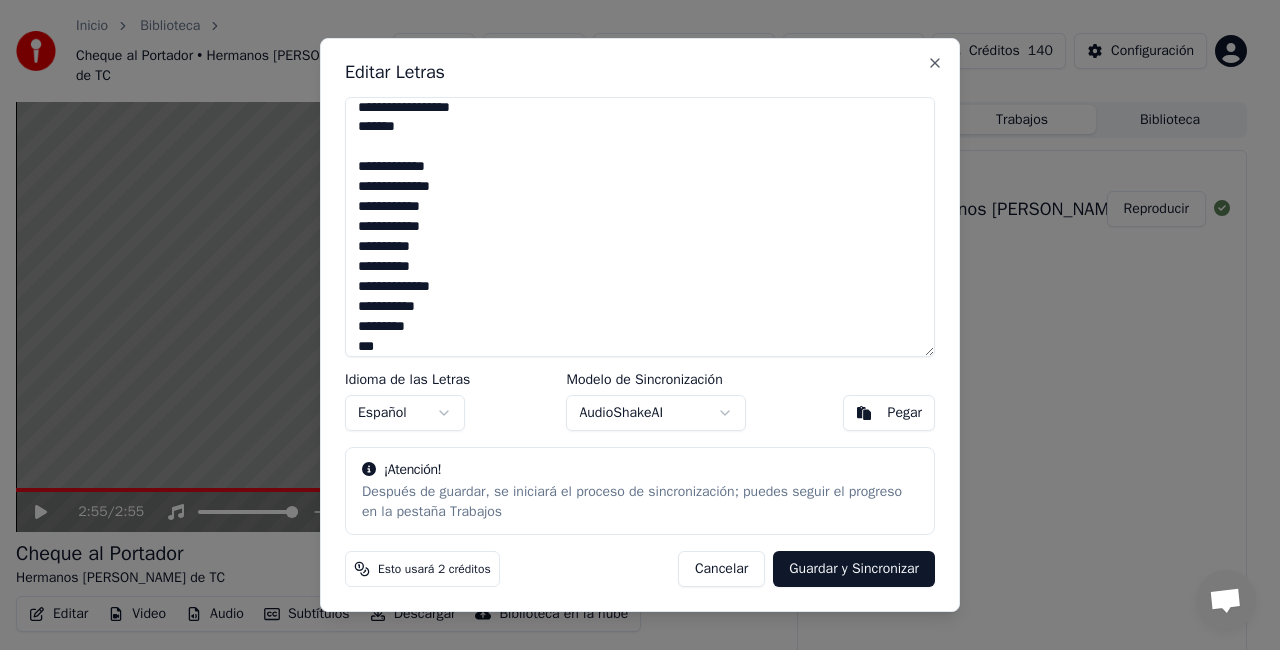 scroll, scrollTop: 547, scrollLeft: 0, axis: vertical 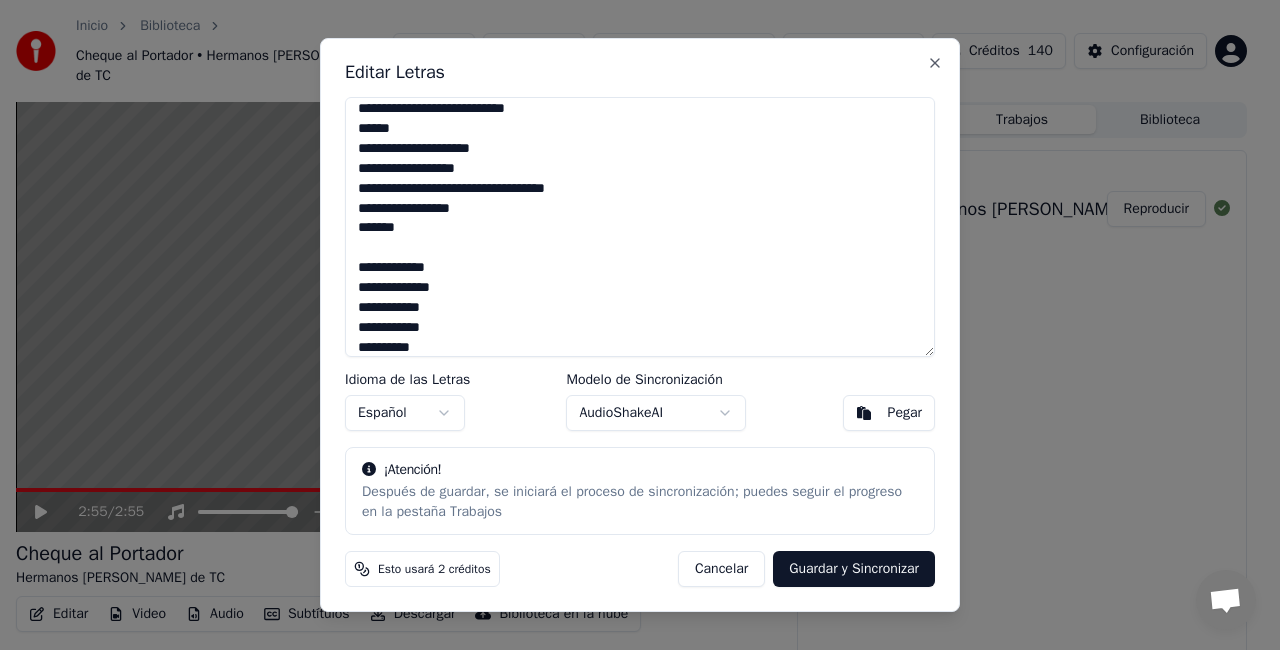 click on "**********" at bounding box center [640, 227] 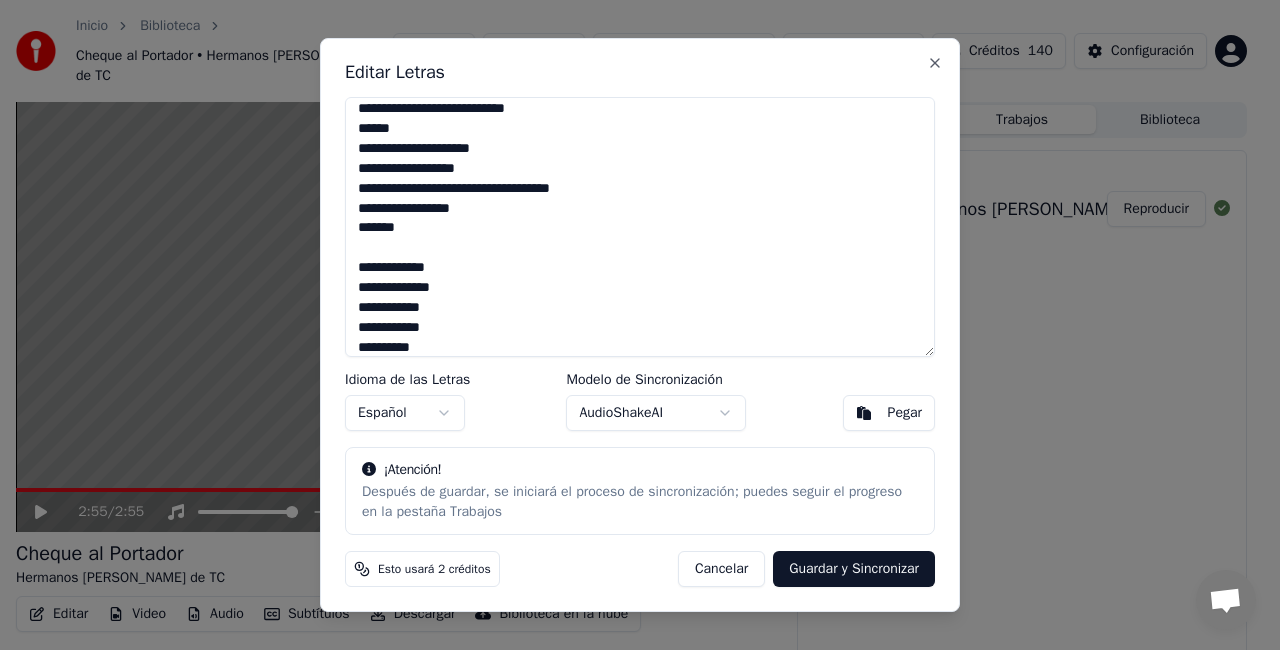 click on "**********" at bounding box center [640, 227] 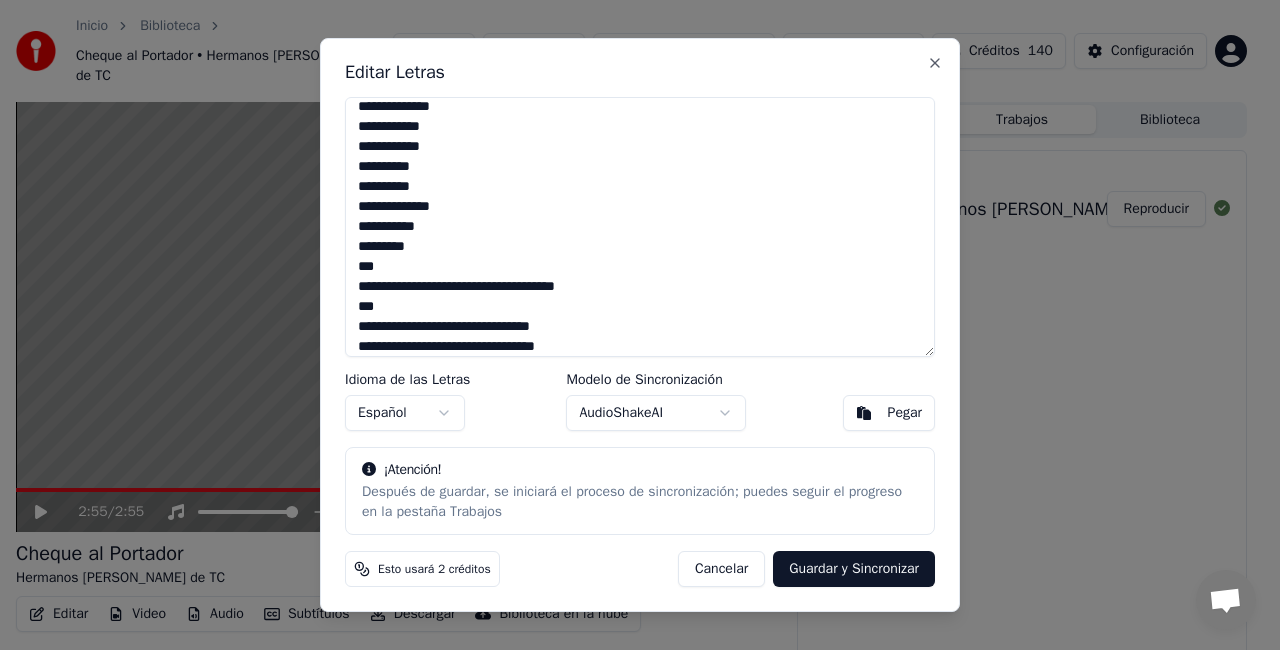 scroll, scrollTop: 748, scrollLeft: 0, axis: vertical 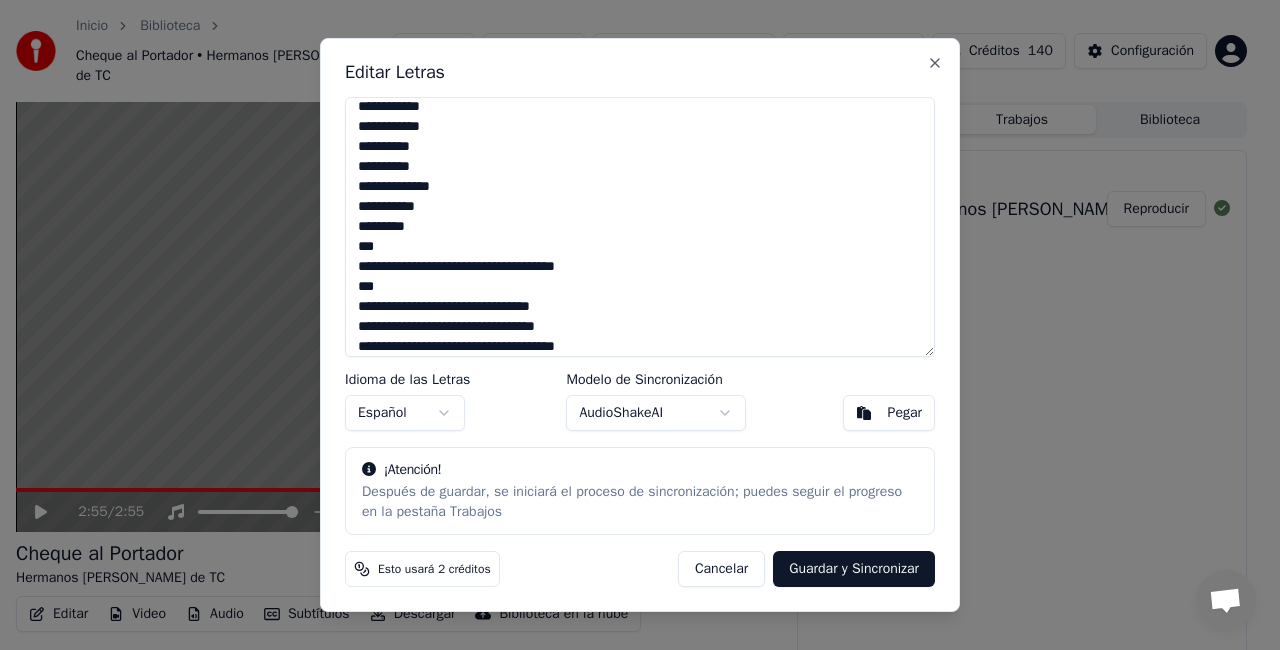 drag, startPoint x: 590, startPoint y: 326, endPoint x: 362, endPoint y: 254, distance: 239.09831 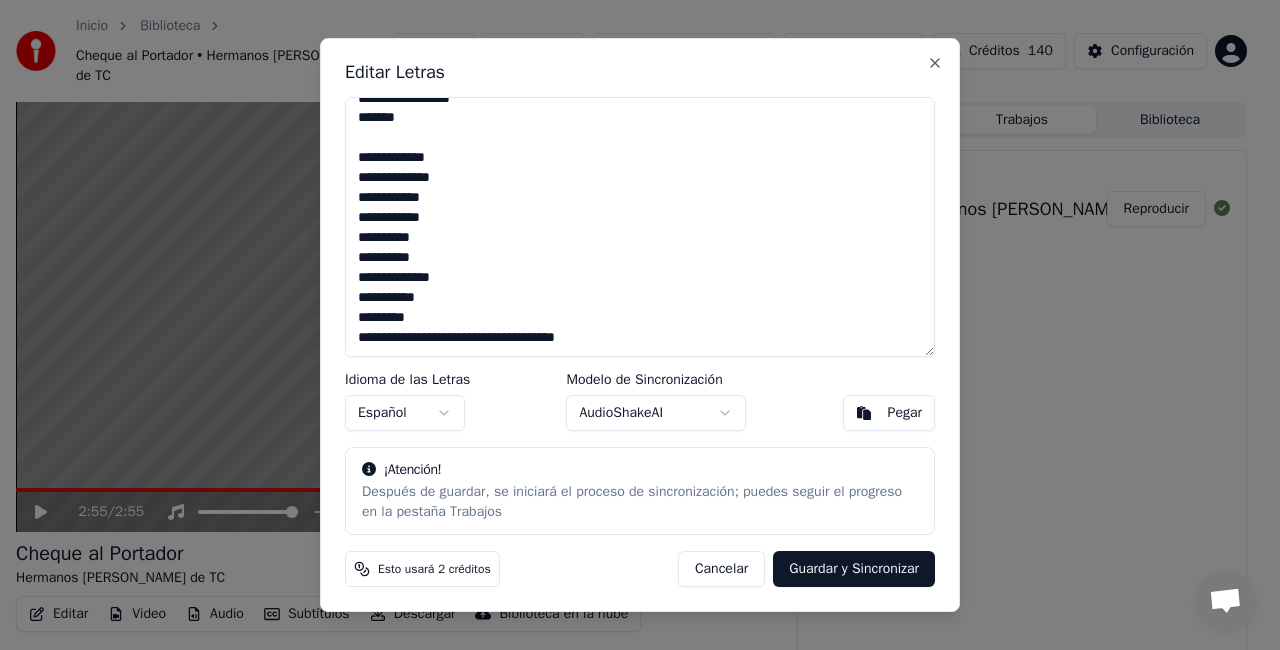 scroll, scrollTop: 657, scrollLeft: 0, axis: vertical 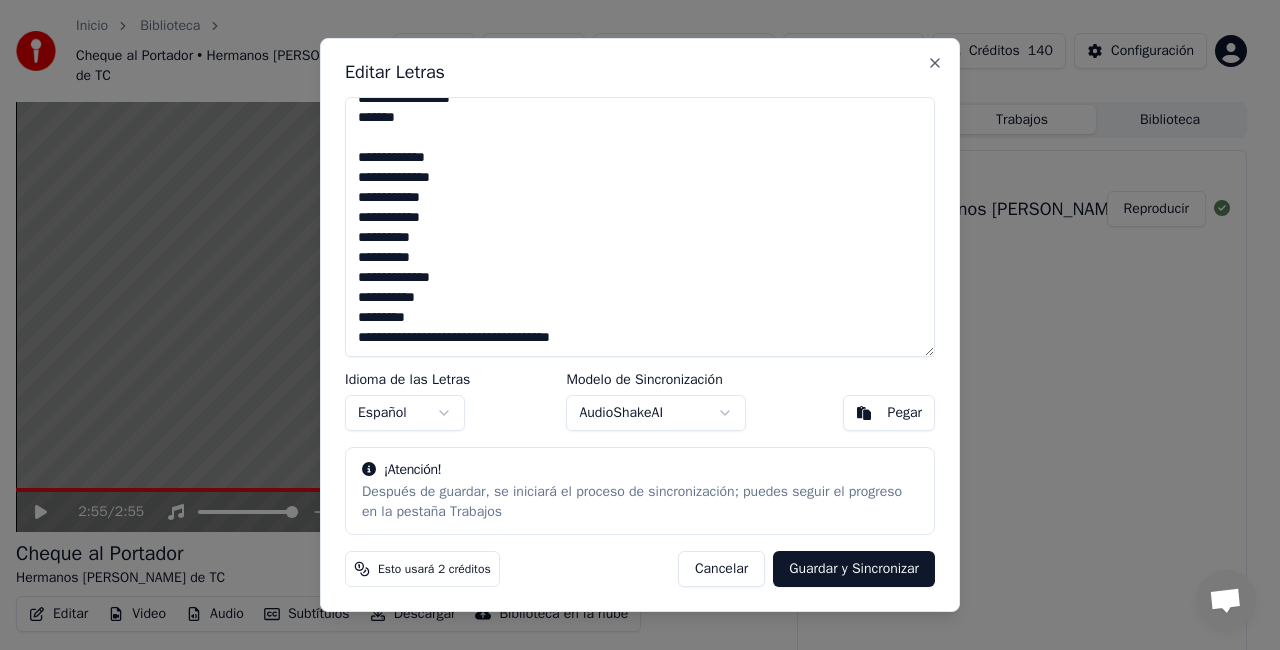 click on "**********" at bounding box center [640, 227] 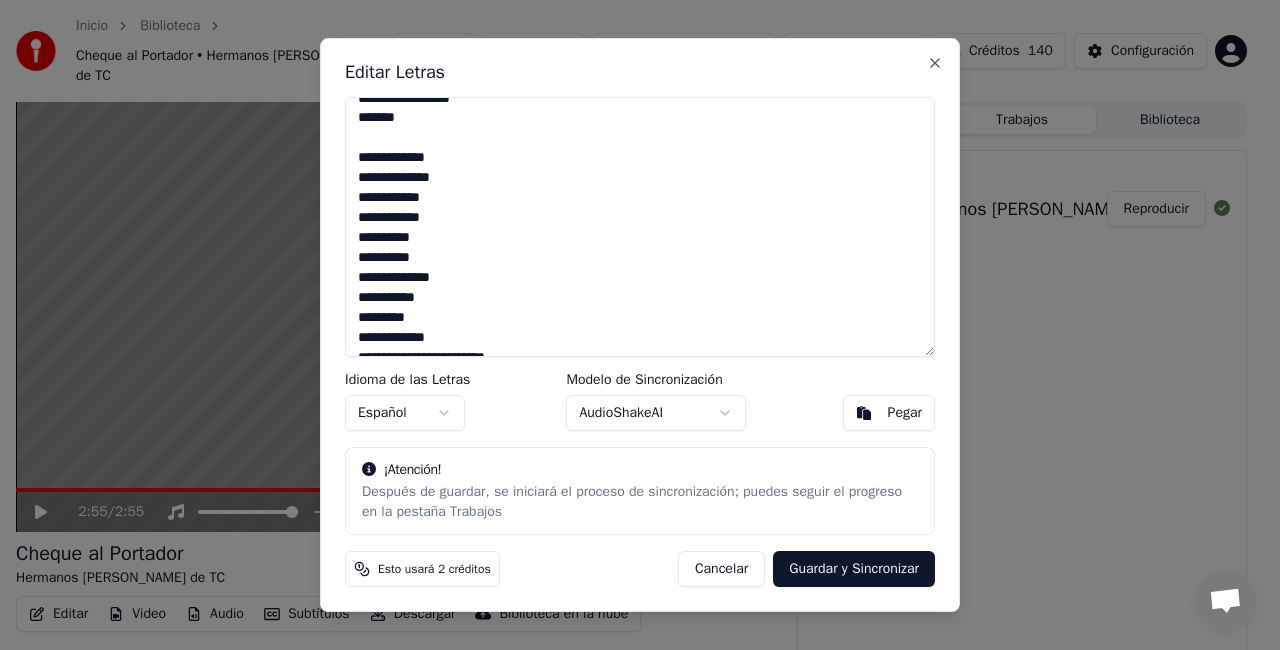 scroll, scrollTop: 677, scrollLeft: 0, axis: vertical 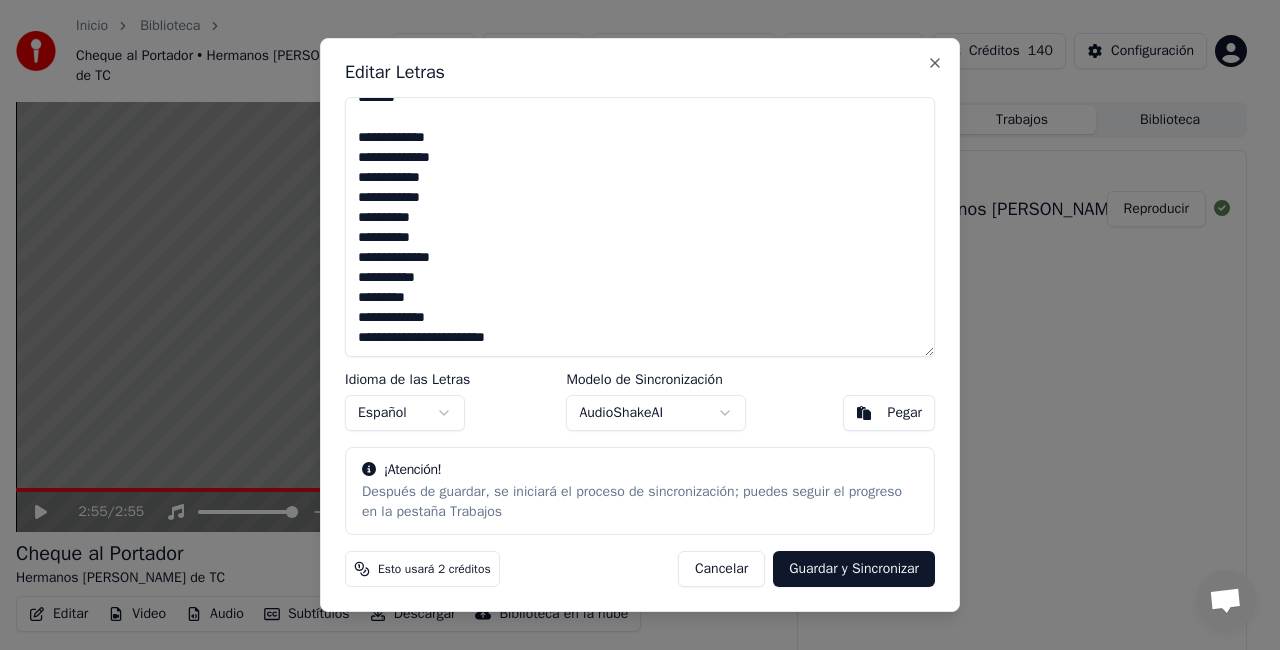 click on "**********" at bounding box center [640, 227] 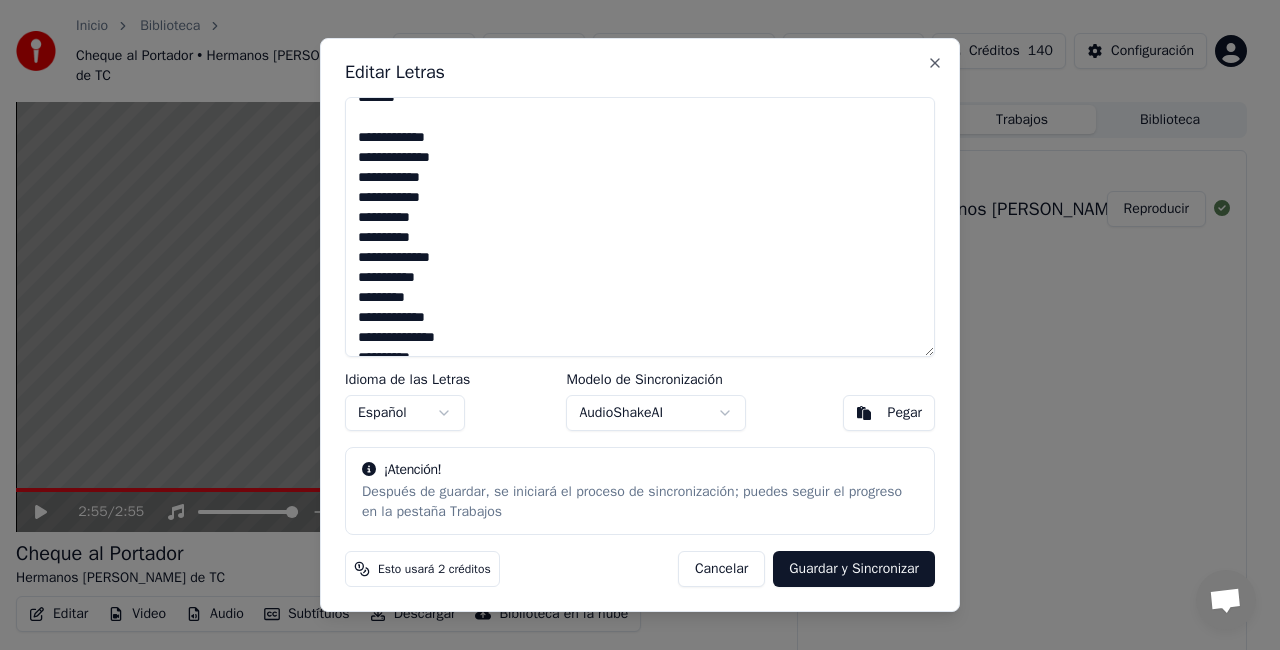 scroll, scrollTop: 697, scrollLeft: 0, axis: vertical 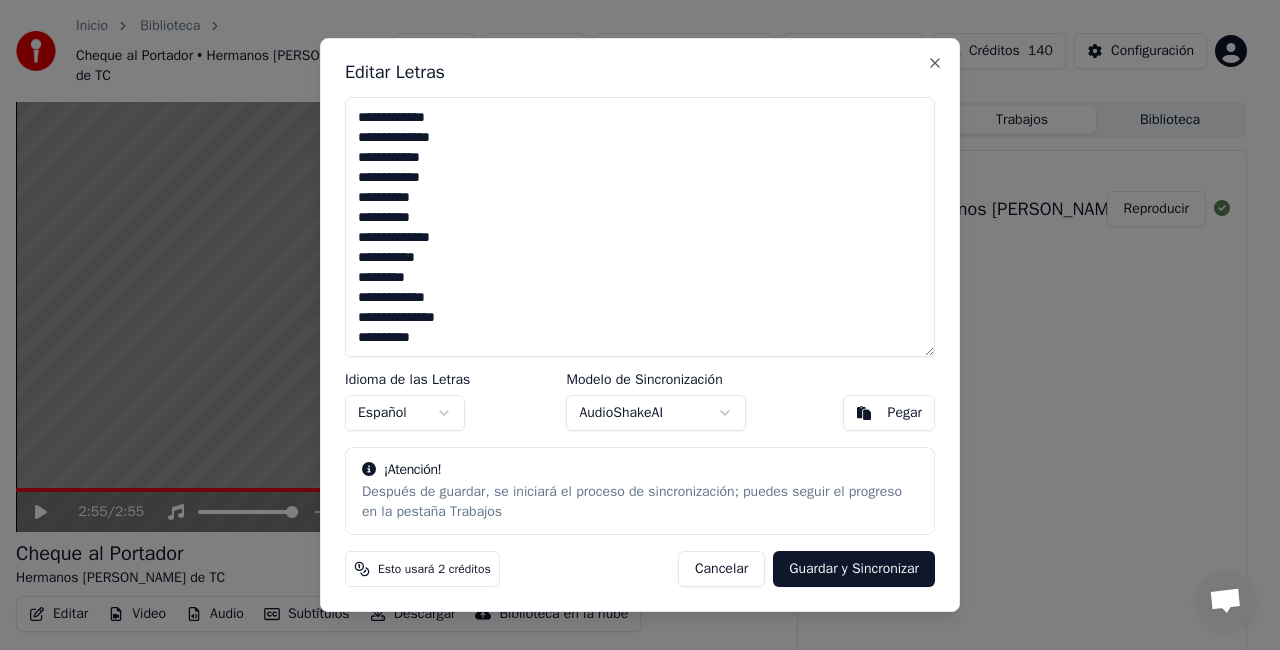 click on "**********" at bounding box center (640, 227) 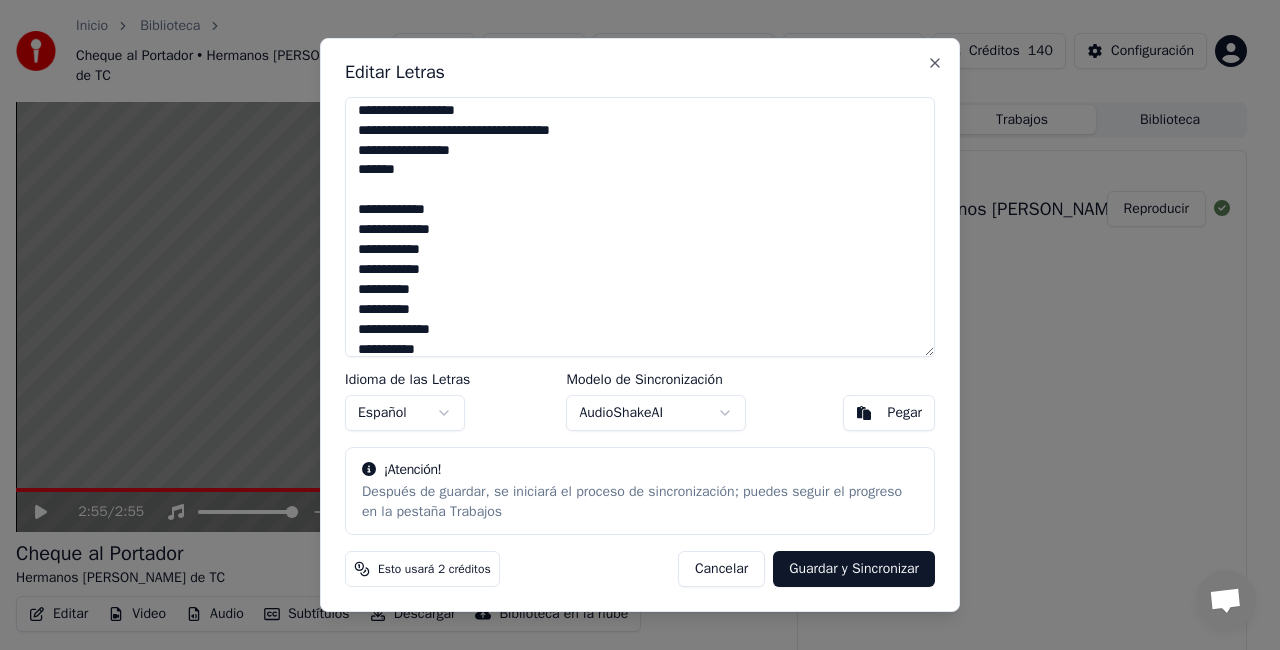 scroll, scrollTop: 697, scrollLeft: 0, axis: vertical 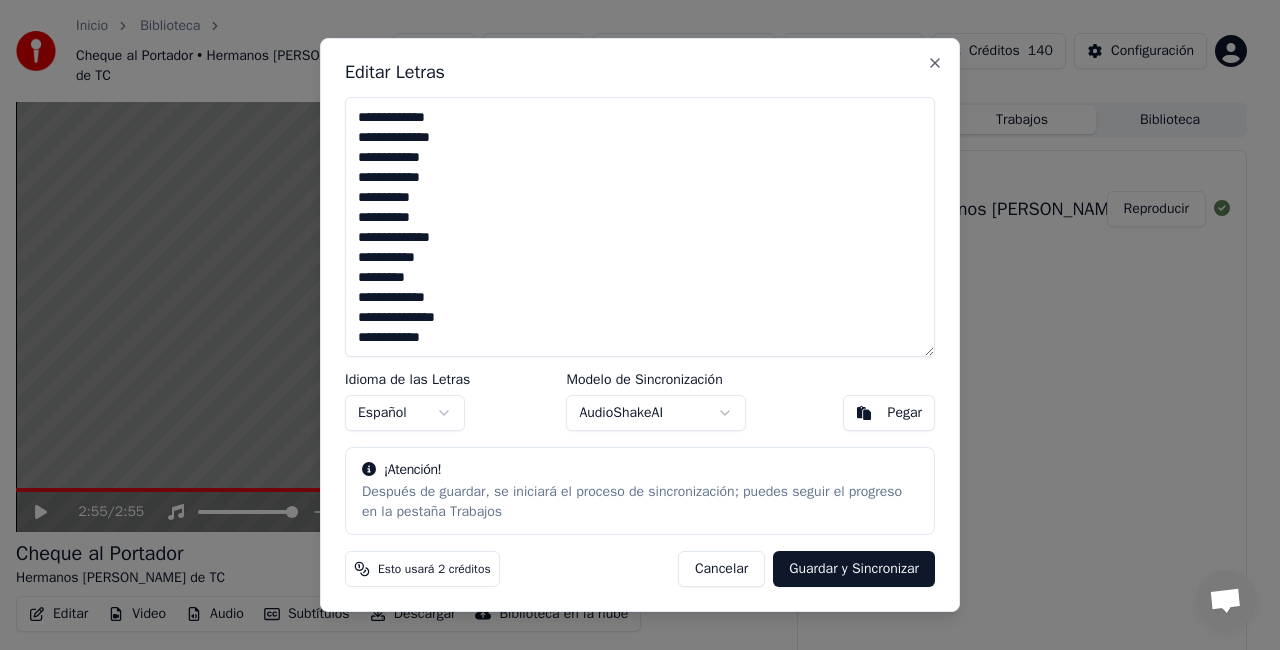 type on "**********" 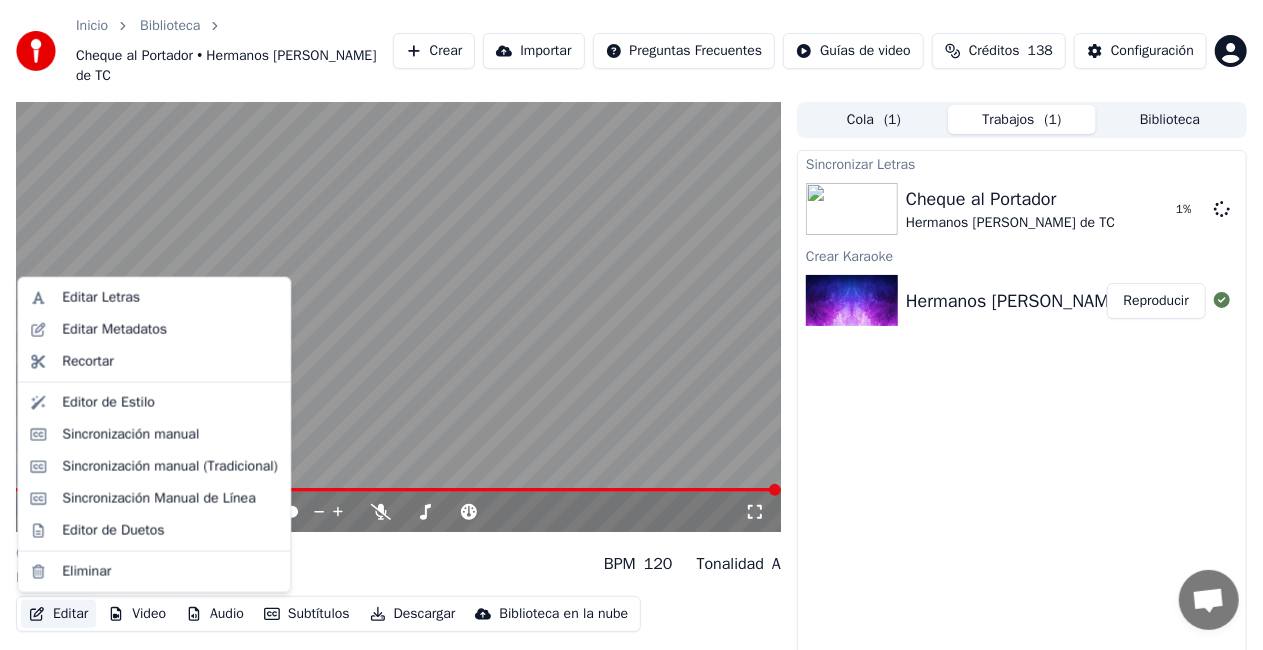 click on "Editar" at bounding box center (58, 614) 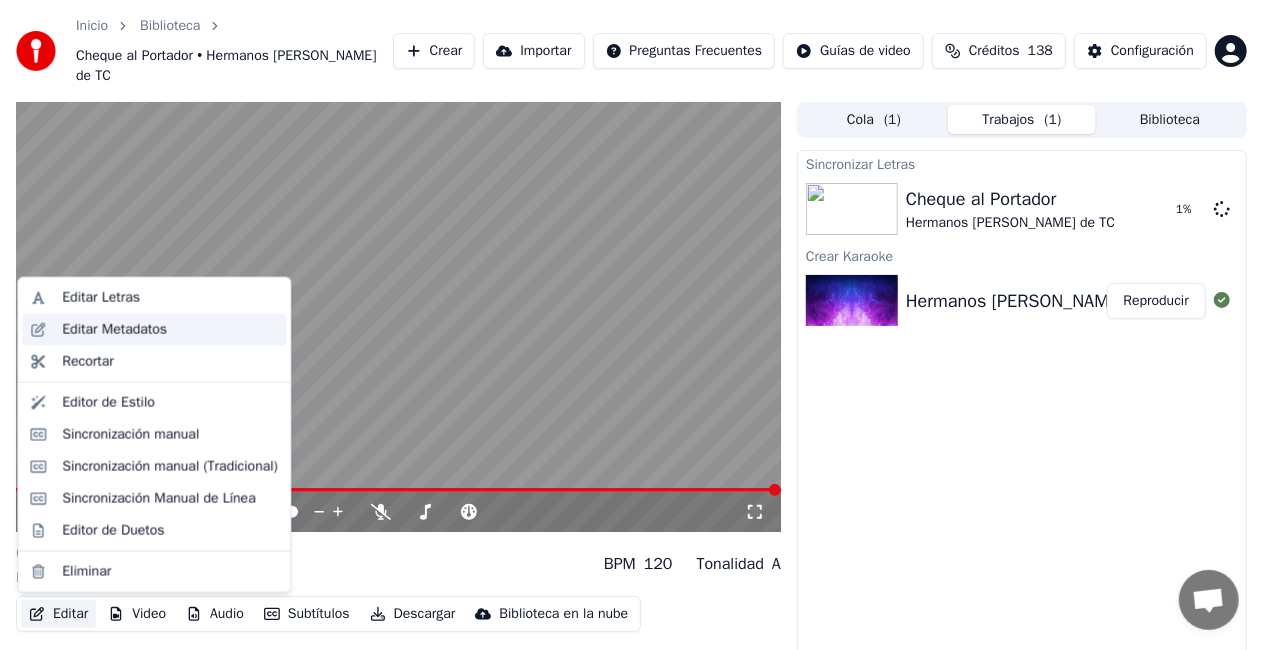 click on "Editar Metadatos" at bounding box center (114, 330) 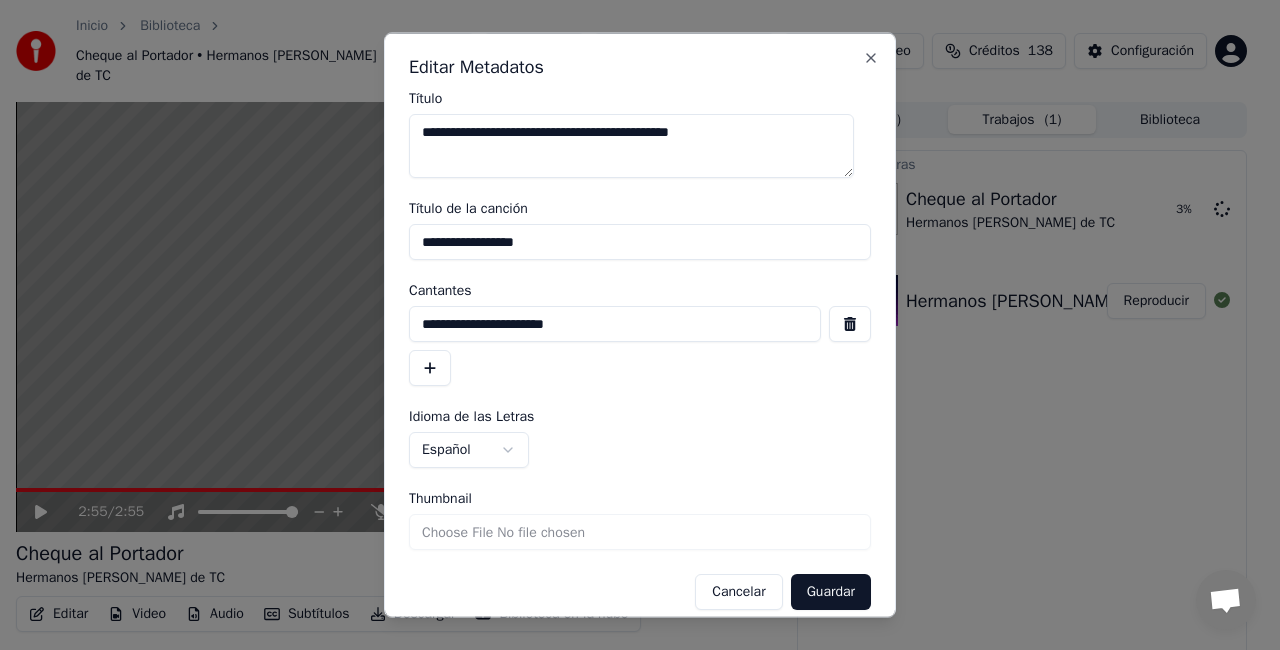 click on "**********" at bounding box center (631, 146) 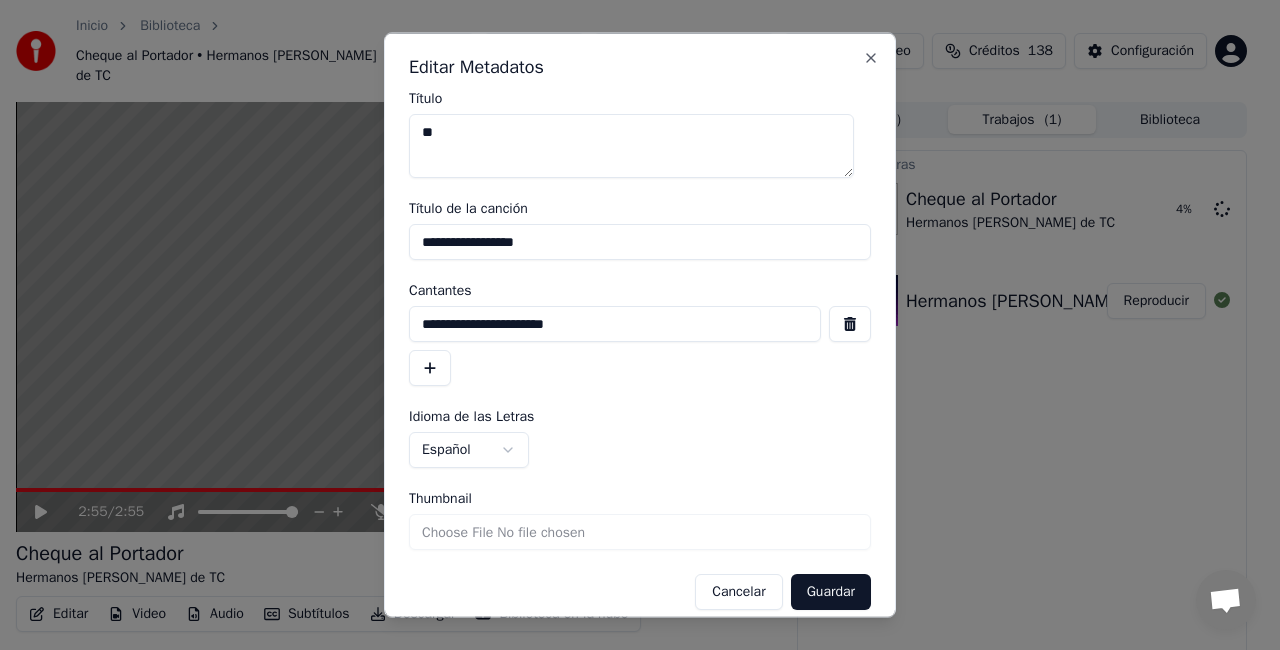 type on "*" 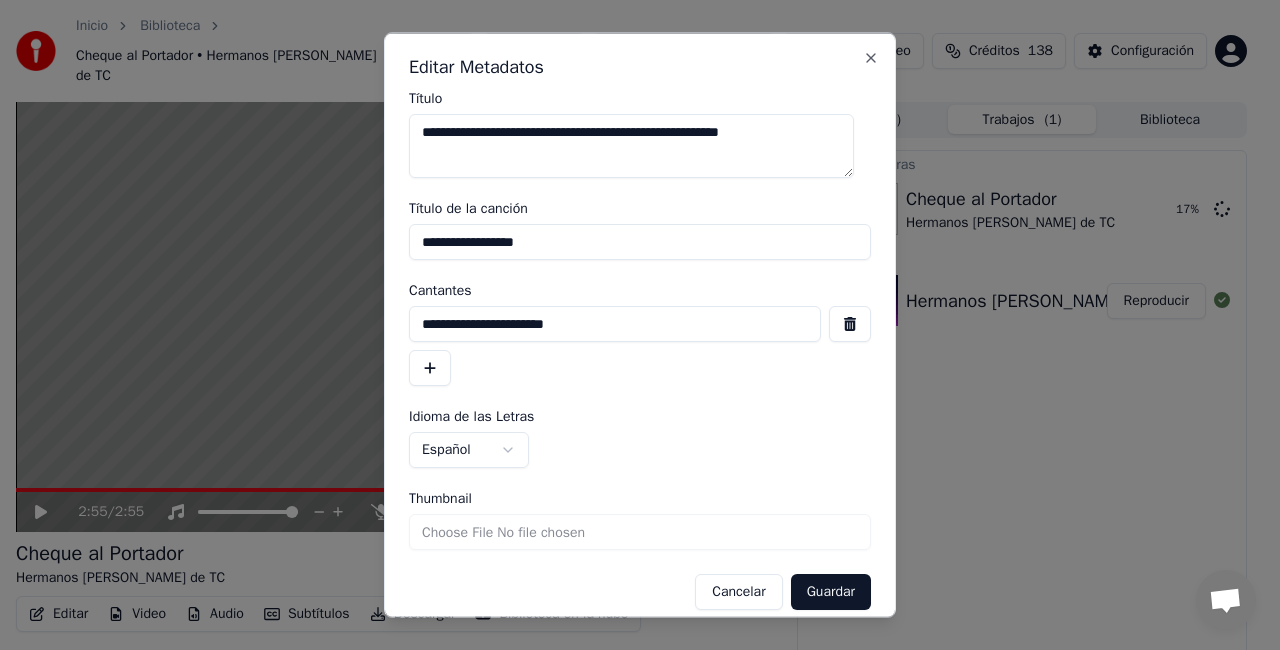 type on "**********" 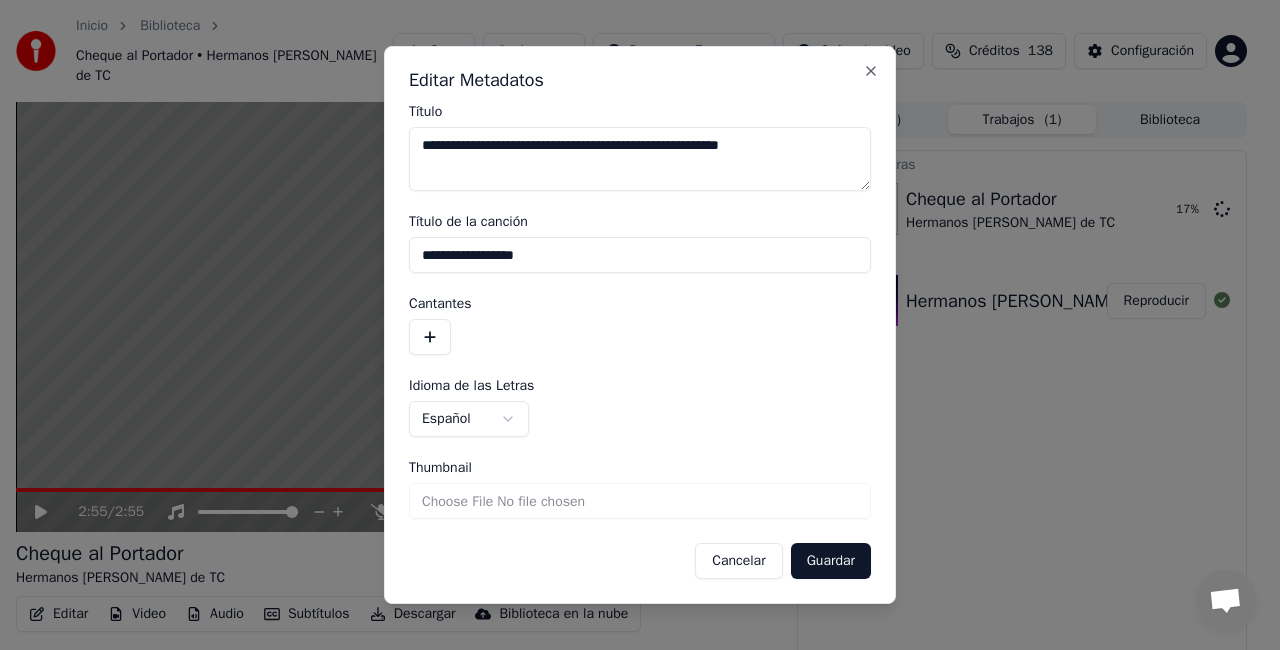click on "**********" at bounding box center [640, 255] 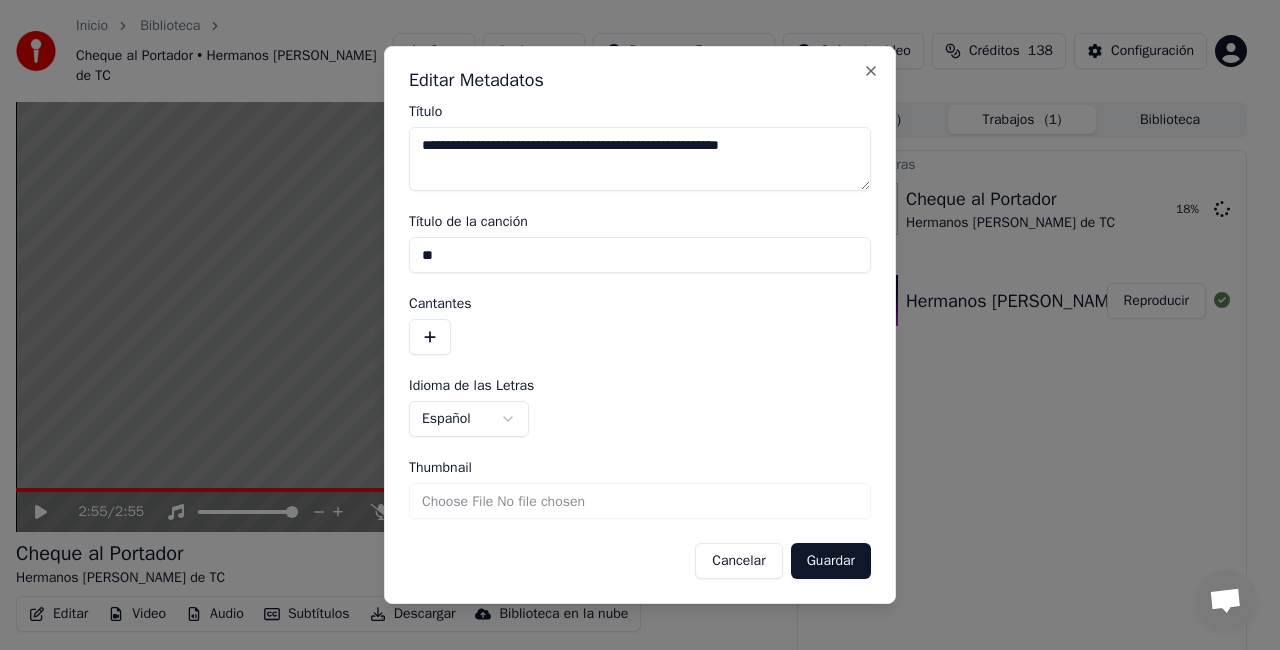 type on "*" 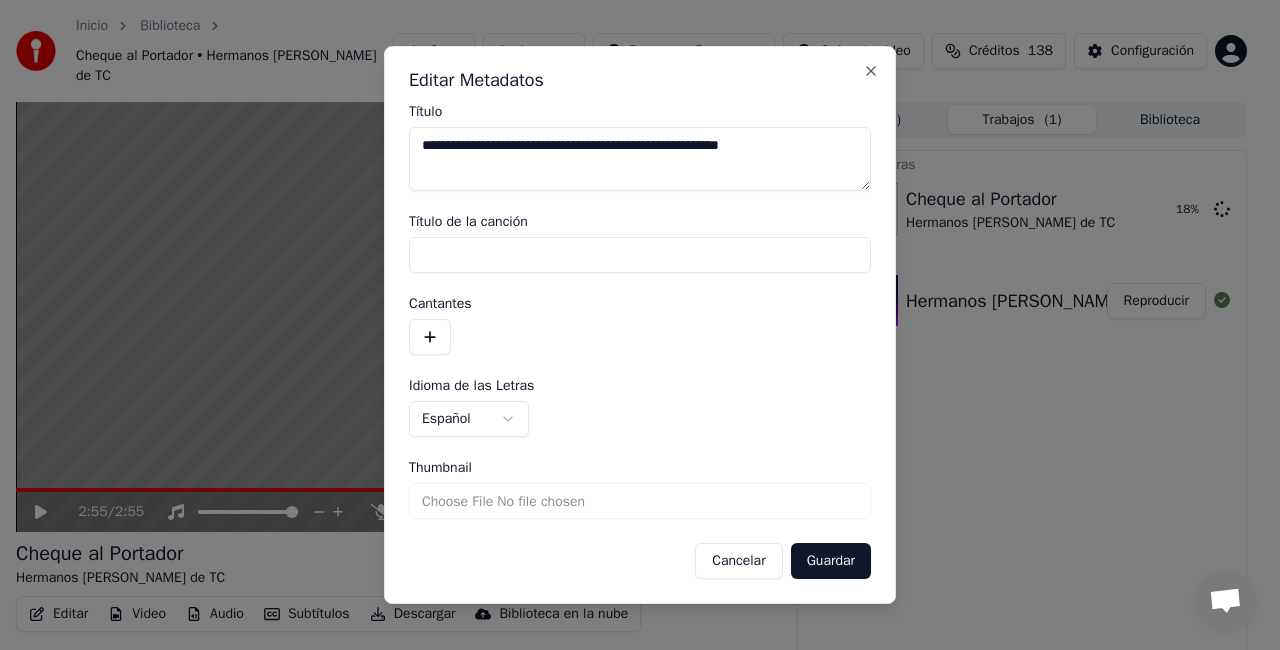 type 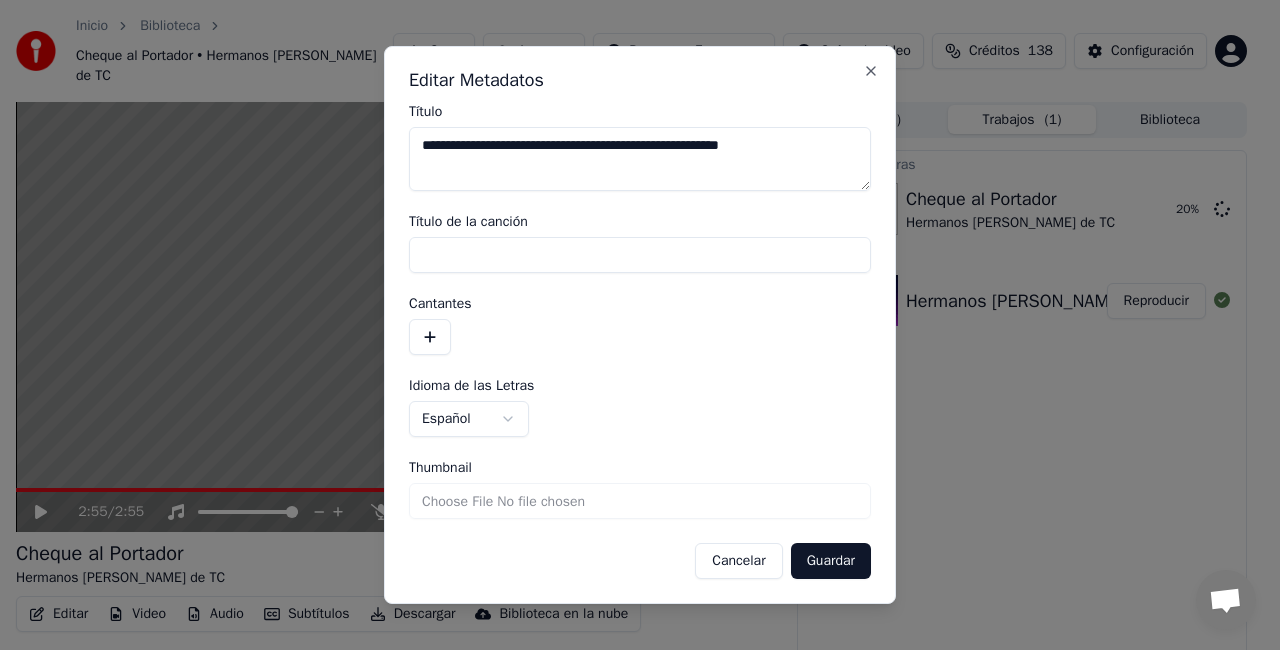 type on "**********" 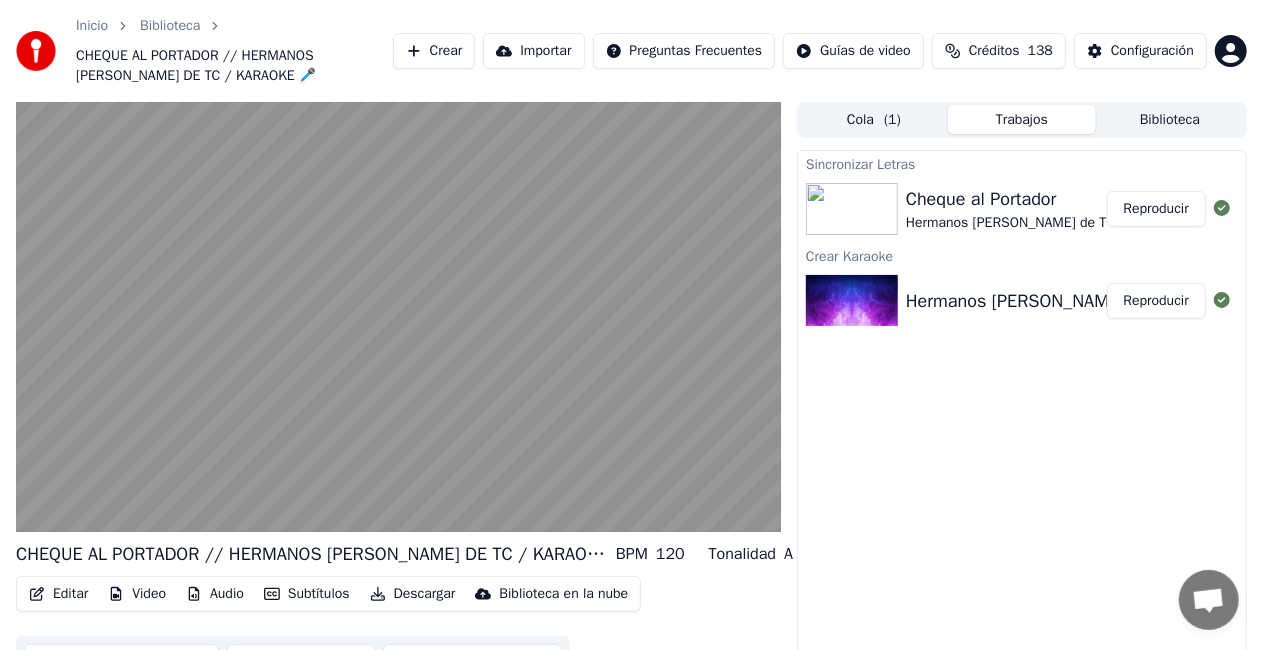click on "Reproducir" at bounding box center [1156, 209] 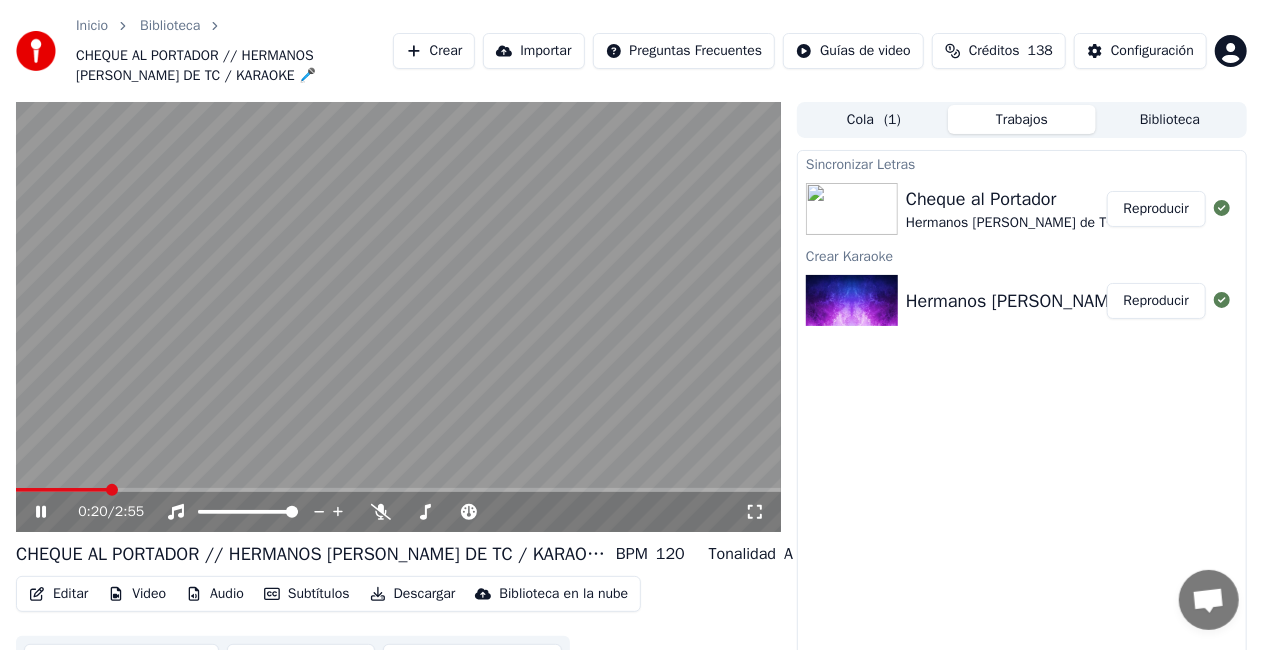 click on "Reproducir" at bounding box center [1156, 209] 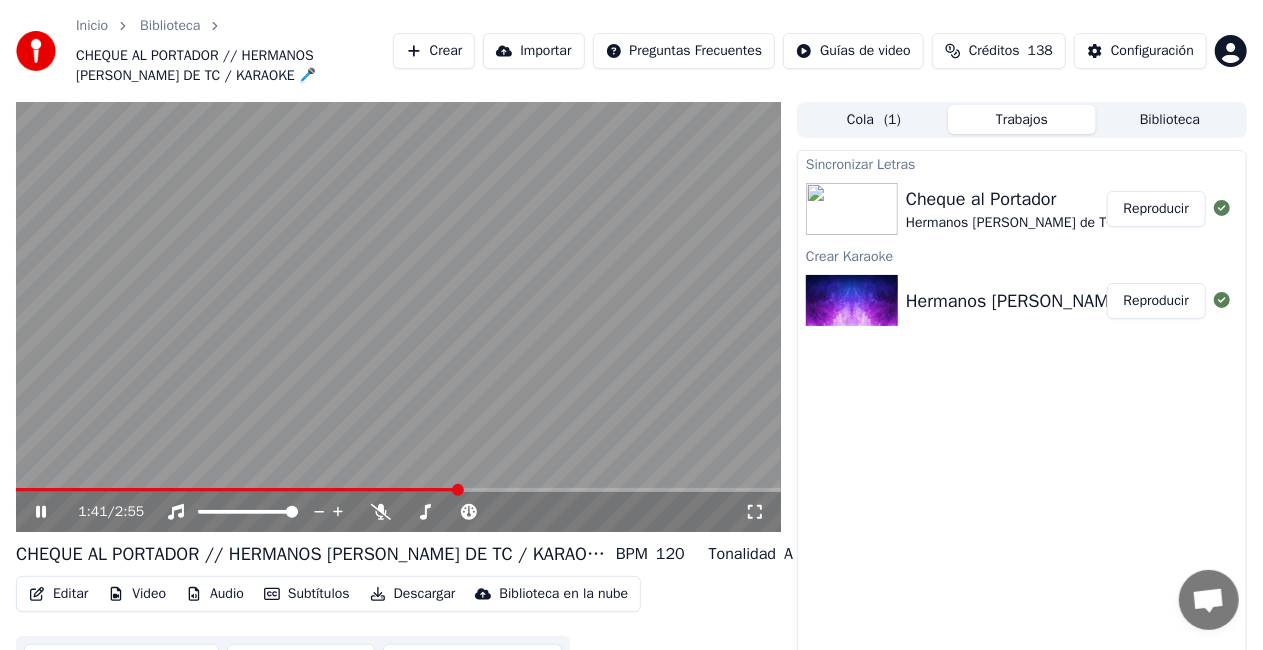 click 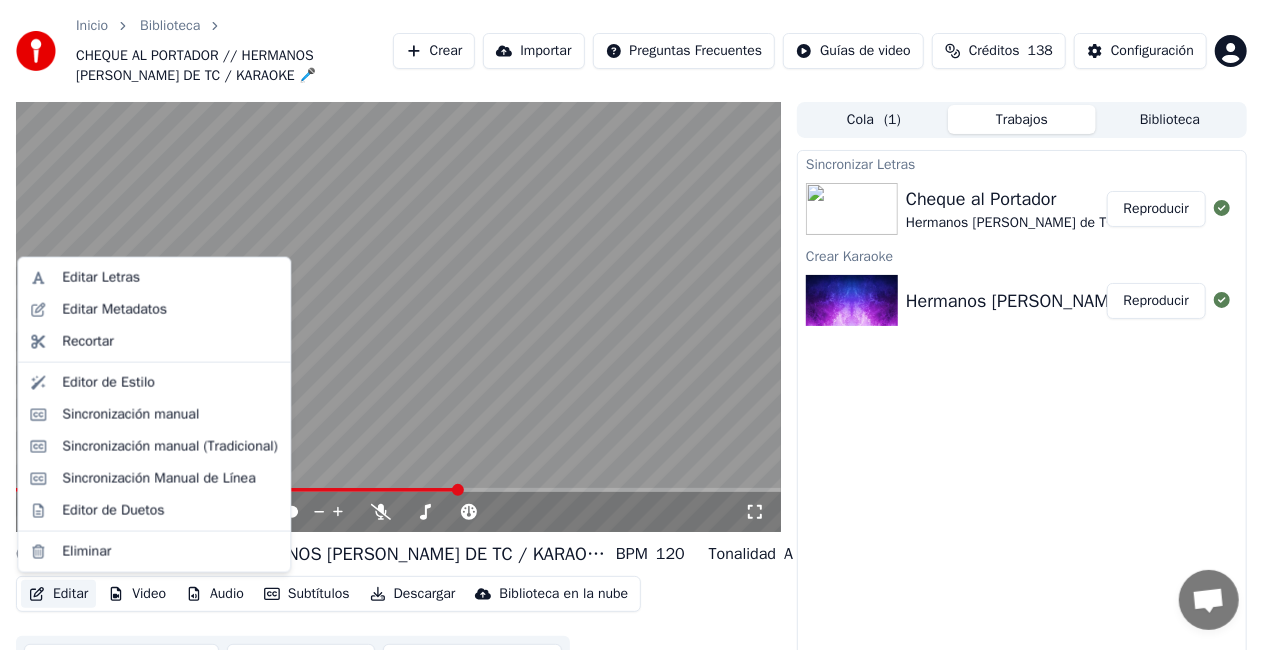 click on "Editar" at bounding box center (58, 594) 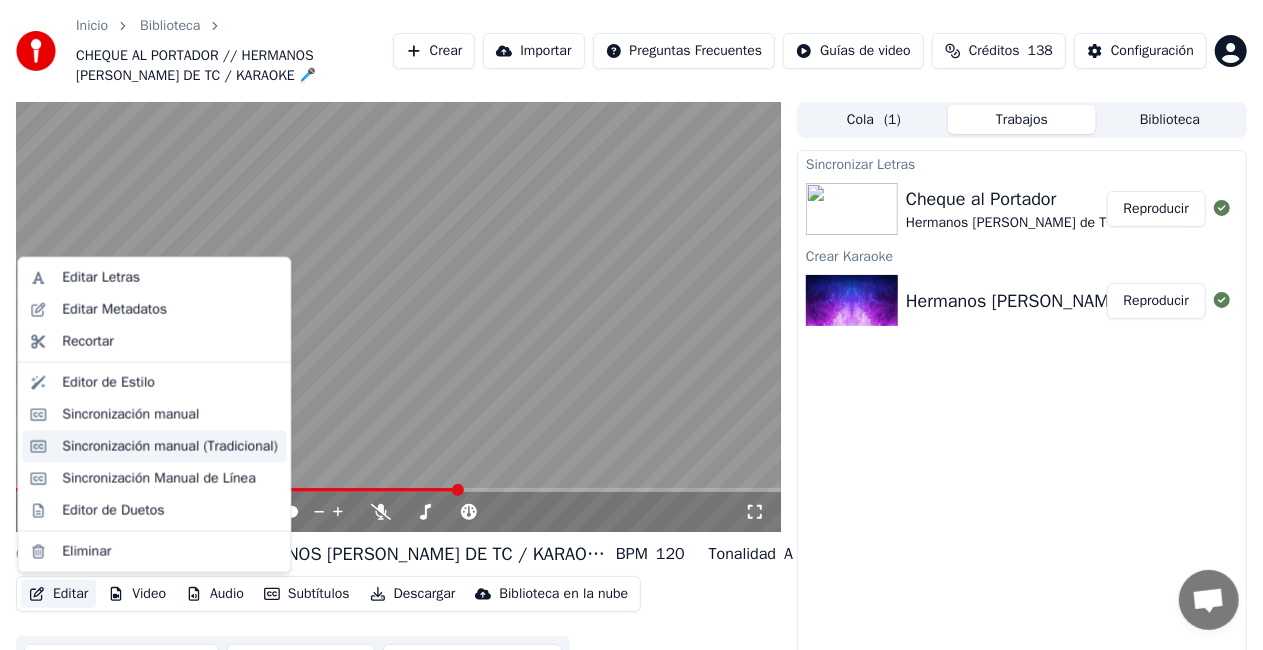 click on "Sincronización manual (Tradicional)" at bounding box center [170, 447] 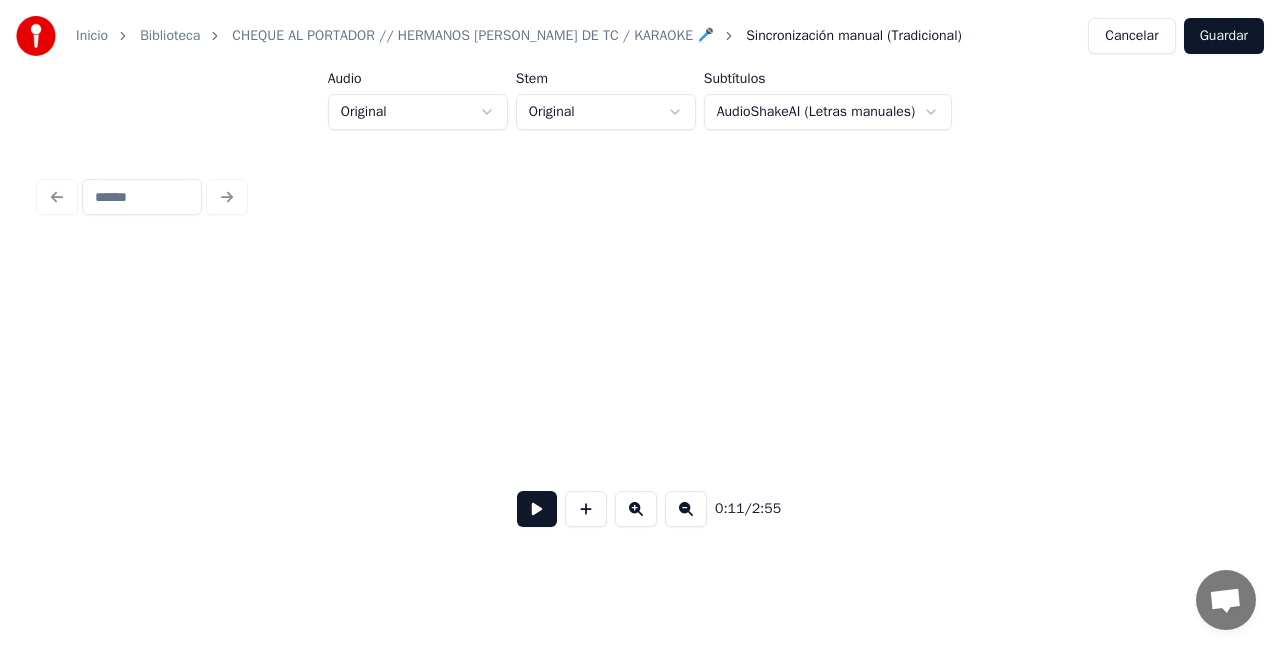 scroll, scrollTop: 0, scrollLeft: 2215, axis: horizontal 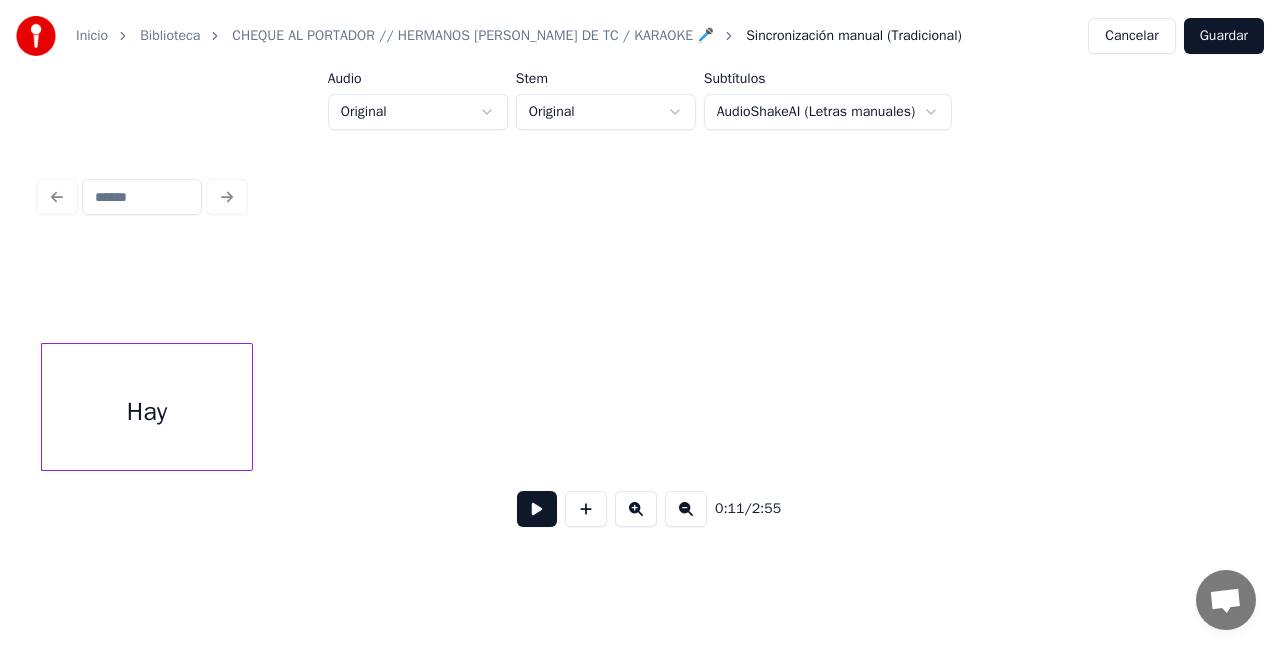 click at bounding box center [537, 509] 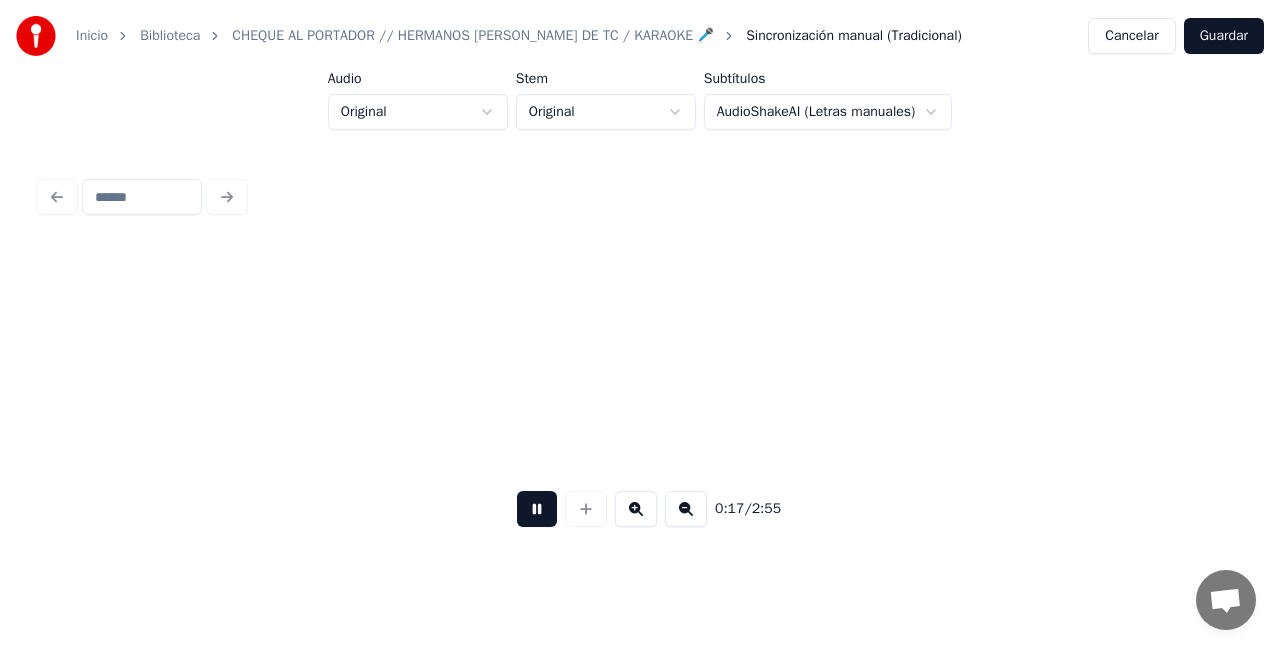 scroll, scrollTop: 0, scrollLeft: 3512, axis: horizontal 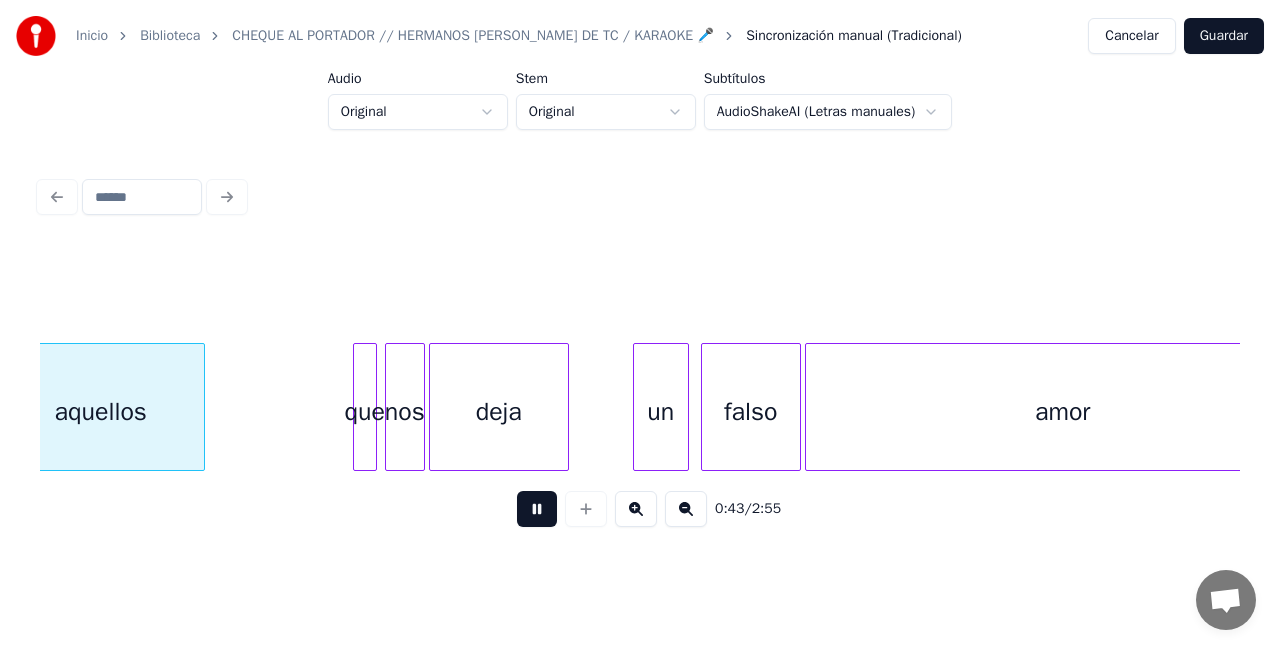 click at bounding box center [640, 293] 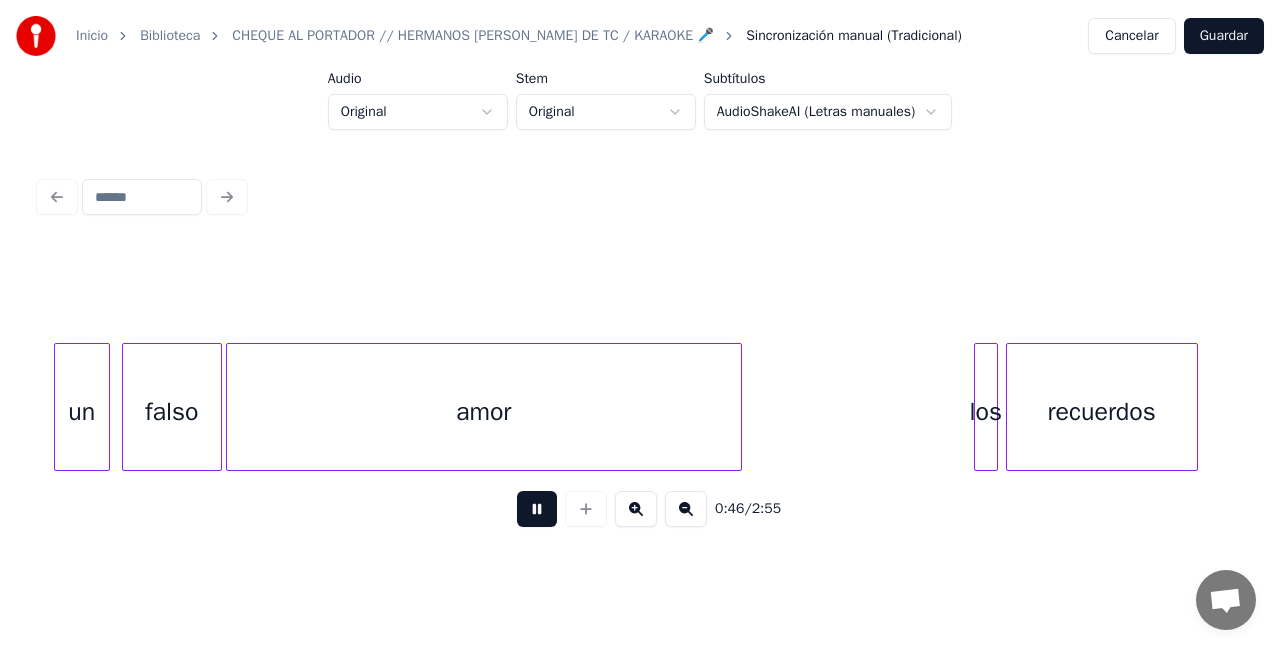 click at bounding box center (537, 509) 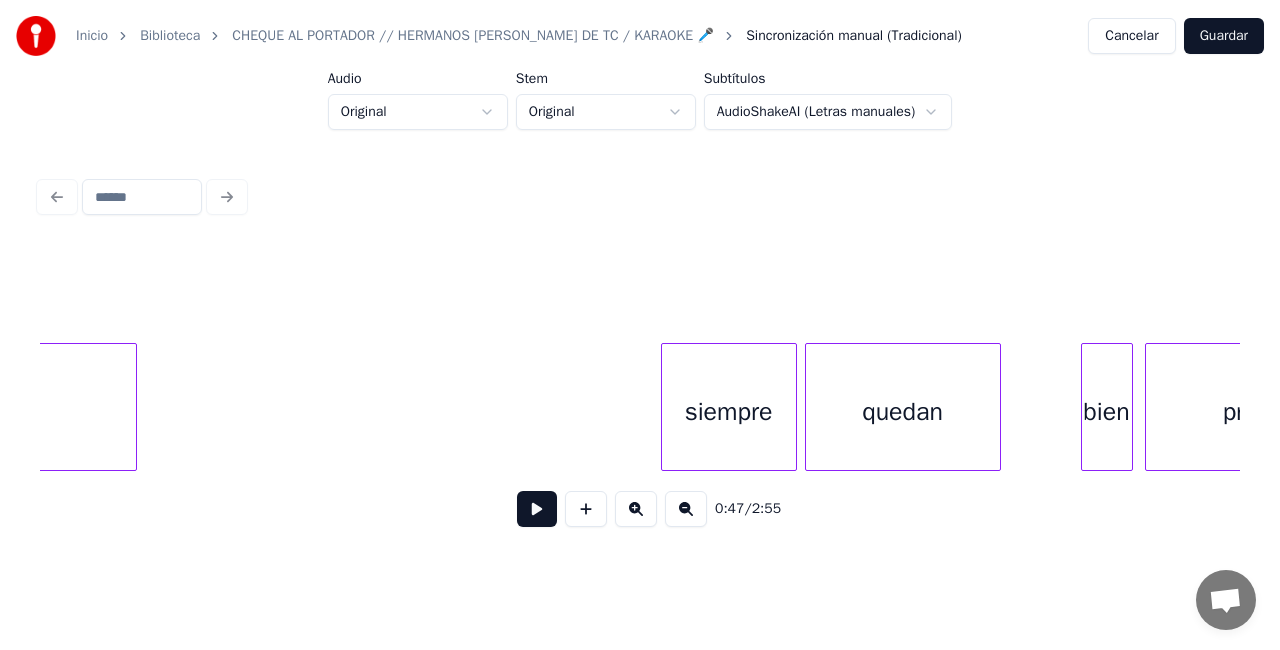 click at bounding box center [537, 509] 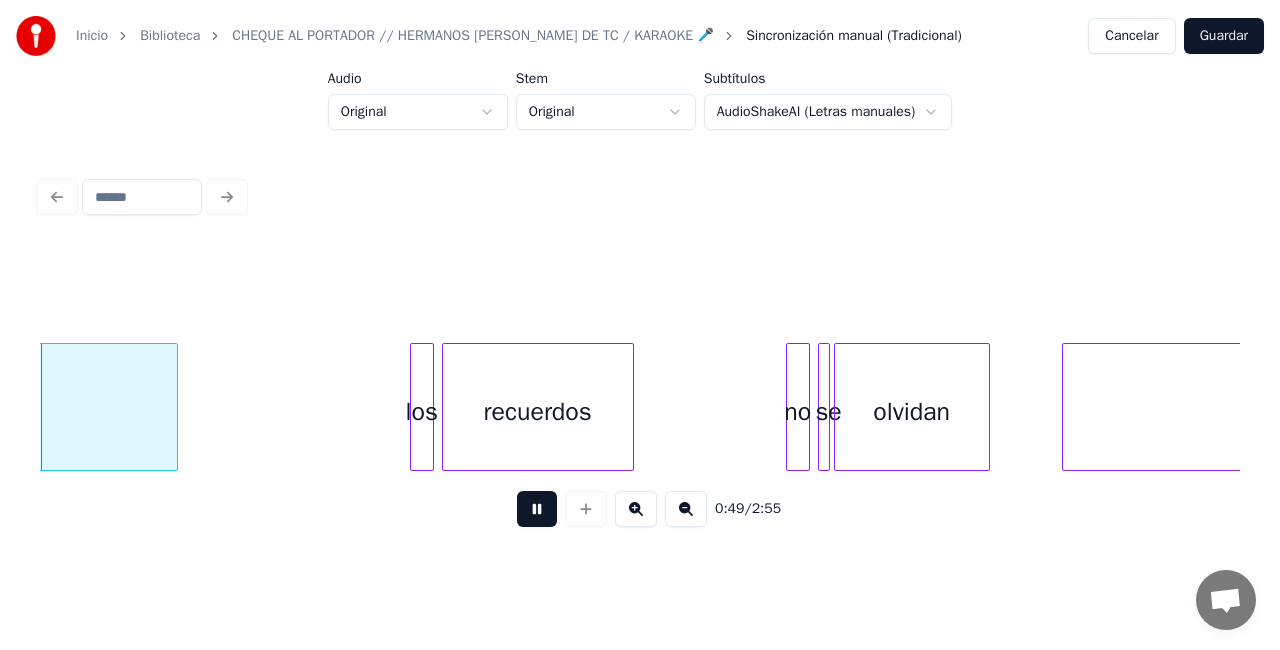 scroll, scrollTop: 0, scrollLeft: 9980, axis: horizontal 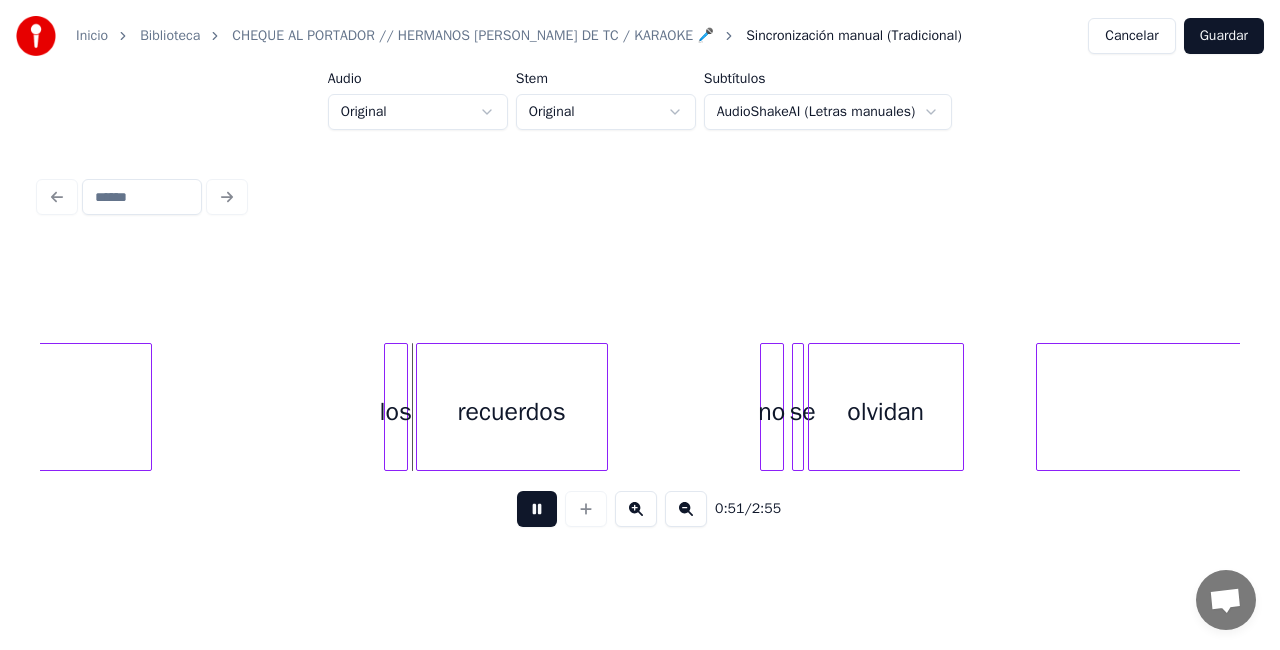 click at bounding box center (537, 509) 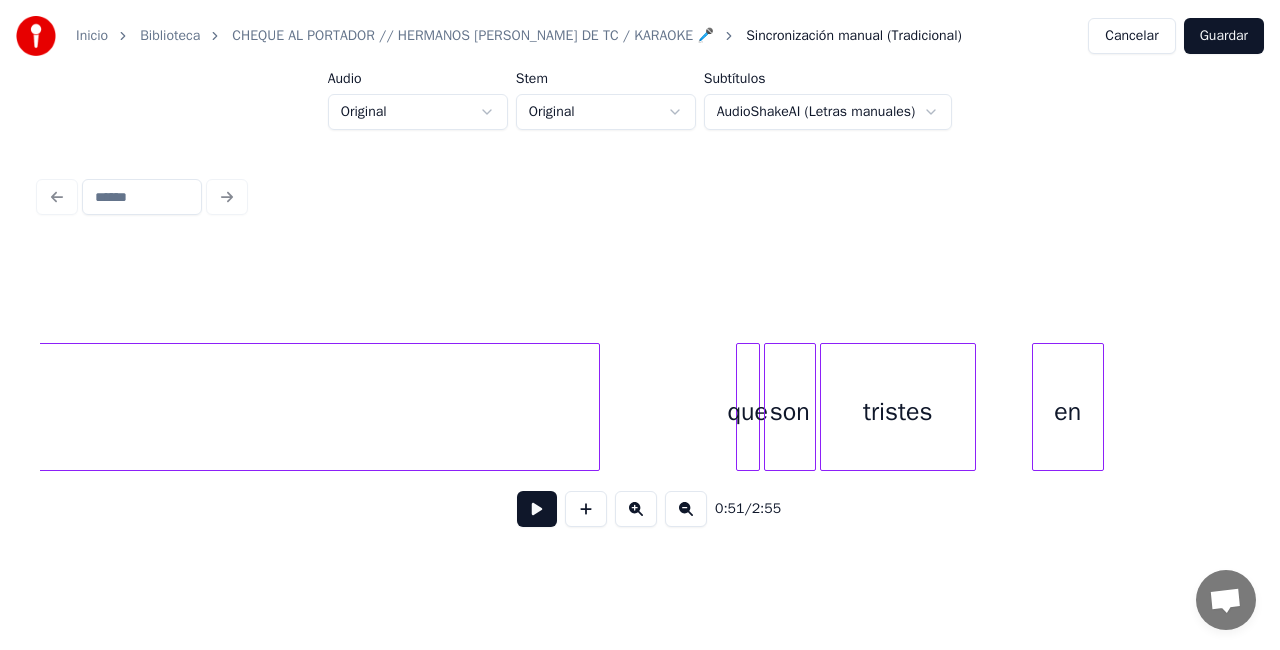 scroll, scrollTop: 0, scrollLeft: 6452, axis: horizontal 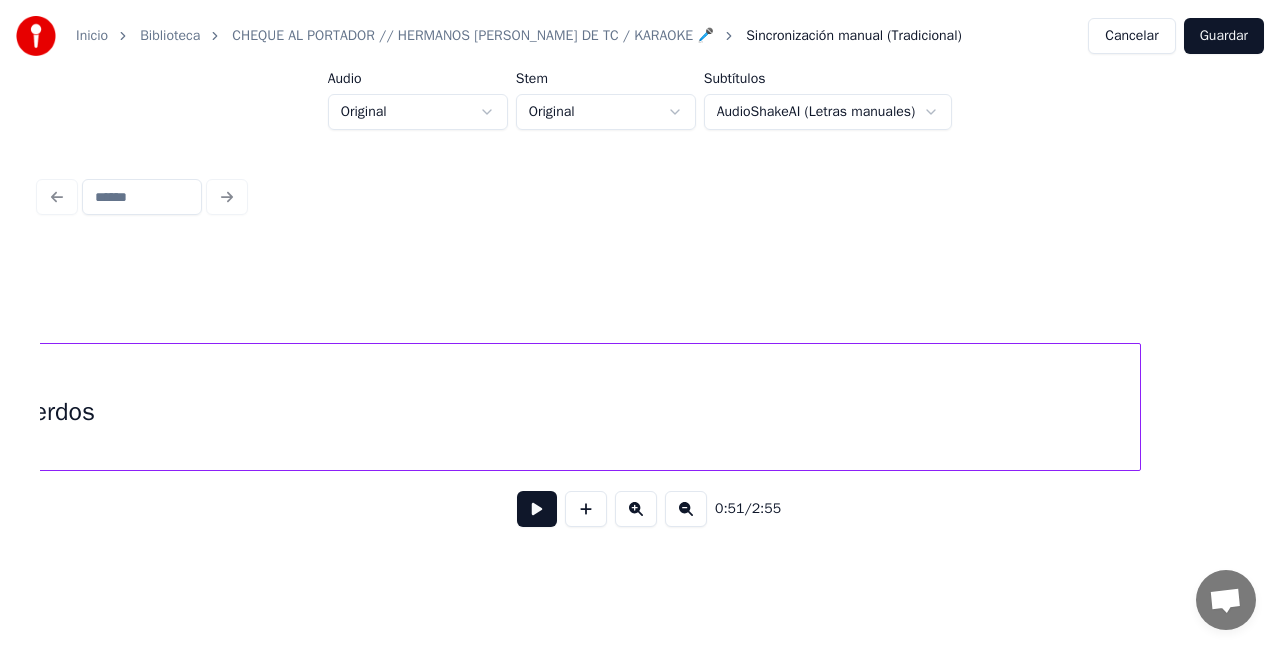 click on "recuerdos" at bounding box center (41, 412) 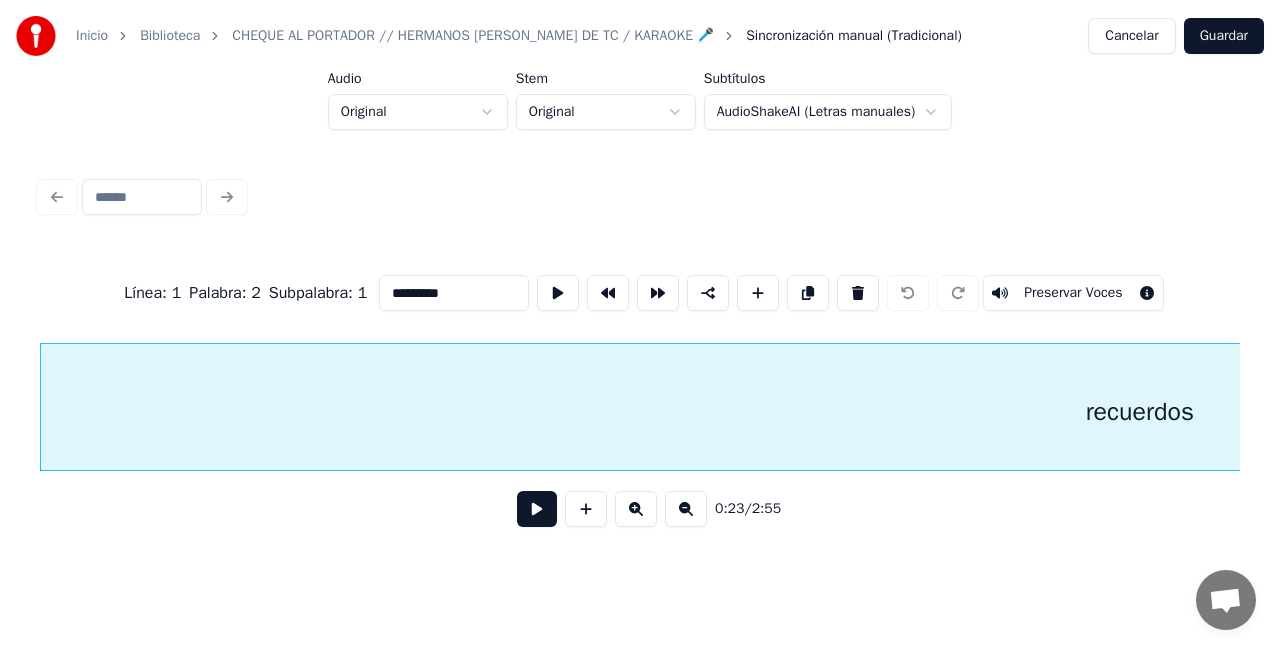 click at bounding box center [537, 509] 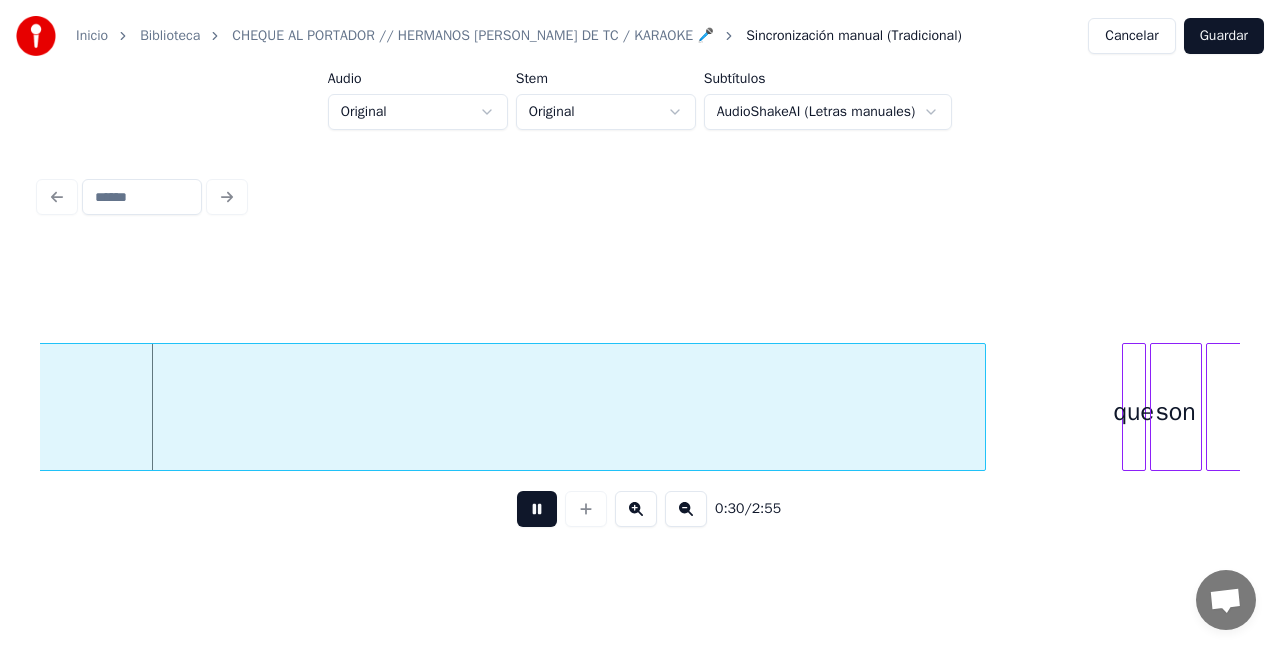 scroll, scrollTop: 0, scrollLeft: 6086, axis: horizontal 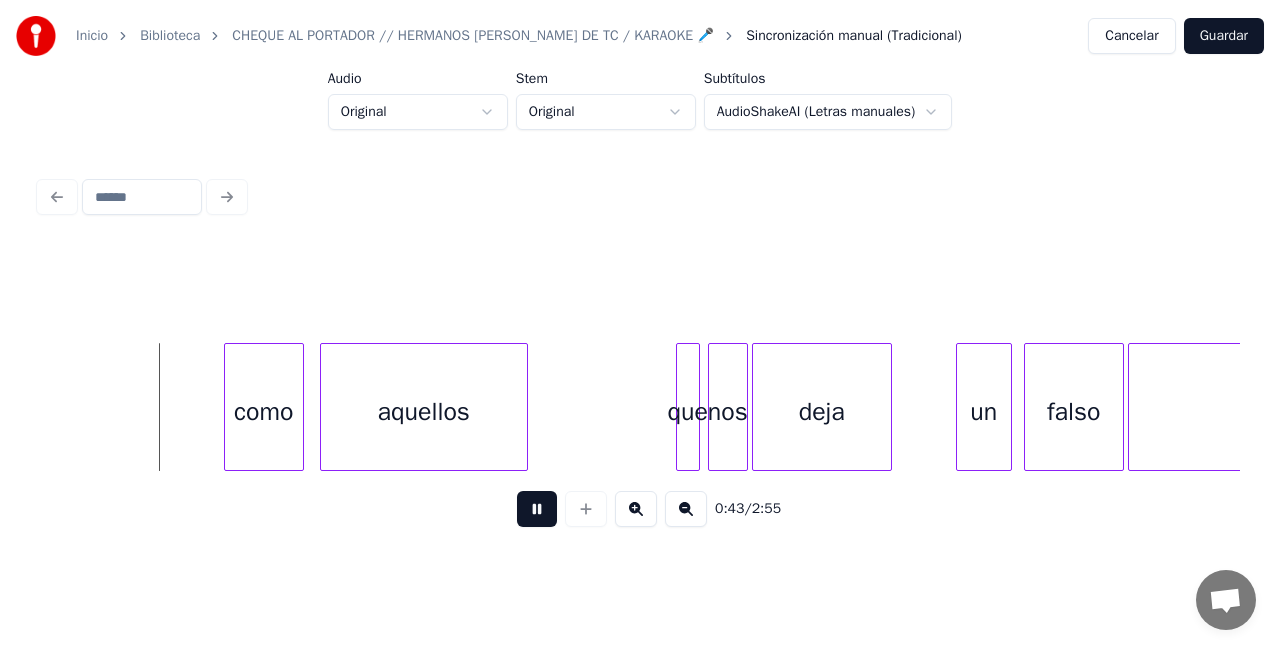 click at bounding box center (537, 509) 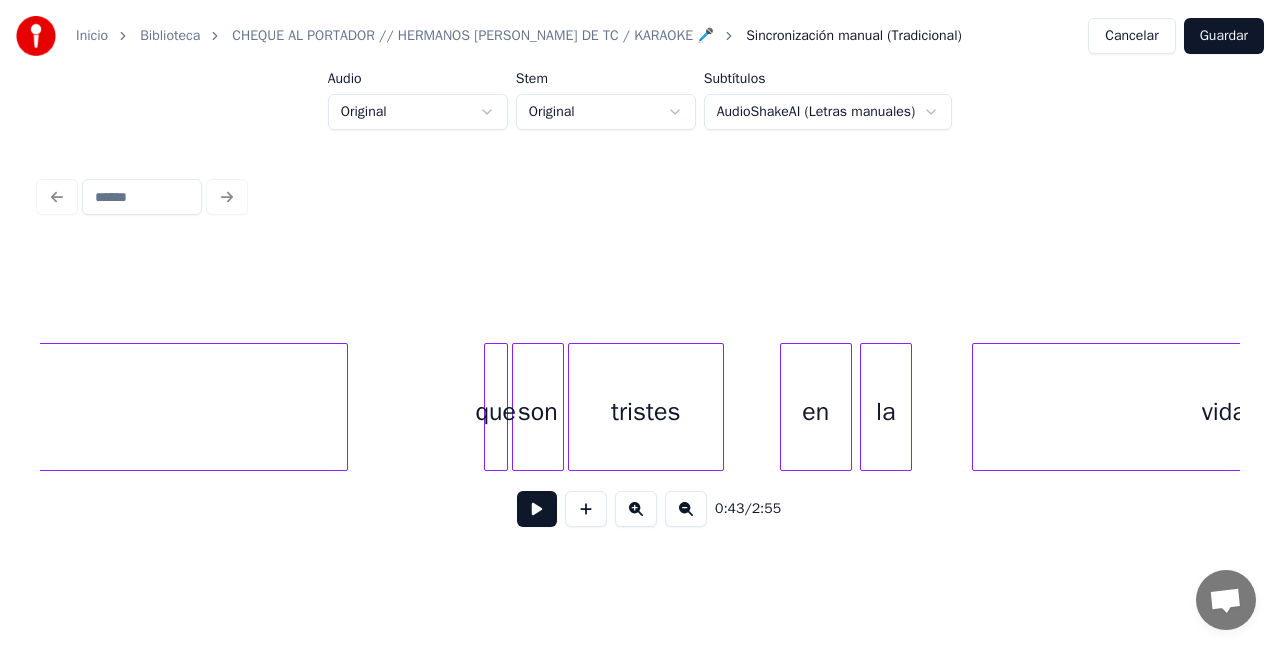 scroll, scrollTop: 0, scrollLeft: 6564, axis: horizontal 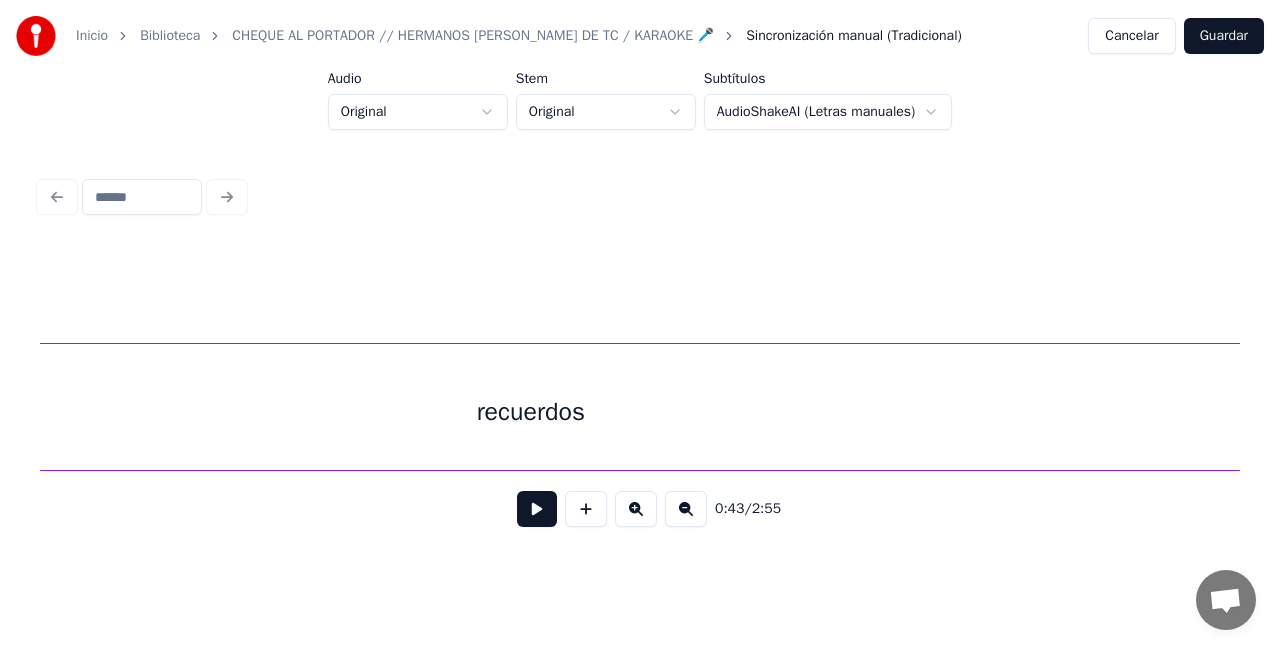 click on "recuerdos" at bounding box center (531, 412) 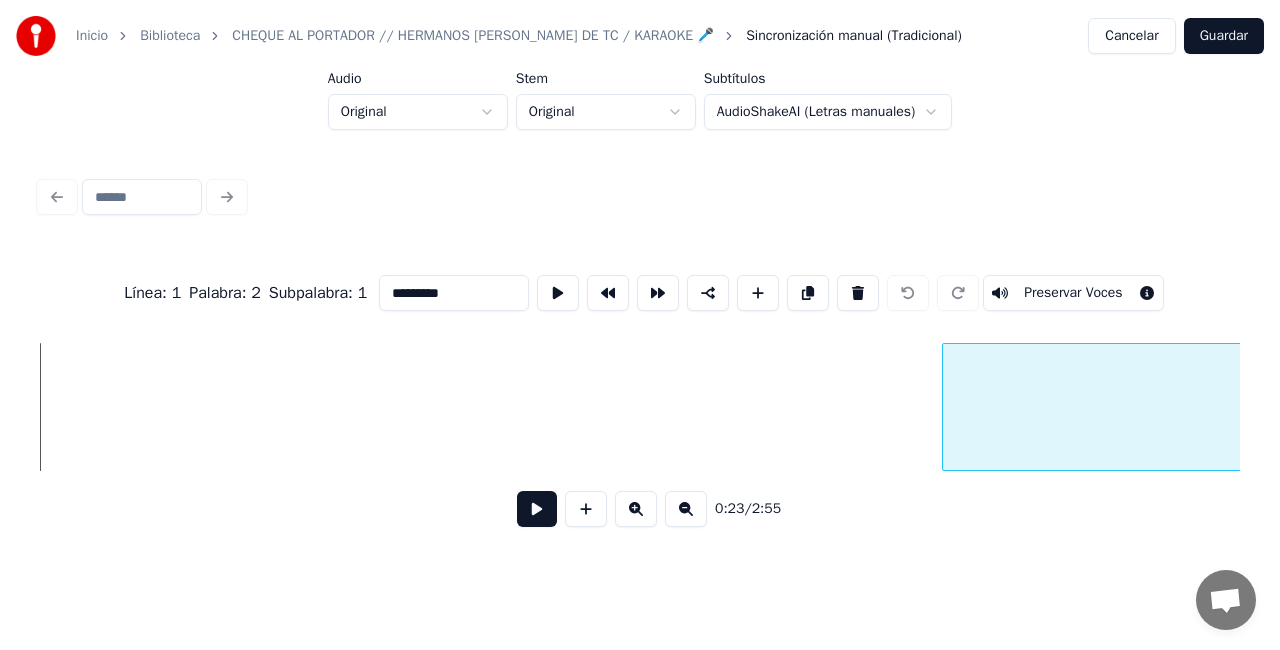 click at bounding box center (946, 407) 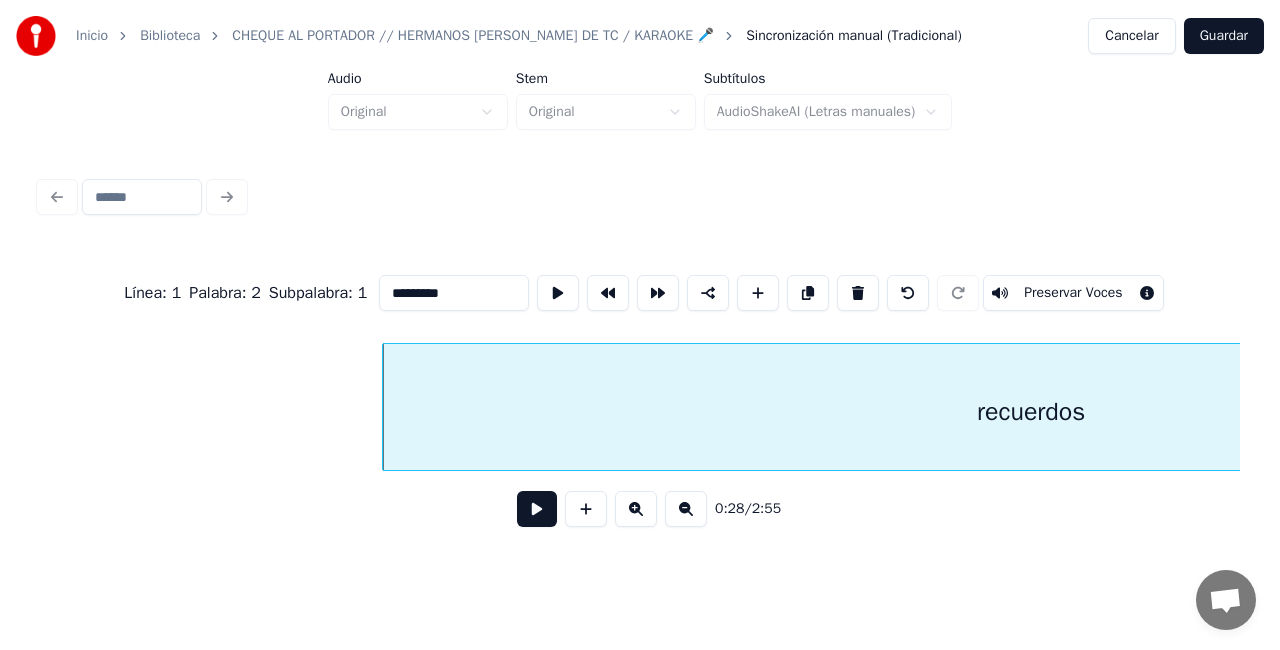 scroll, scrollTop: 0, scrollLeft: 5458, axis: horizontal 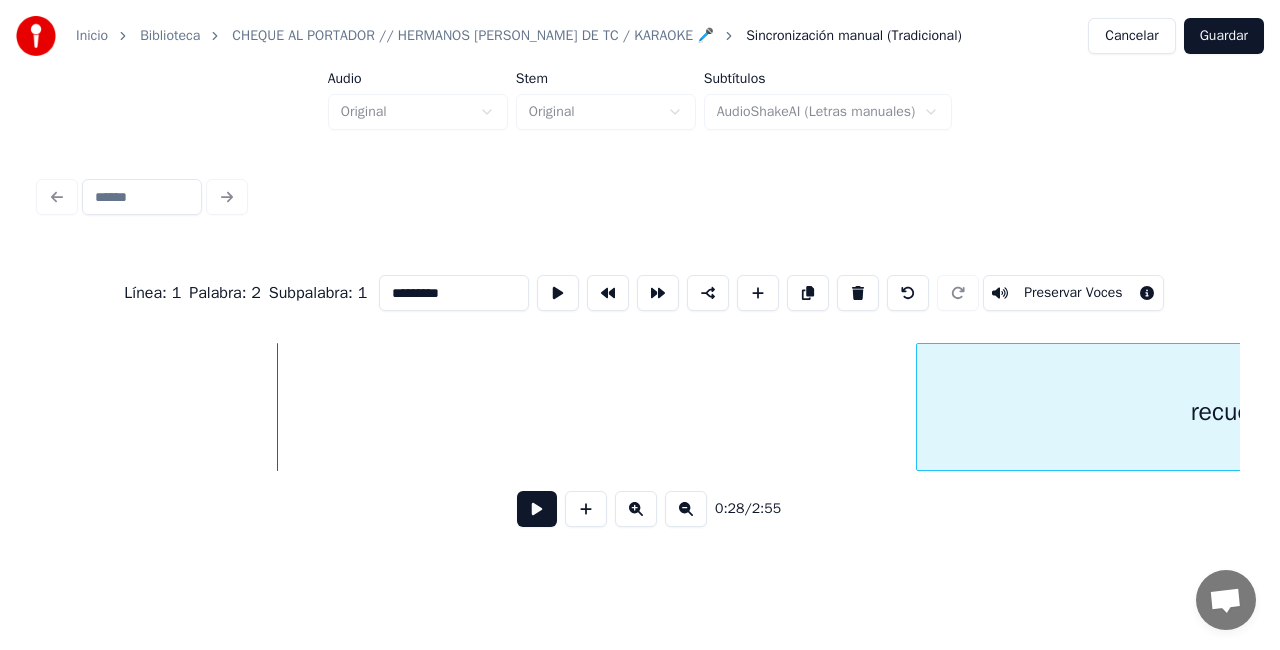 click at bounding box center (920, 407) 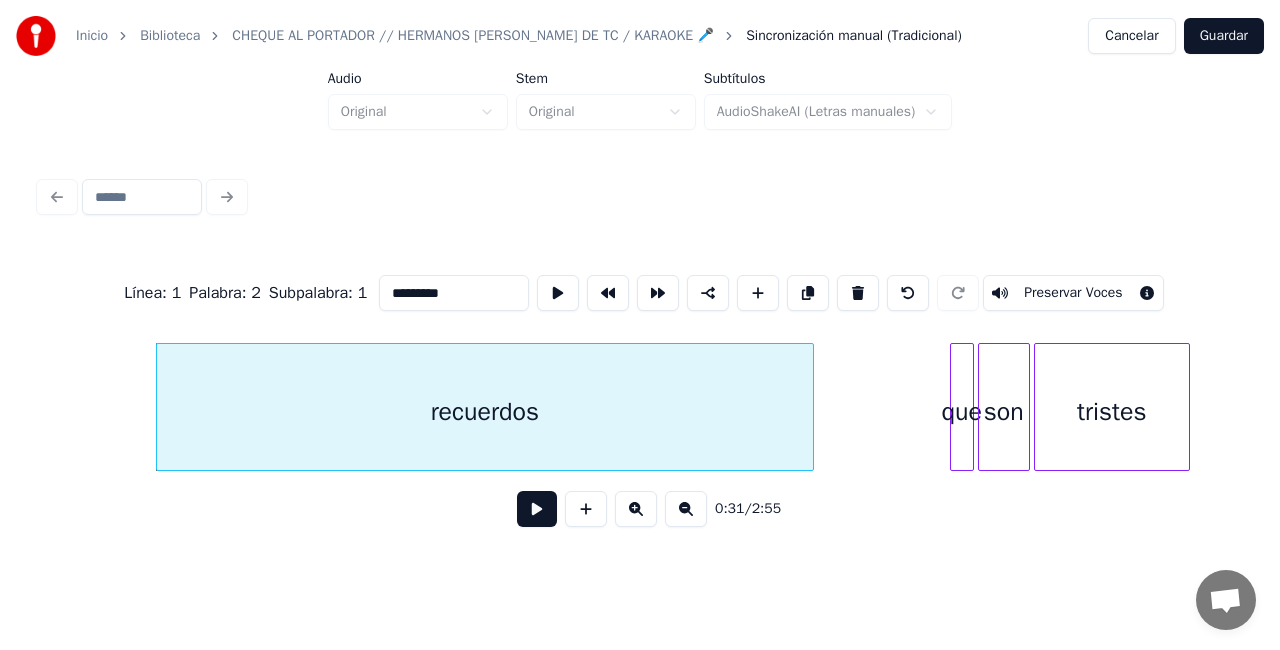 scroll, scrollTop: 0, scrollLeft: 6312, axis: horizontal 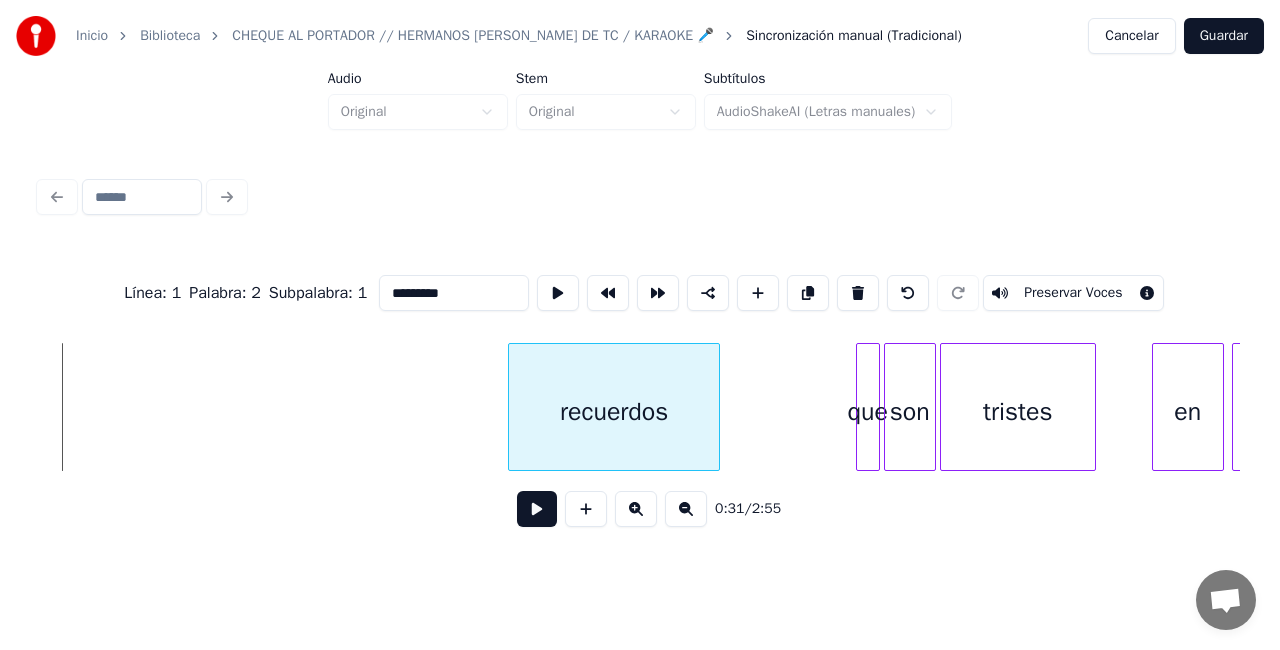 click at bounding box center (512, 407) 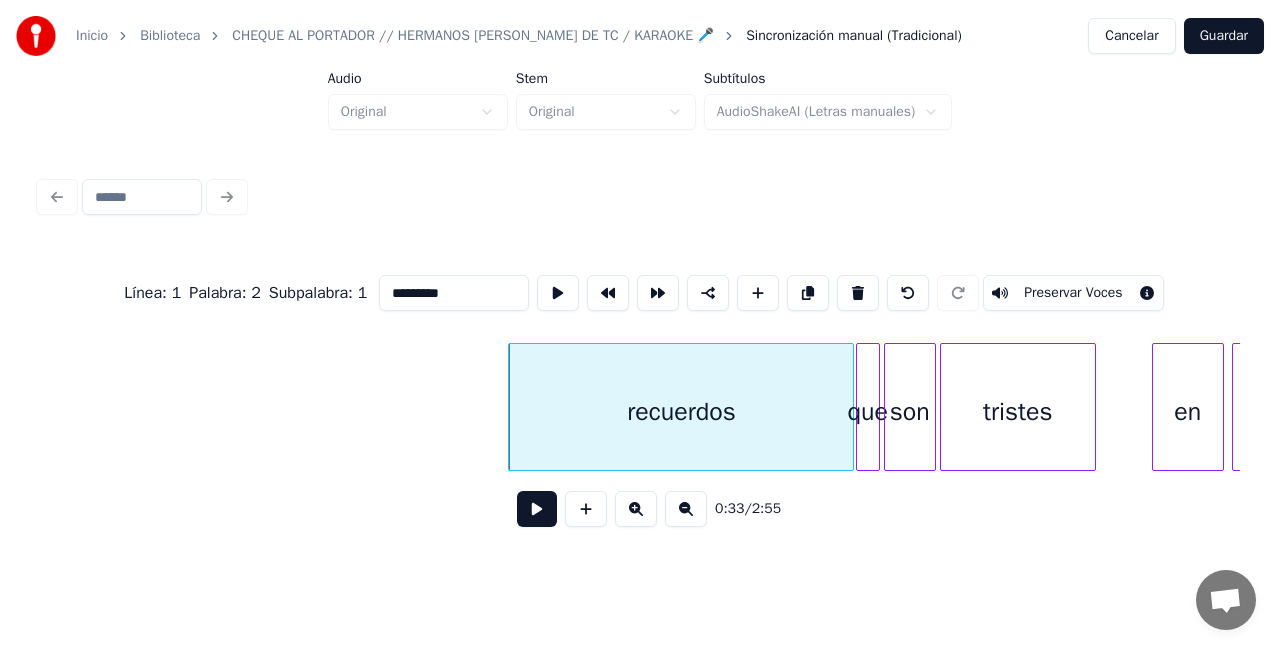 click at bounding box center (850, 407) 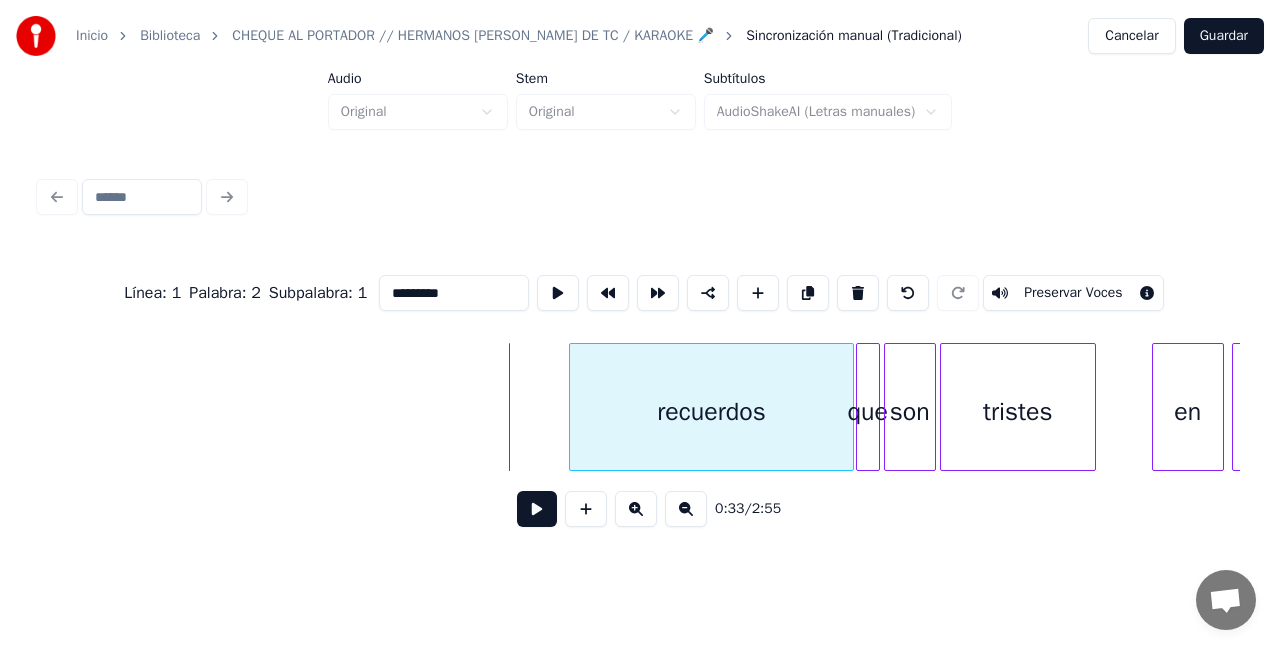 click at bounding box center [573, 407] 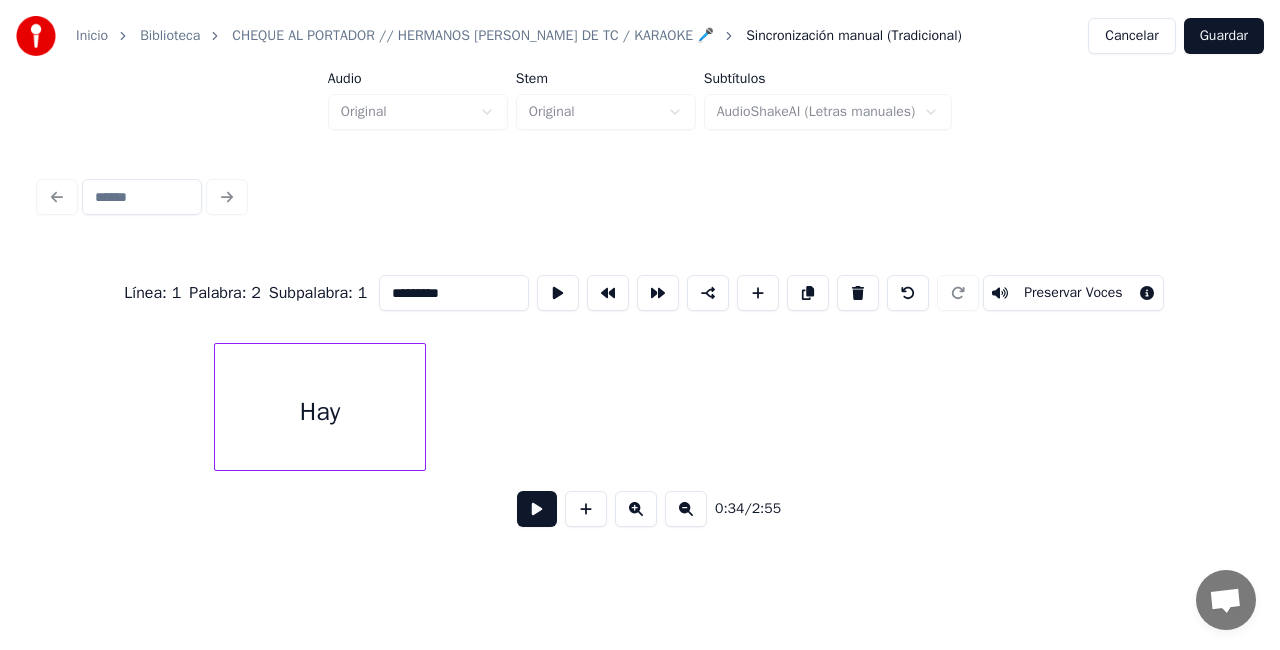 scroll, scrollTop: 0, scrollLeft: 2002, axis: horizontal 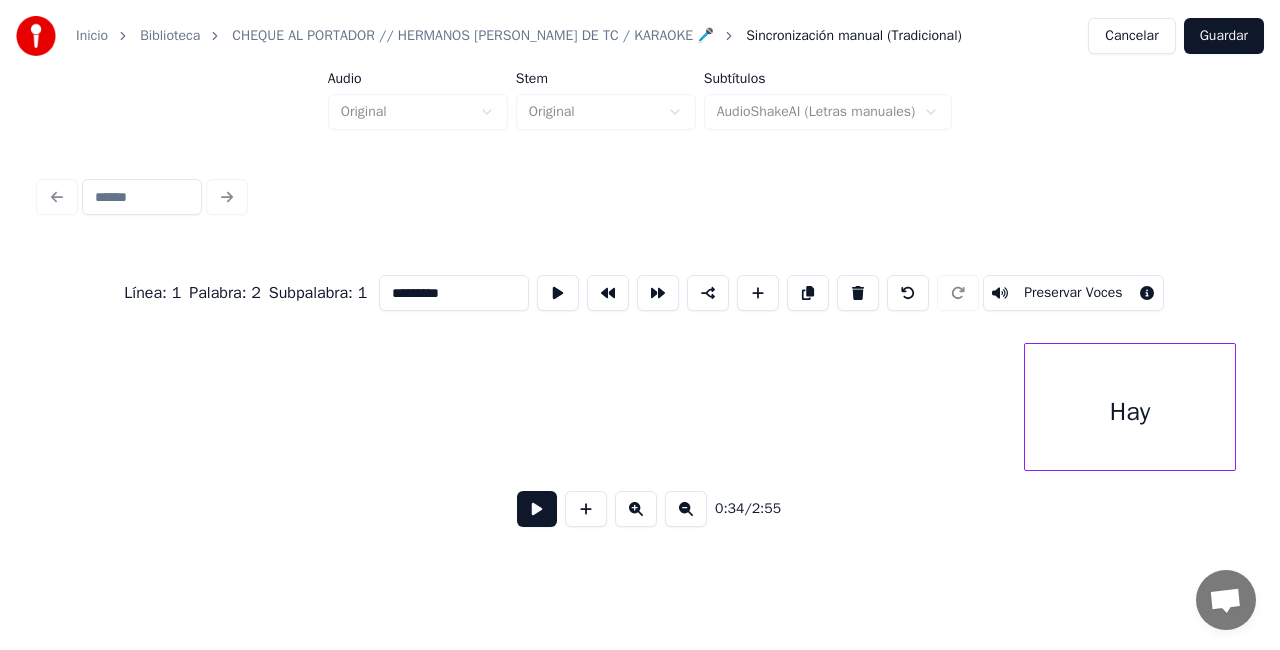 click on "Inicio Biblioteca CHEQUE AL PORTADOR // HERMANOS [PERSON_NAME] DE TC / KARAOKE 🎤 Sincronización manual (Tradicional) Cancelar Guardar Audio Original Stem Original Subtítulos AudioShakeAI (Letras manuales) Línea :   1 Palabra :   2 Subpalabra :   1 ********* Preservar Voces 0:34  /  2:55" at bounding box center [640, 276] 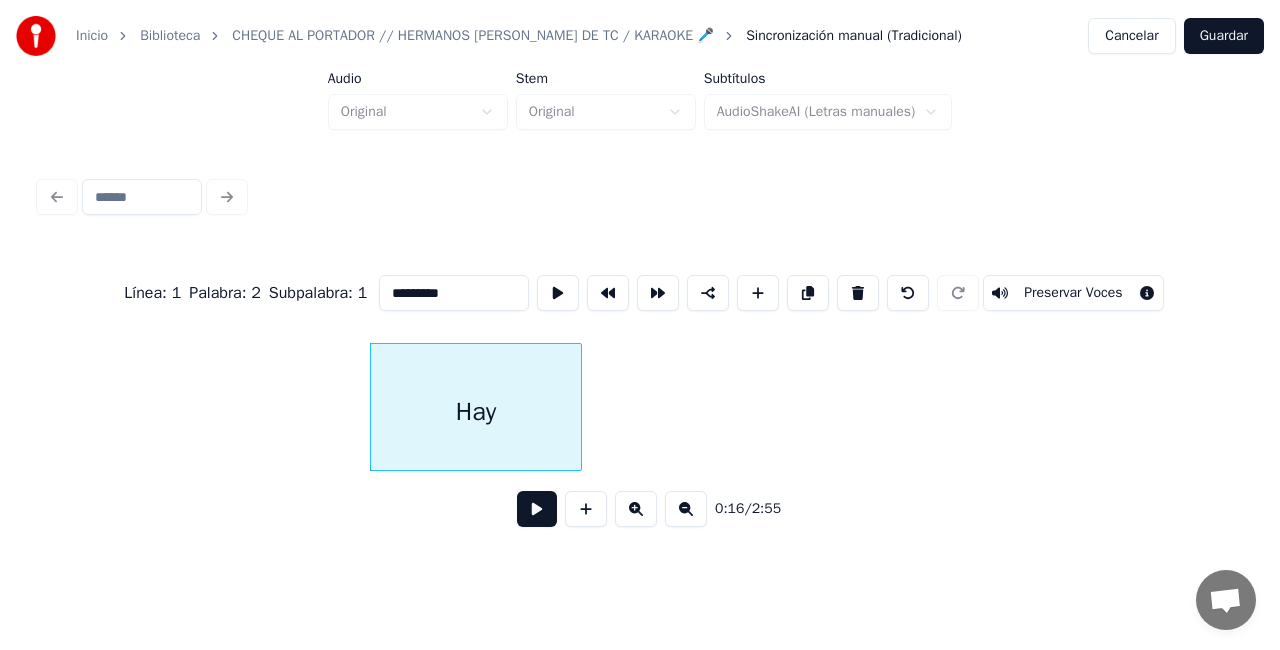 scroll, scrollTop: 0, scrollLeft: 2913, axis: horizontal 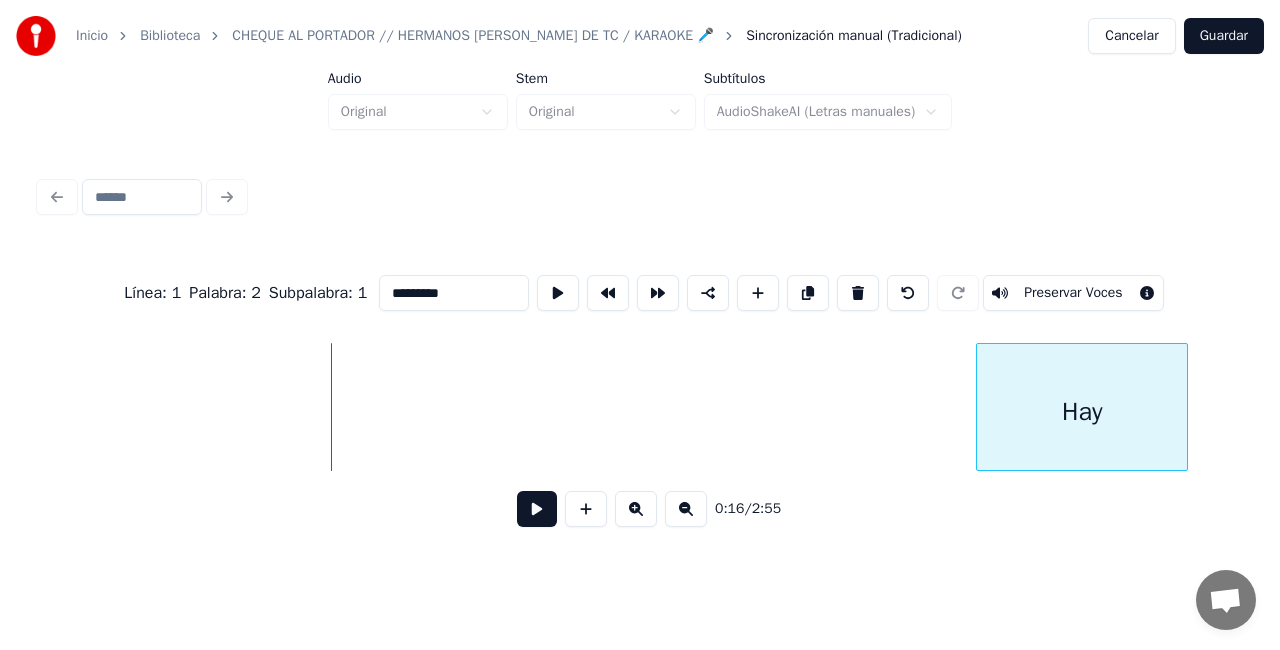 click on "Hay" at bounding box center [1082, 412] 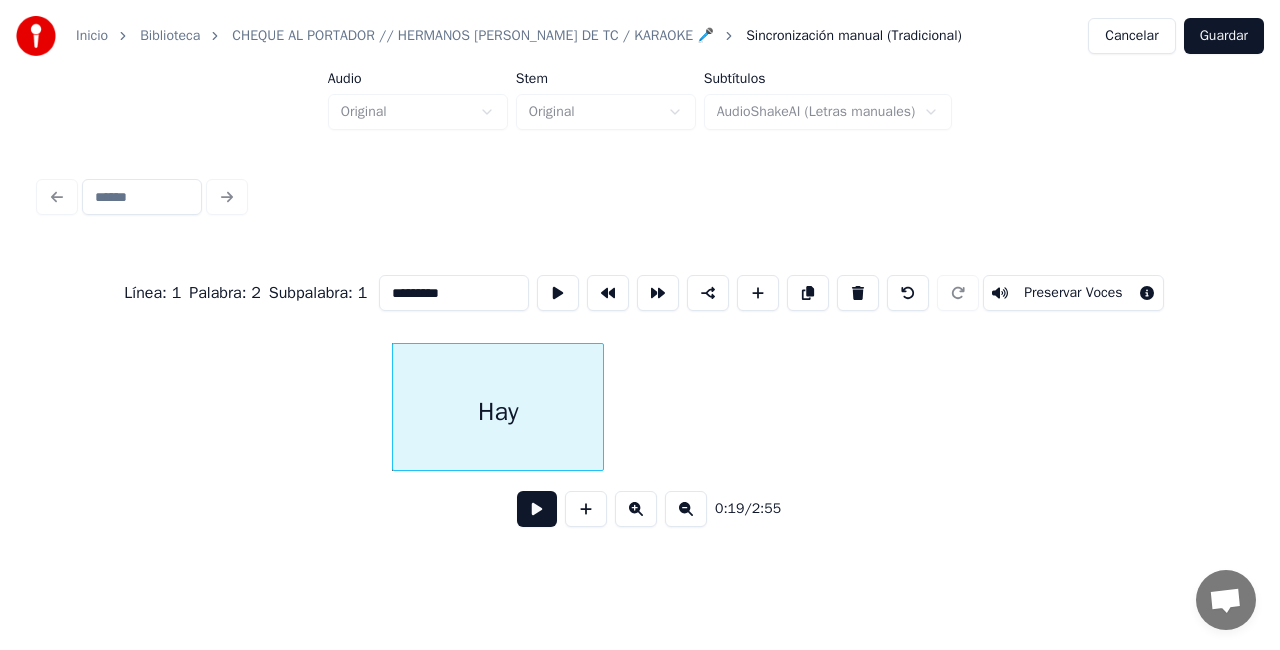 scroll, scrollTop: 0, scrollLeft: 3604, axis: horizontal 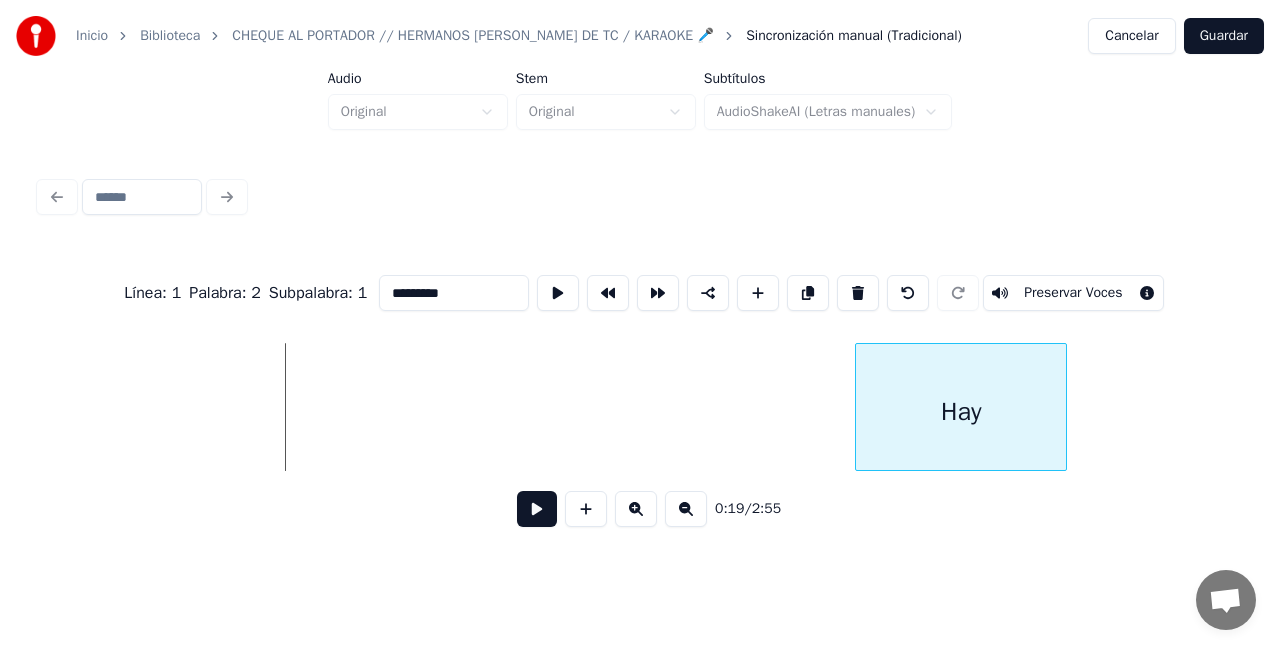 click on "Hay" at bounding box center [961, 412] 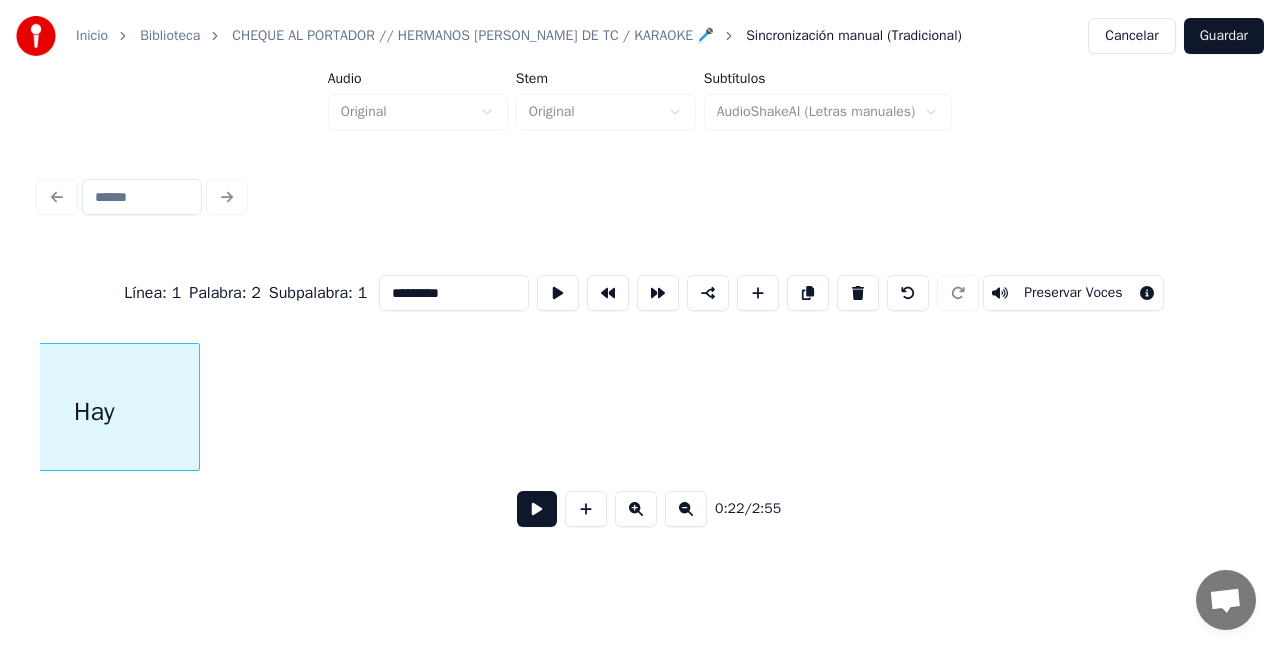 scroll, scrollTop: 0, scrollLeft: 4551, axis: horizontal 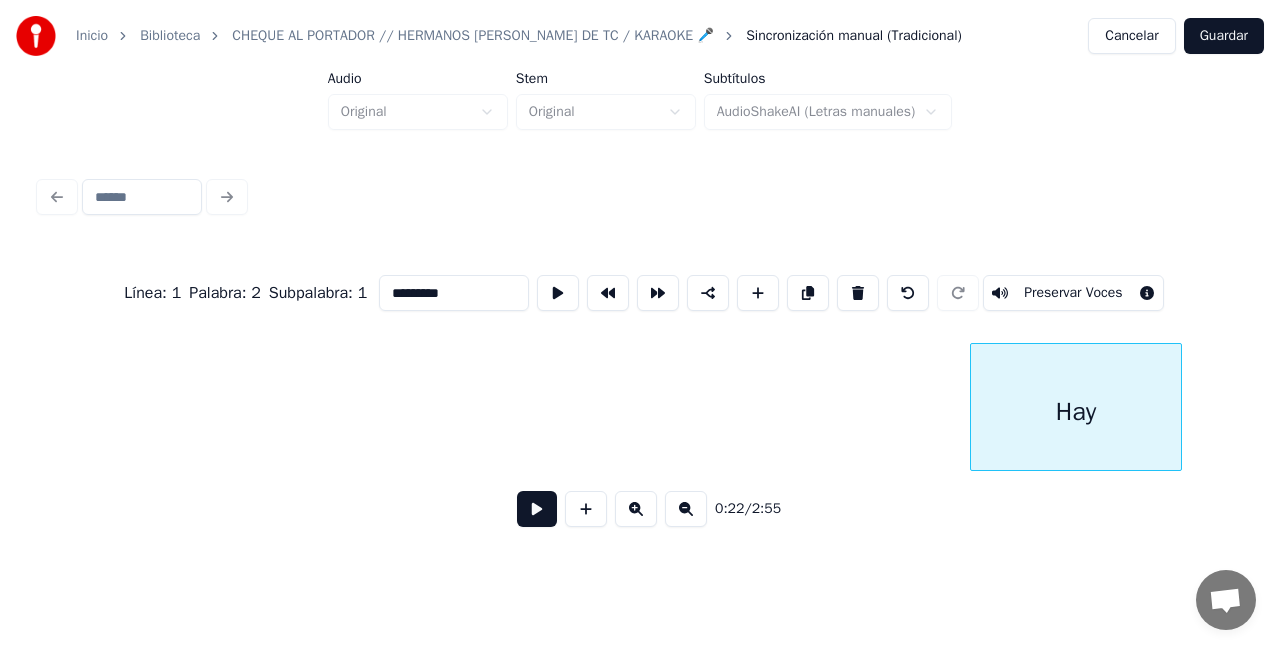 click on "Hay" at bounding box center [1076, 412] 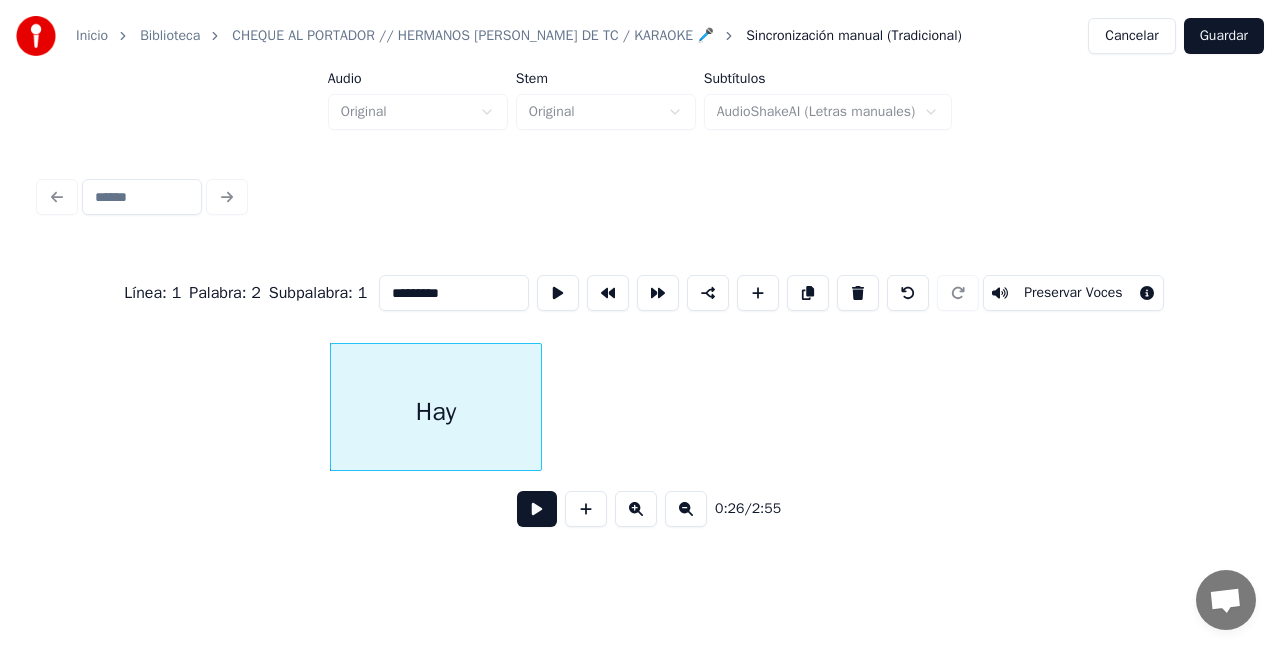 scroll, scrollTop: 0, scrollLeft: 5159, axis: horizontal 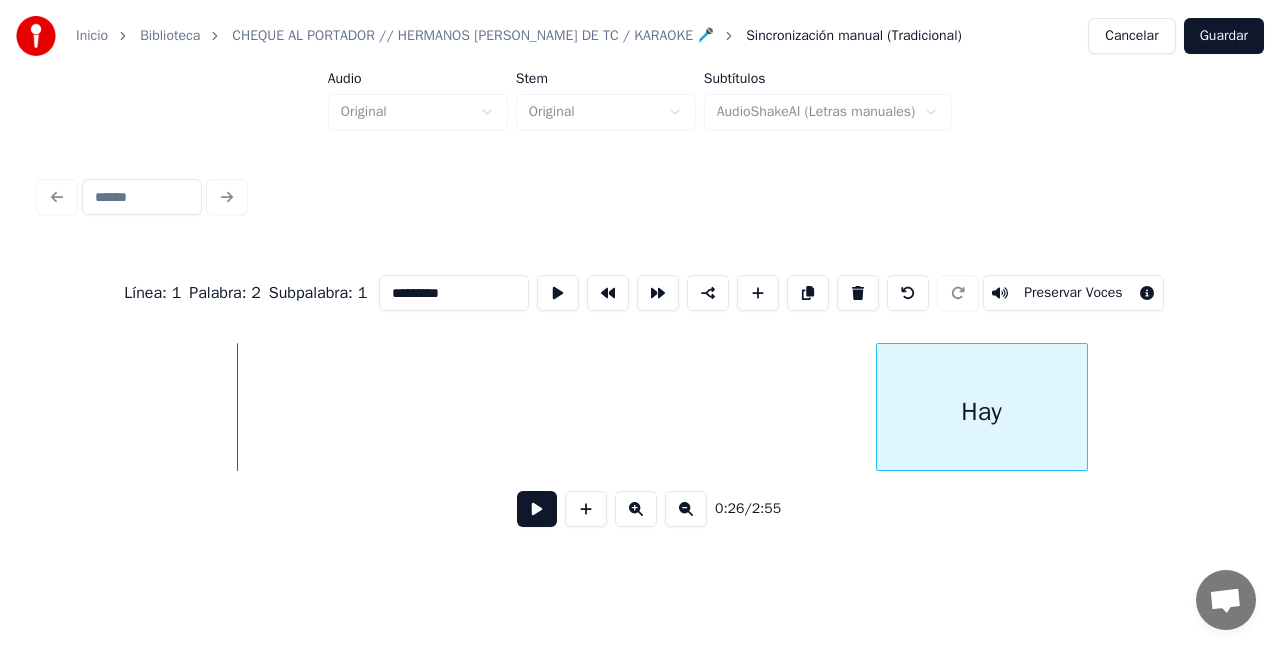 click on "Línea :   1 Palabra :   2 Subpalabra :   1 ********* Preservar Voces 0:26  /  2:55" at bounding box center (640, 395) 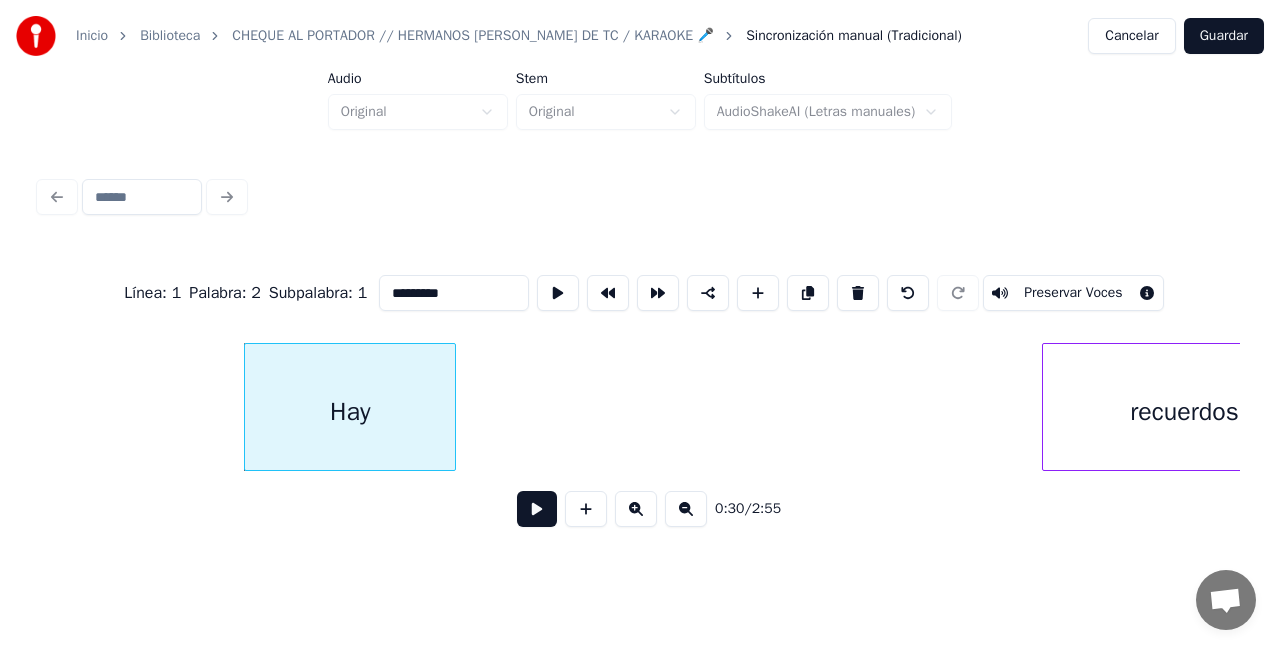 scroll, scrollTop: 0, scrollLeft: 5852, axis: horizontal 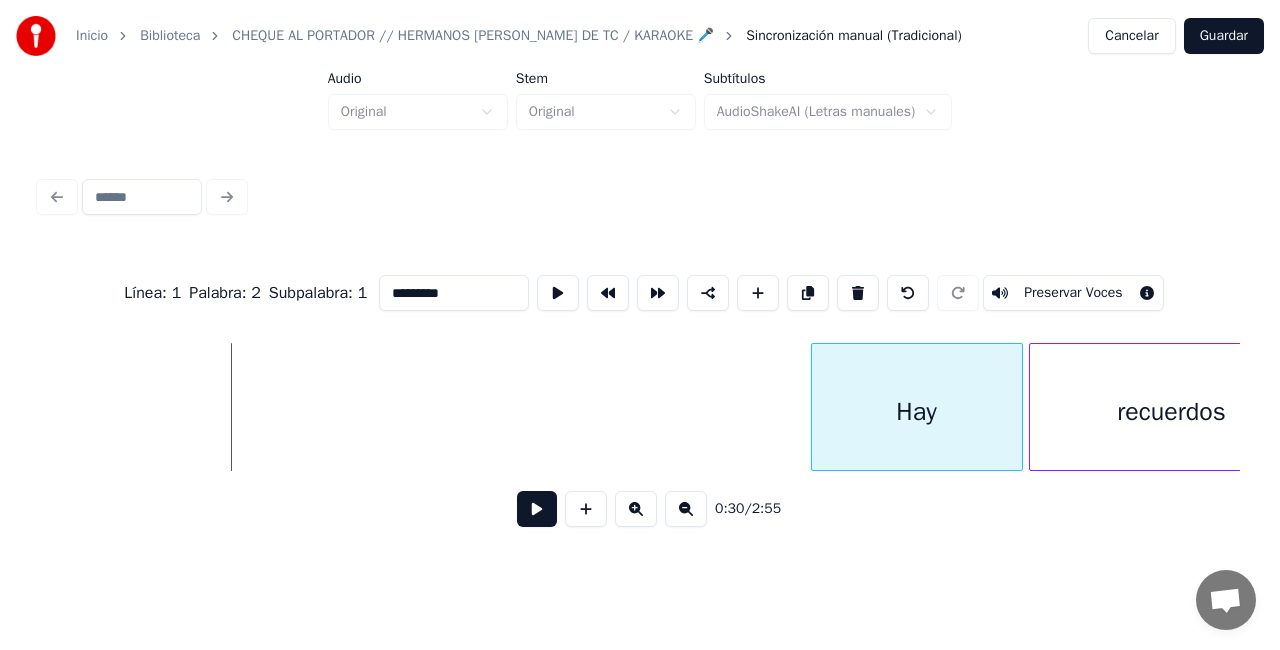 click on "Hay" at bounding box center (917, 412) 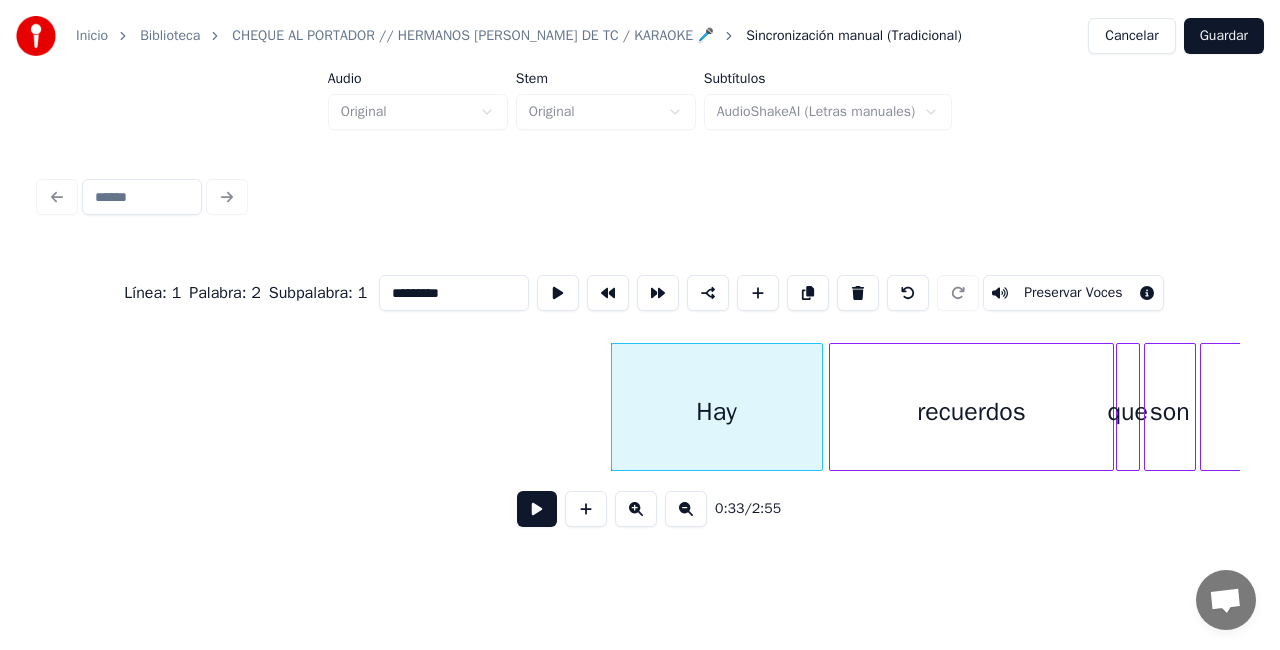 scroll, scrollTop: 0, scrollLeft: 6159, axis: horizontal 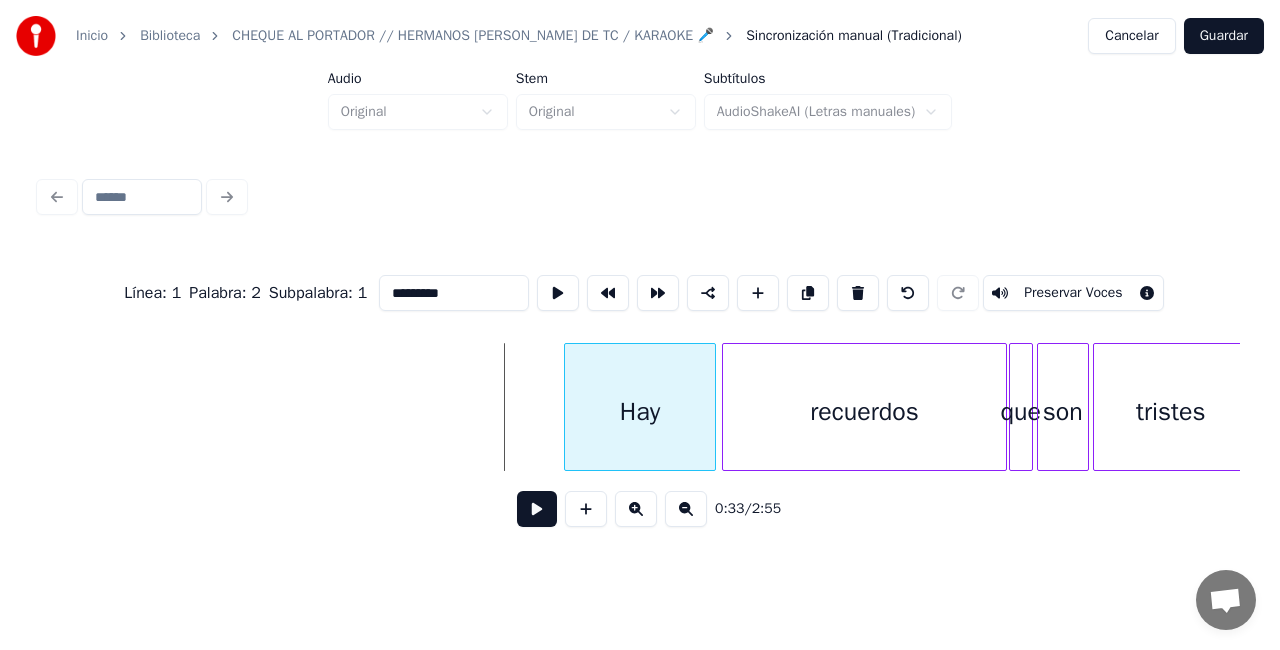 click at bounding box center [568, 407] 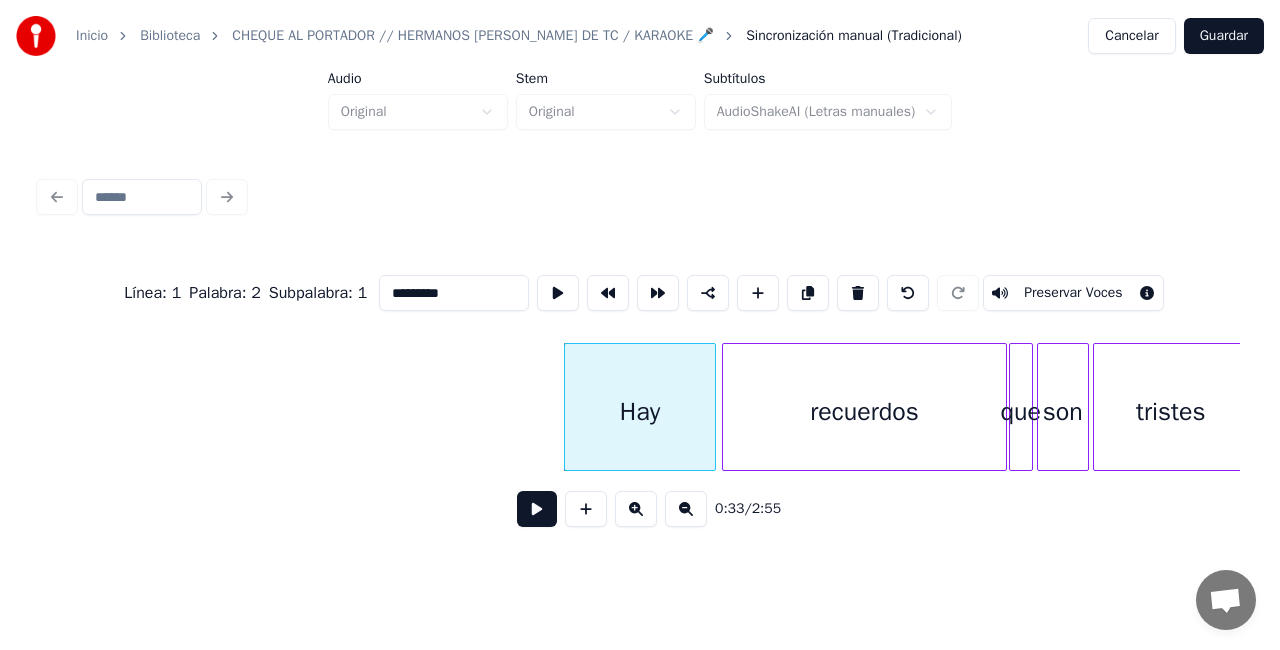 click at bounding box center (726, 407) 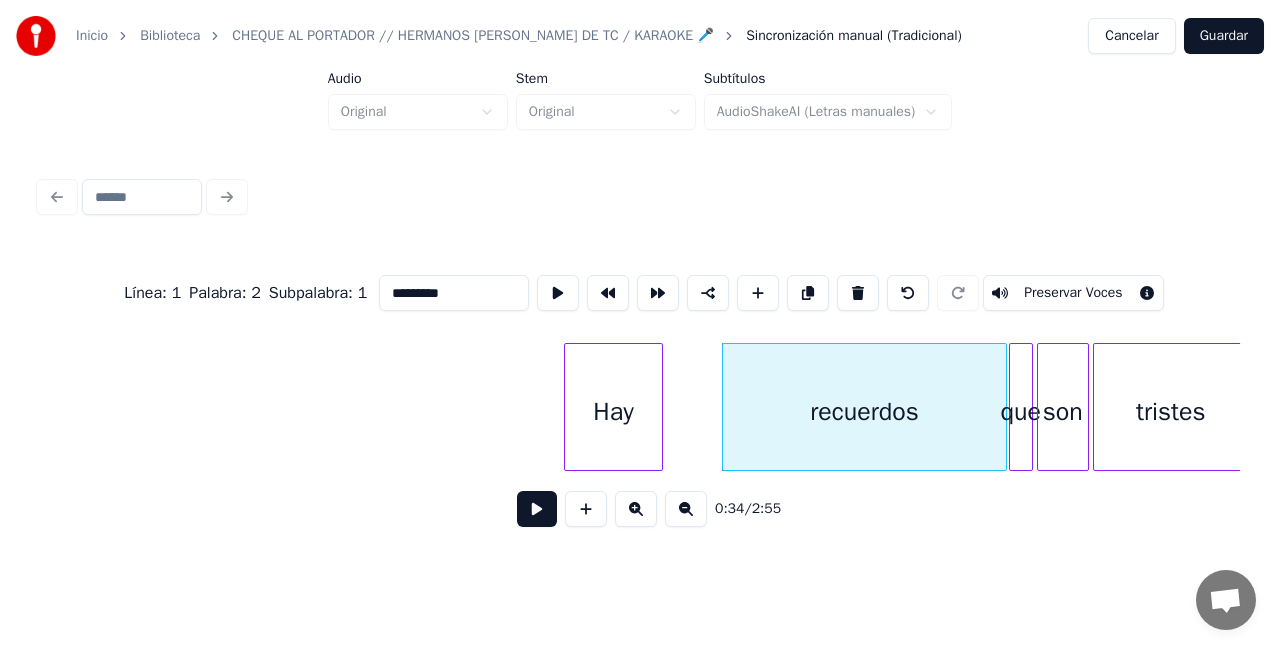click at bounding box center (659, 407) 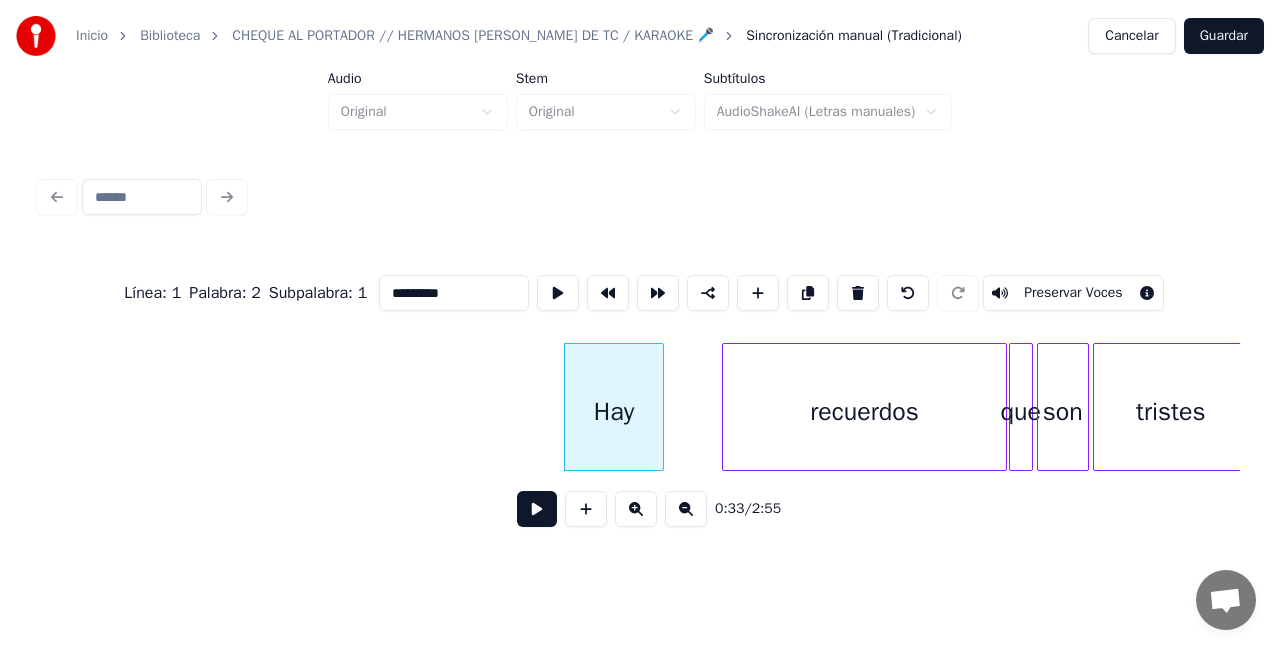 click at bounding box center (660, 407) 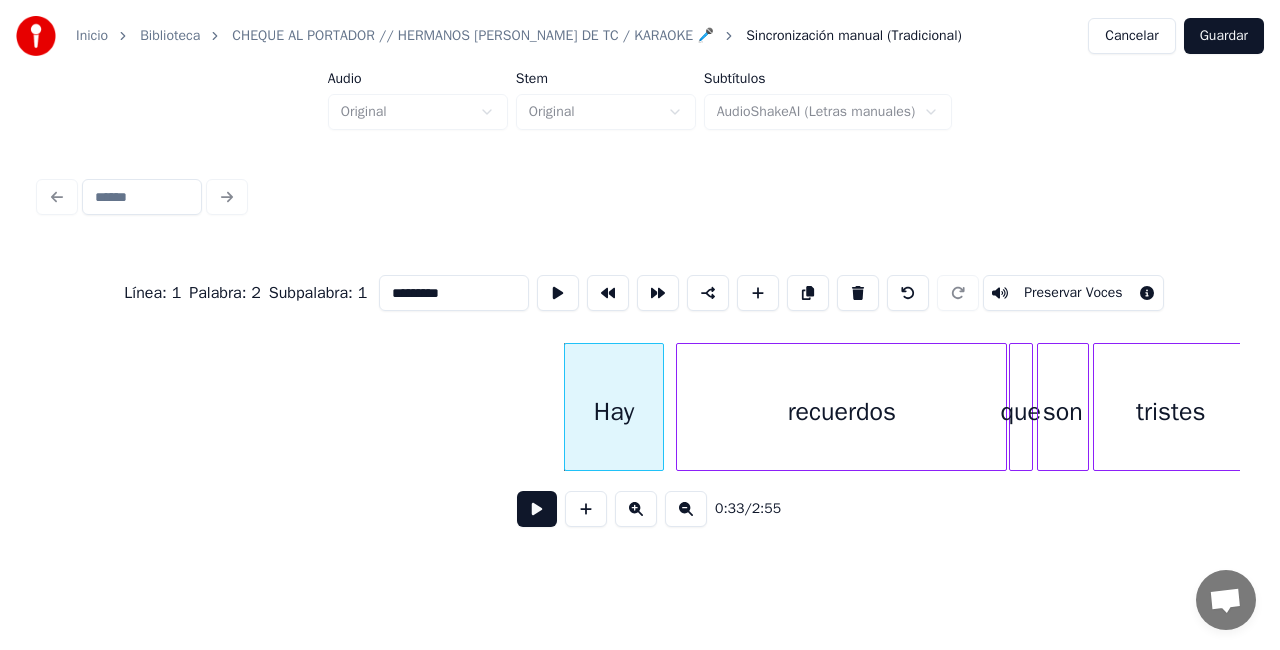 click at bounding box center (680, 407) 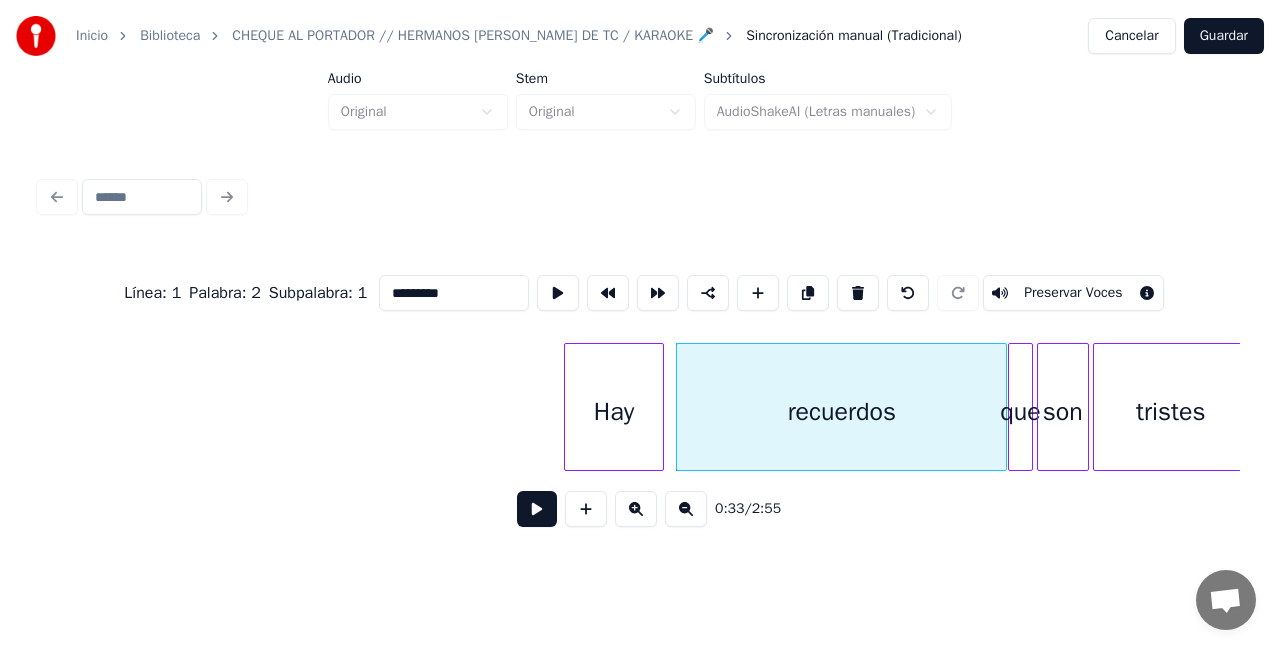click at bounding box center [1012, 407] 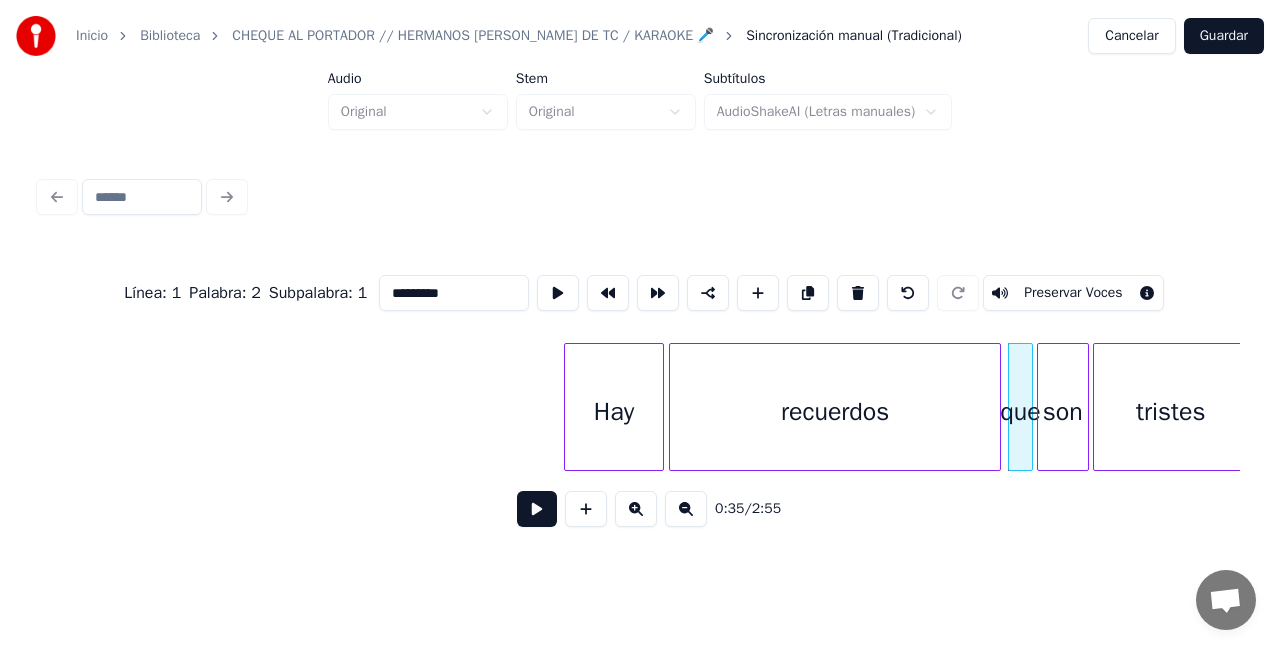 click on "recuerdos" at bounding box center (834, 412) 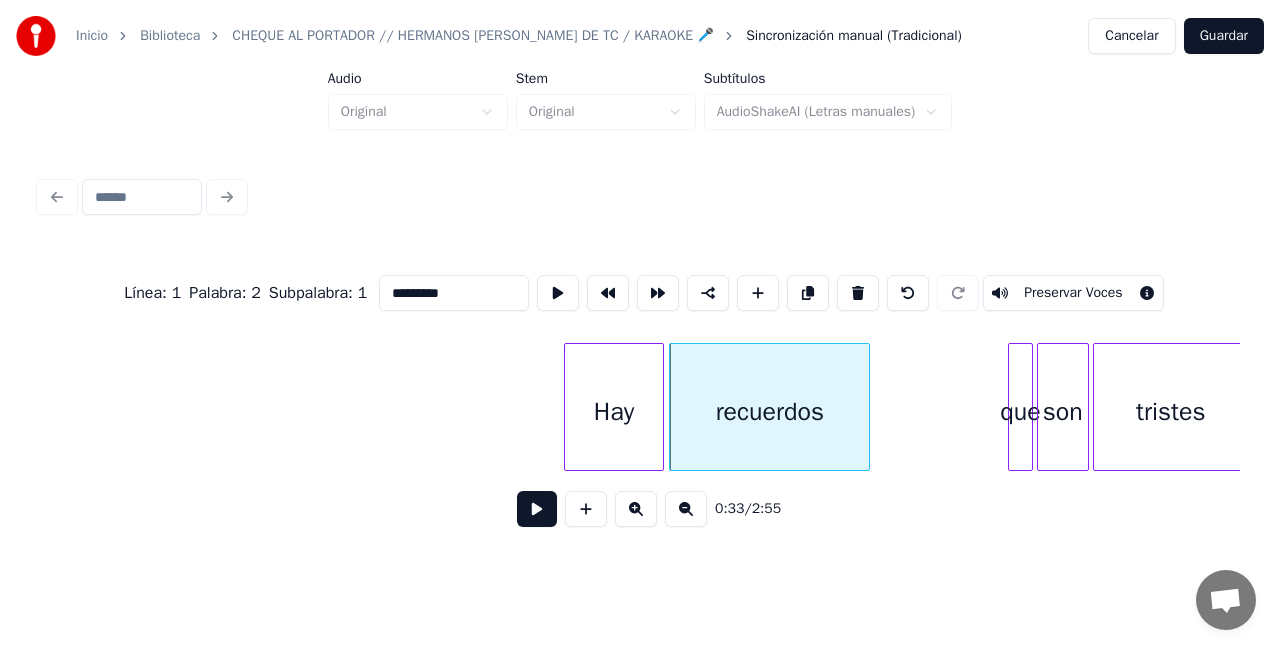 click on "Hay recuerdos que son tristes" at bounding box center (640, 407) 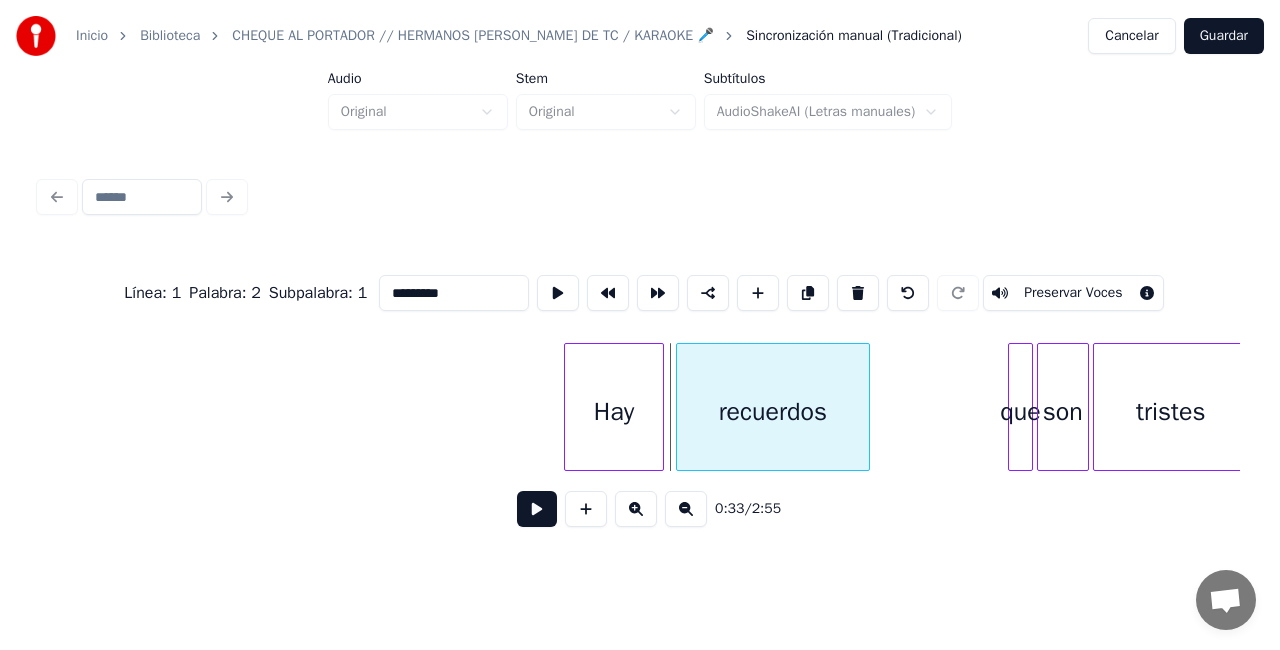 click at bounding box center [680, 407] 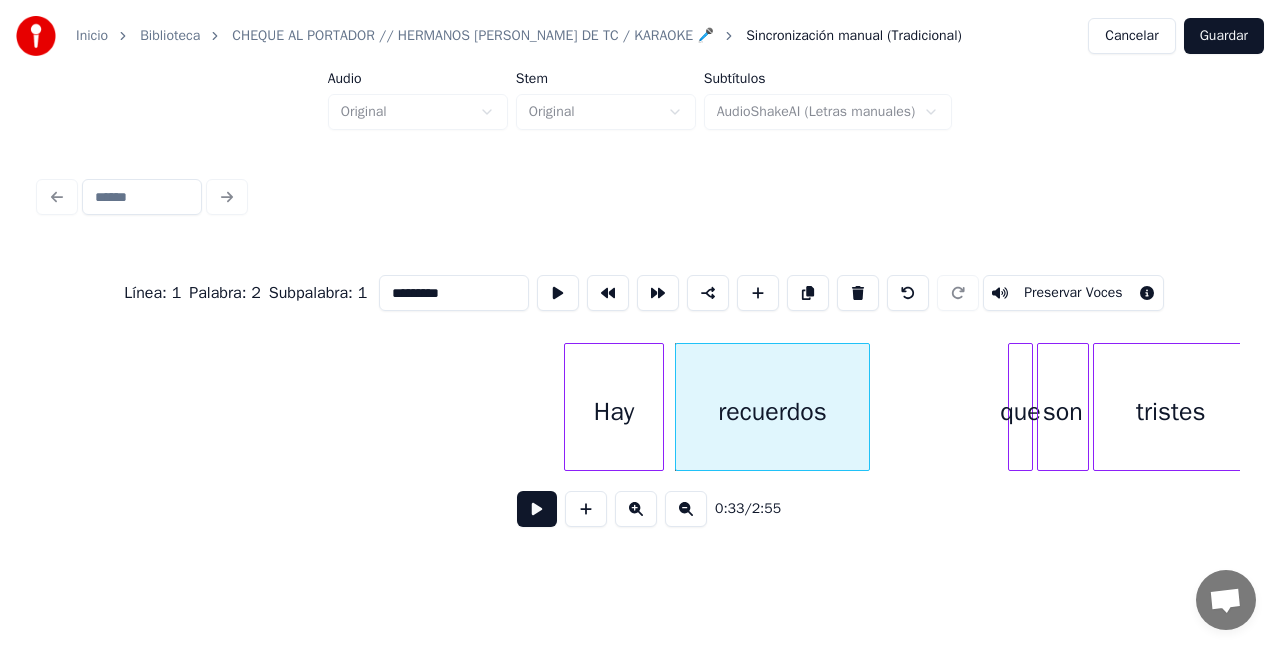click at bounding box center [537, 509] 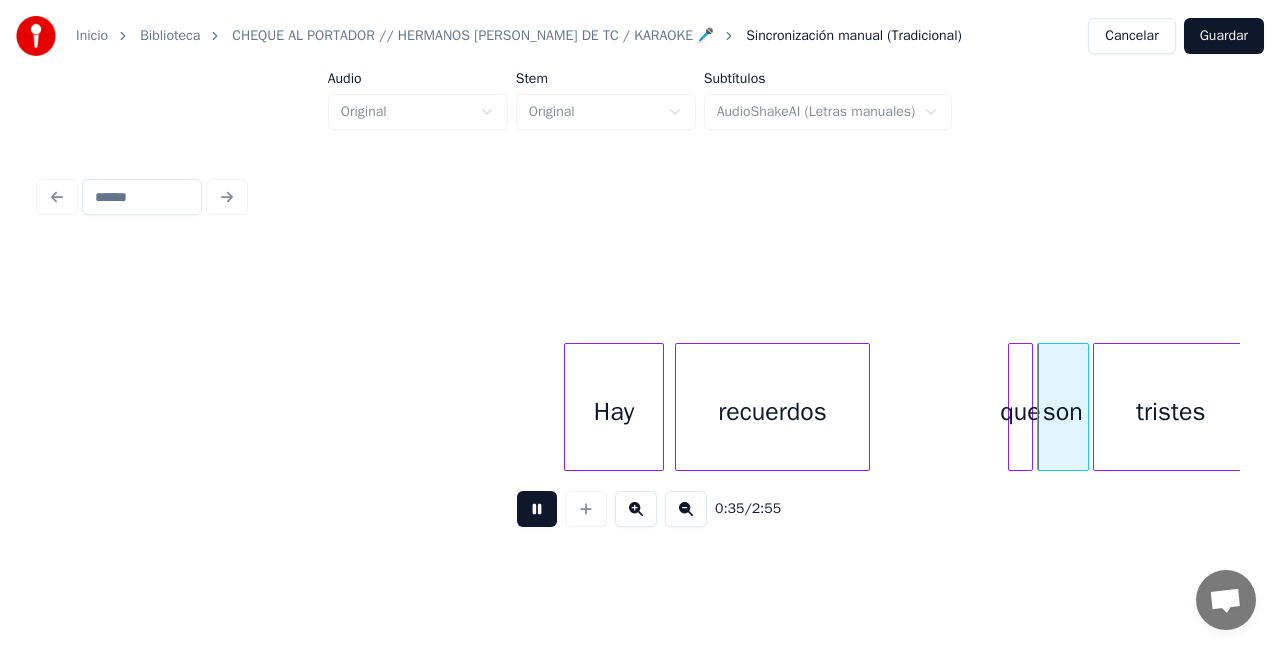 click at bounding box center (537, 509) 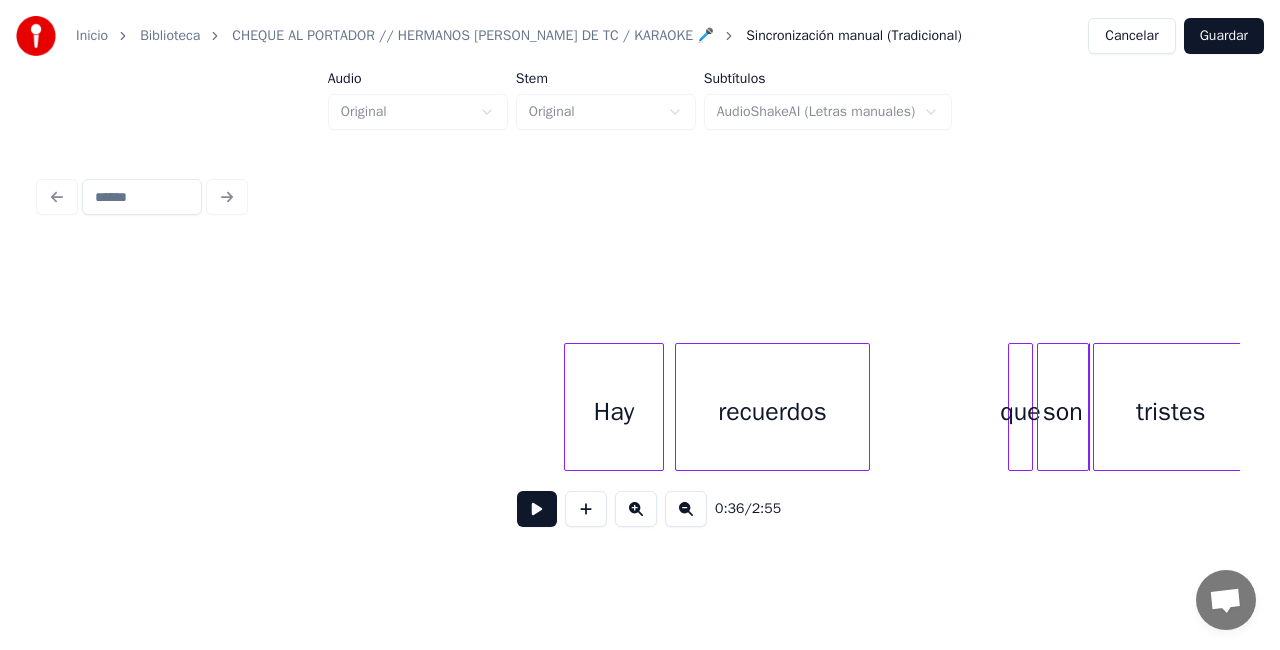 click on "que" at bounding box center [1020, 412] 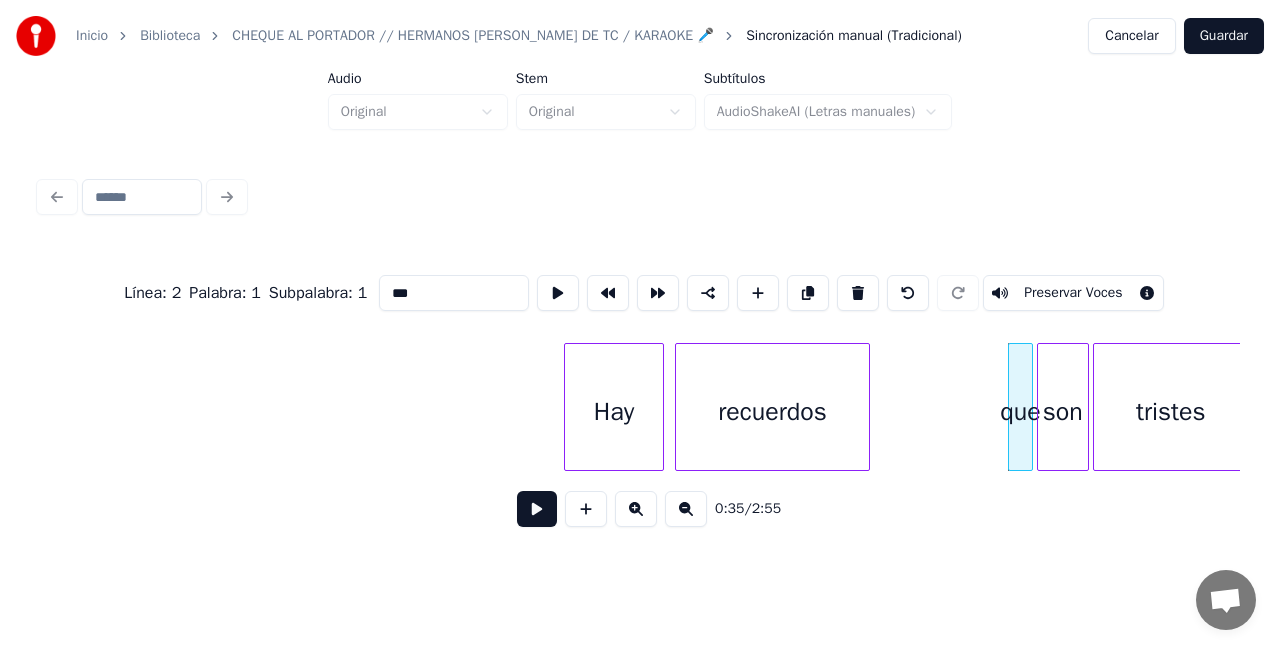 click at bounding box center [537, 509] 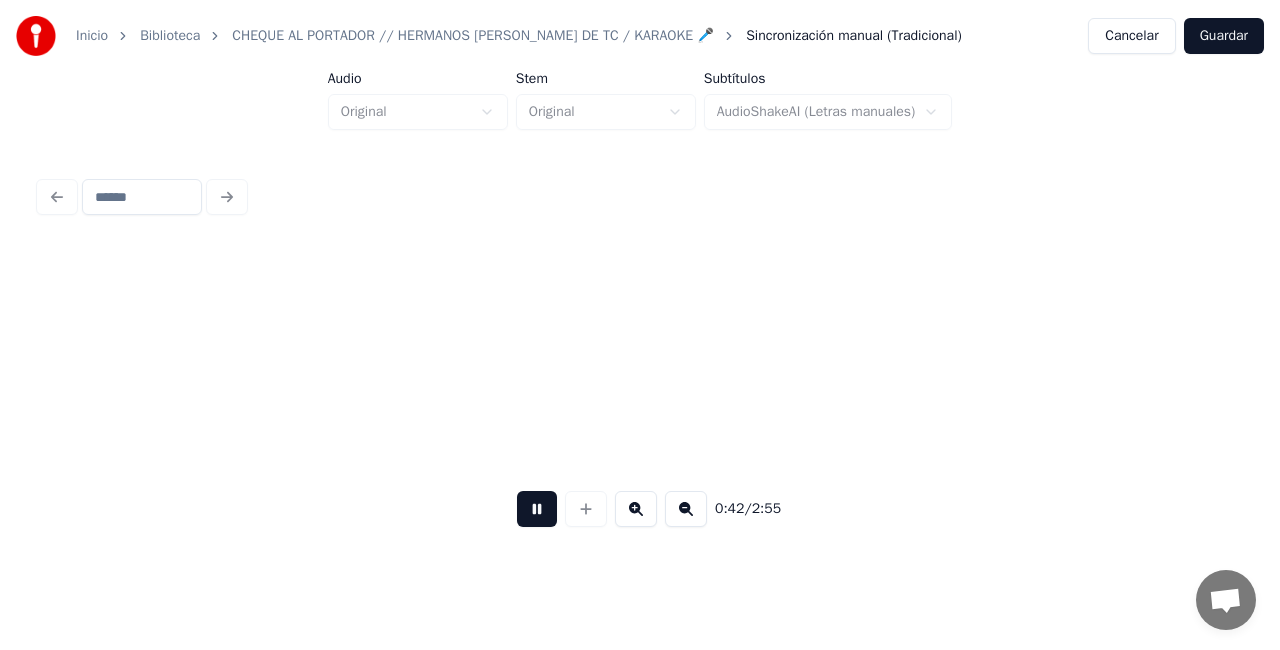 scroll, scrollTop: 0, scrollLeft: 8560, axis: horizontal 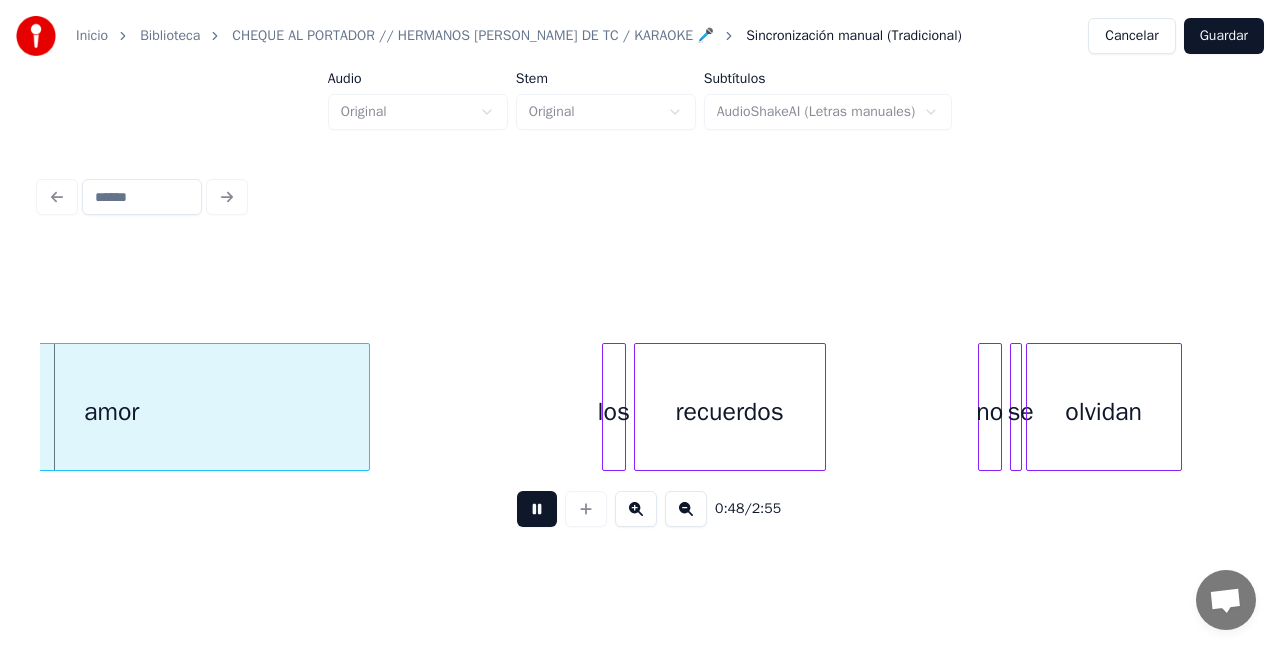 click on "Guardar" at bounding box center [1224, 36] 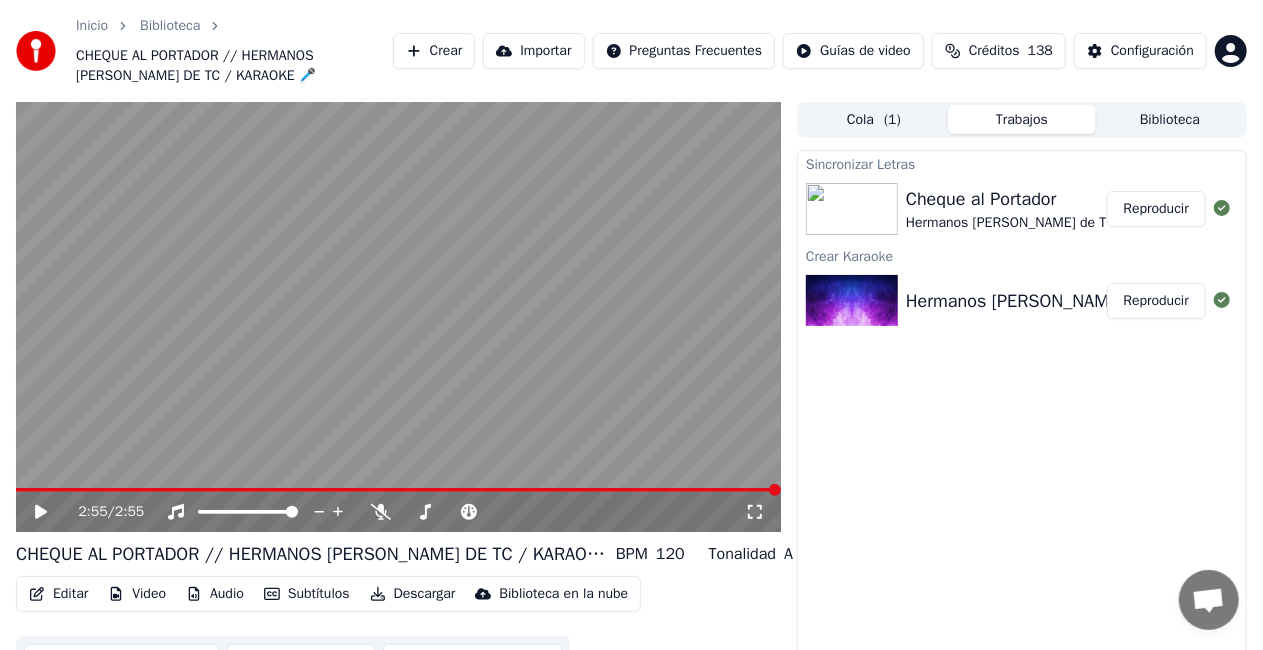 click on "Descargar" at bounding box center (413, 594) 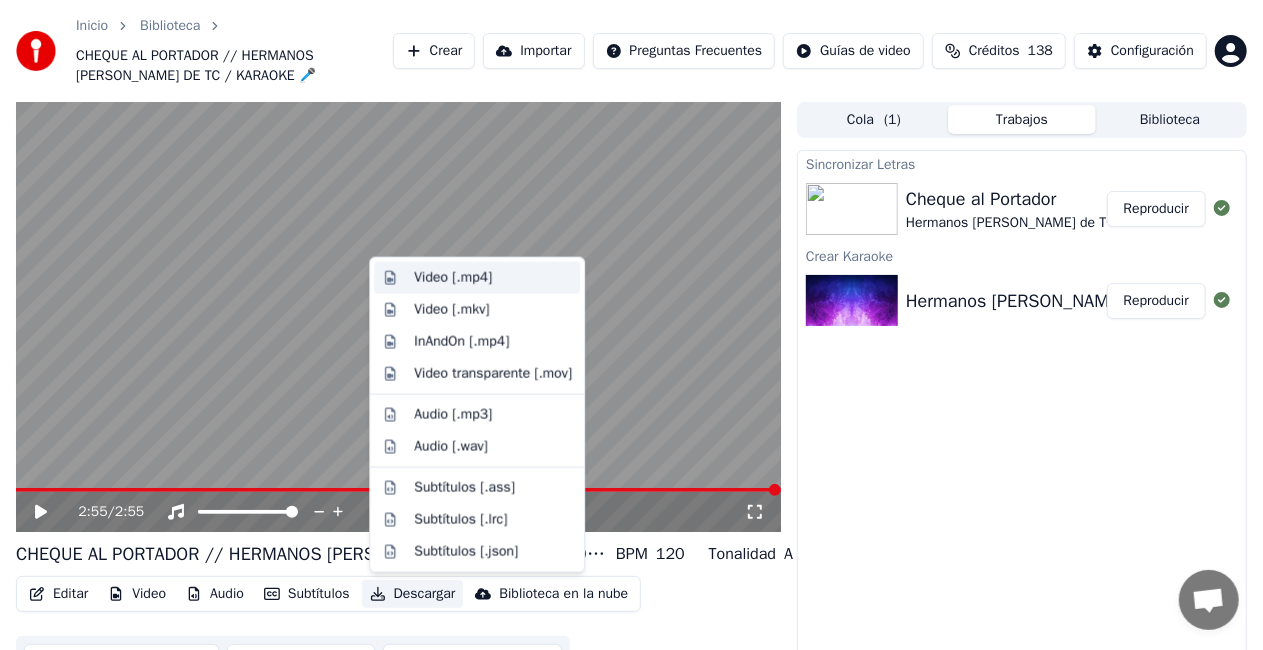click on "Video [.mp4]" at bounding box center (453, 278) 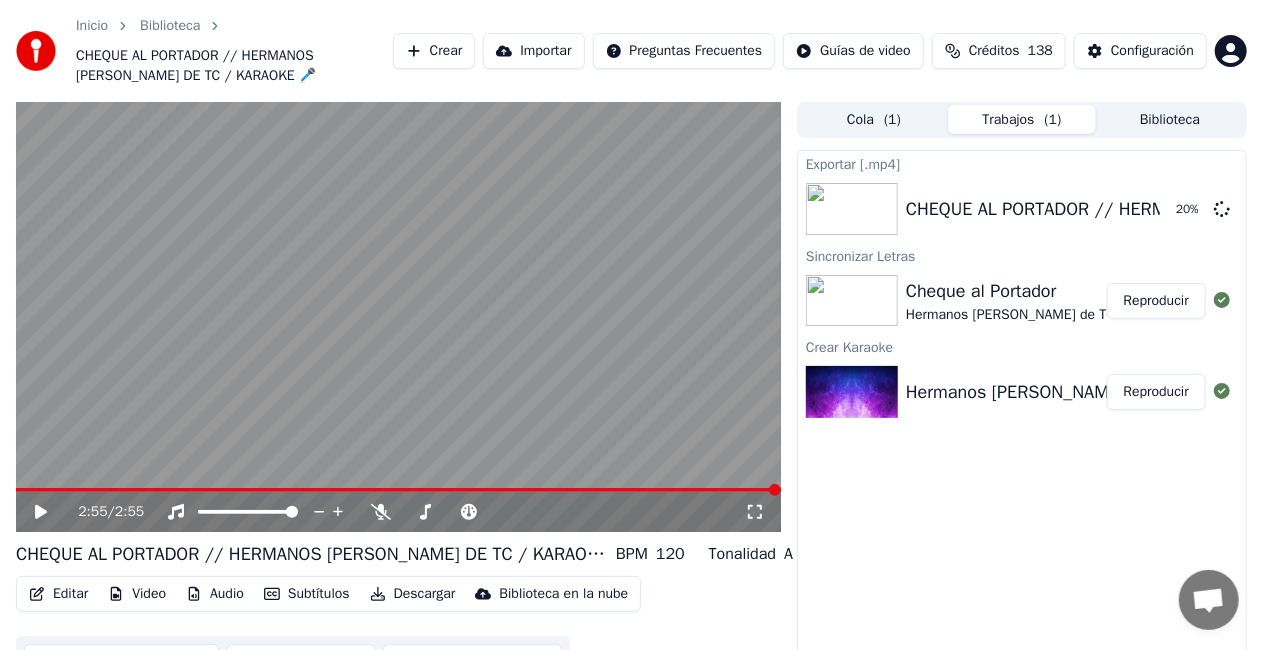 click on "Biblioteca" at bounding box center (1170, 119) 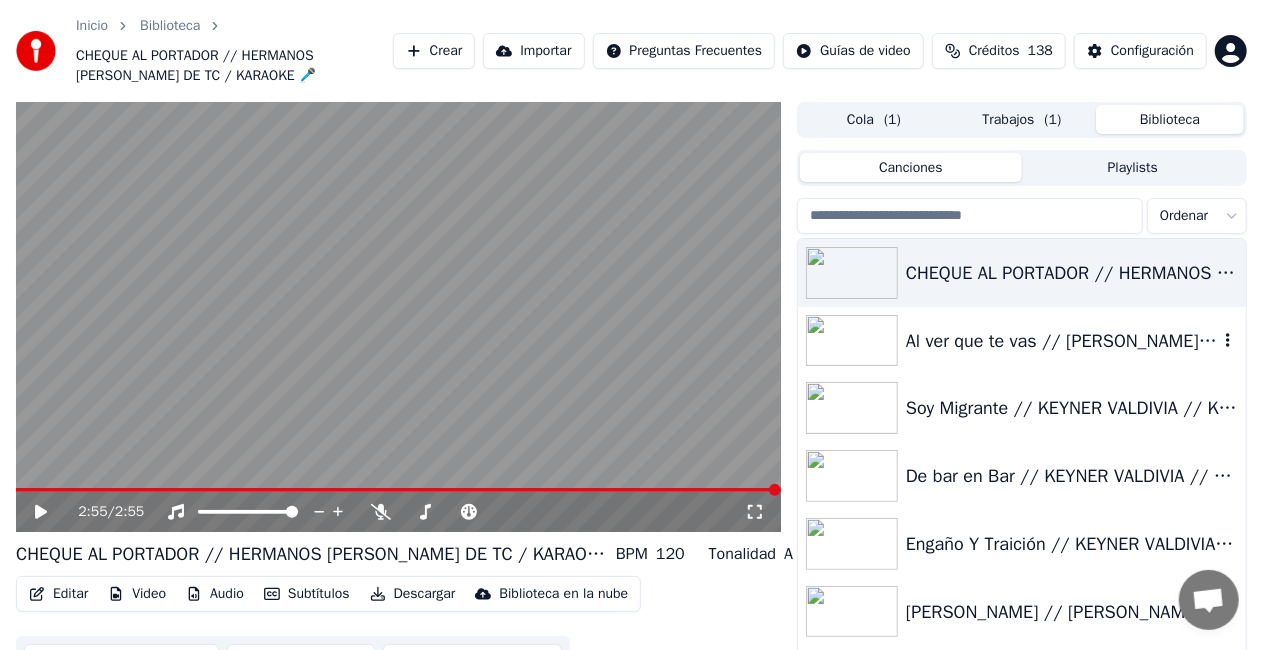 click on "Al ver que te vas // [PERSON_NAME] // Karaoke 🎤" at bounding box center [1062, 341] 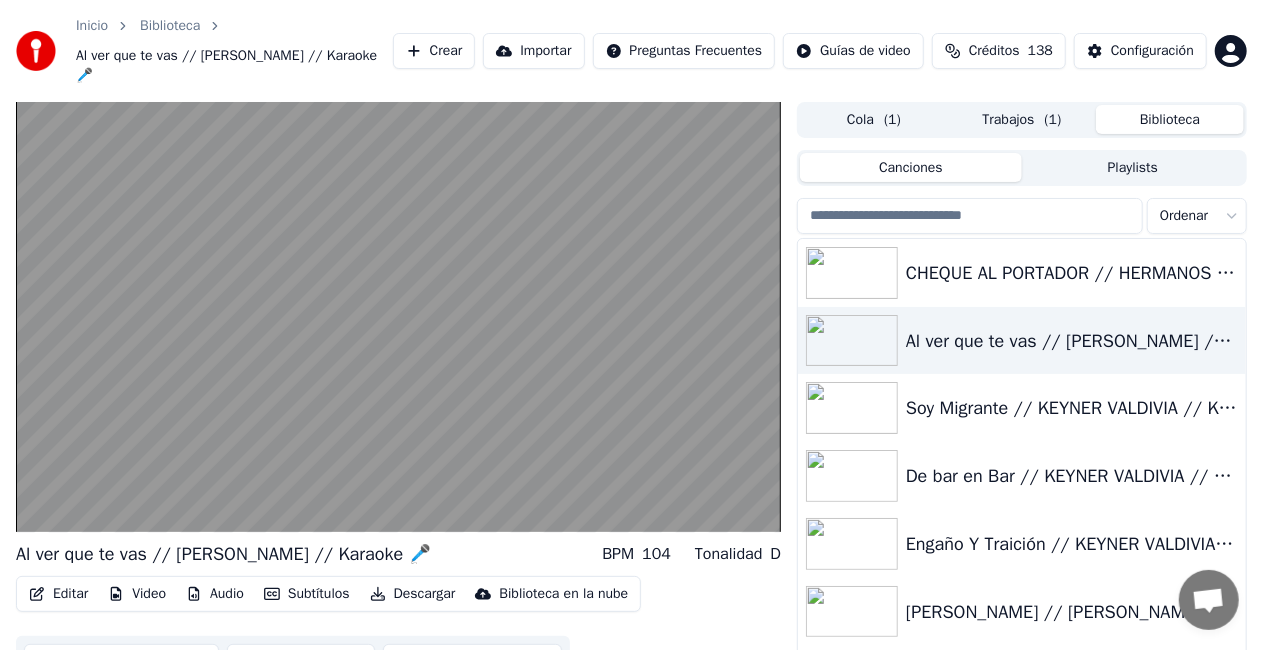 click on "Descargar" at bounding box center (413, 594) 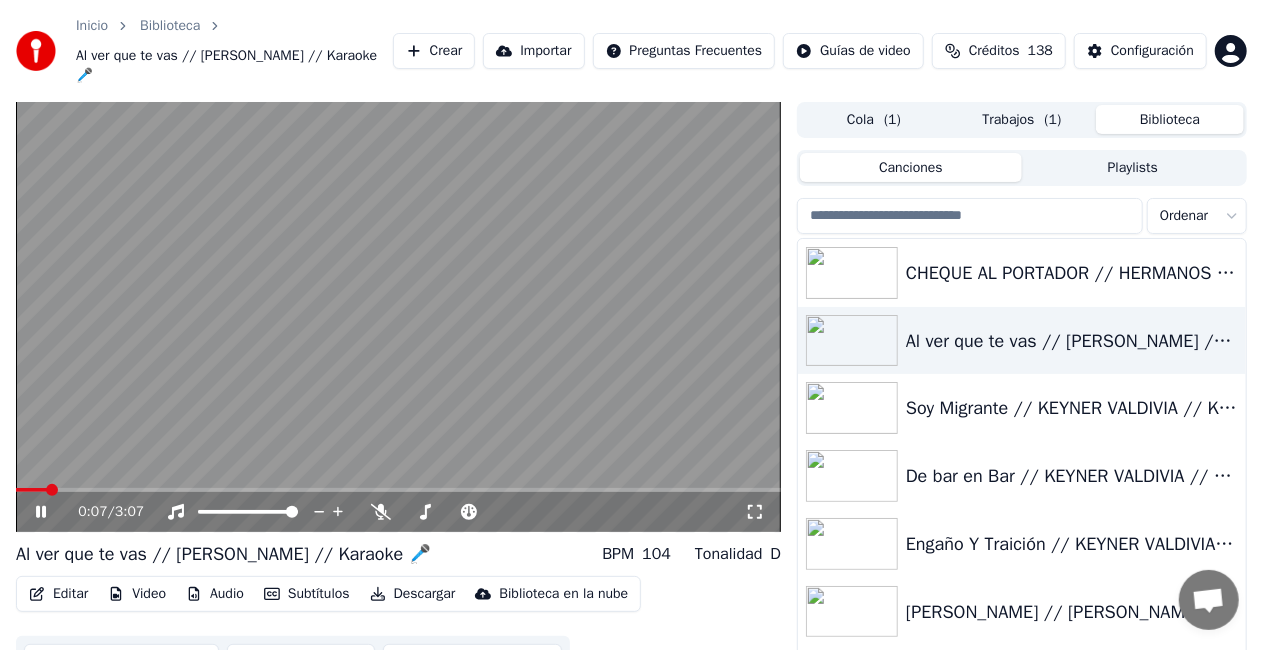 click at bounding box center (398, 317) 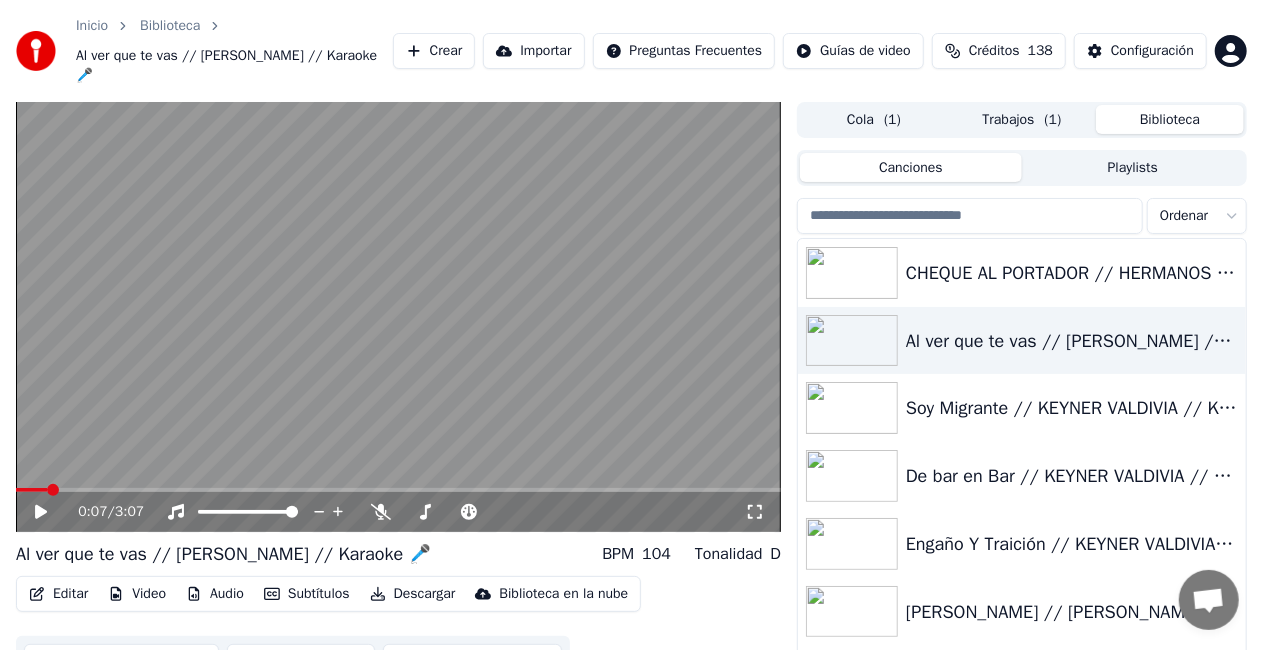 click at bounding box center (398, 317) 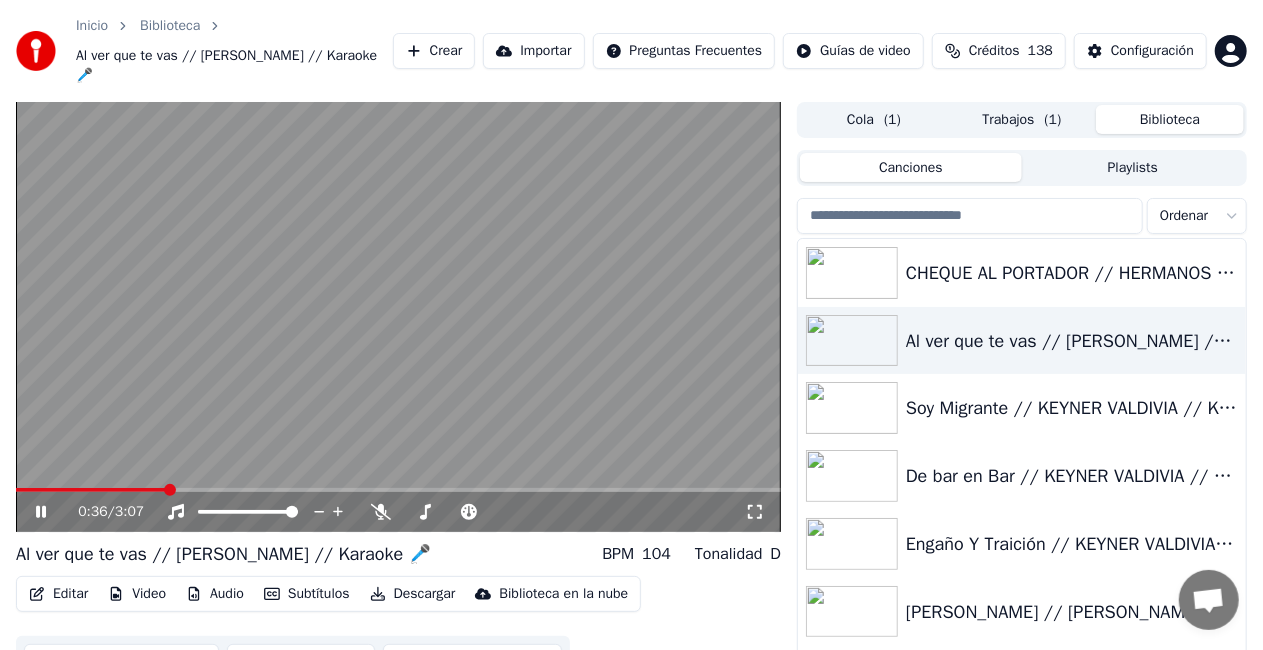 click on "Descargar" at bounding box center (413, 594) 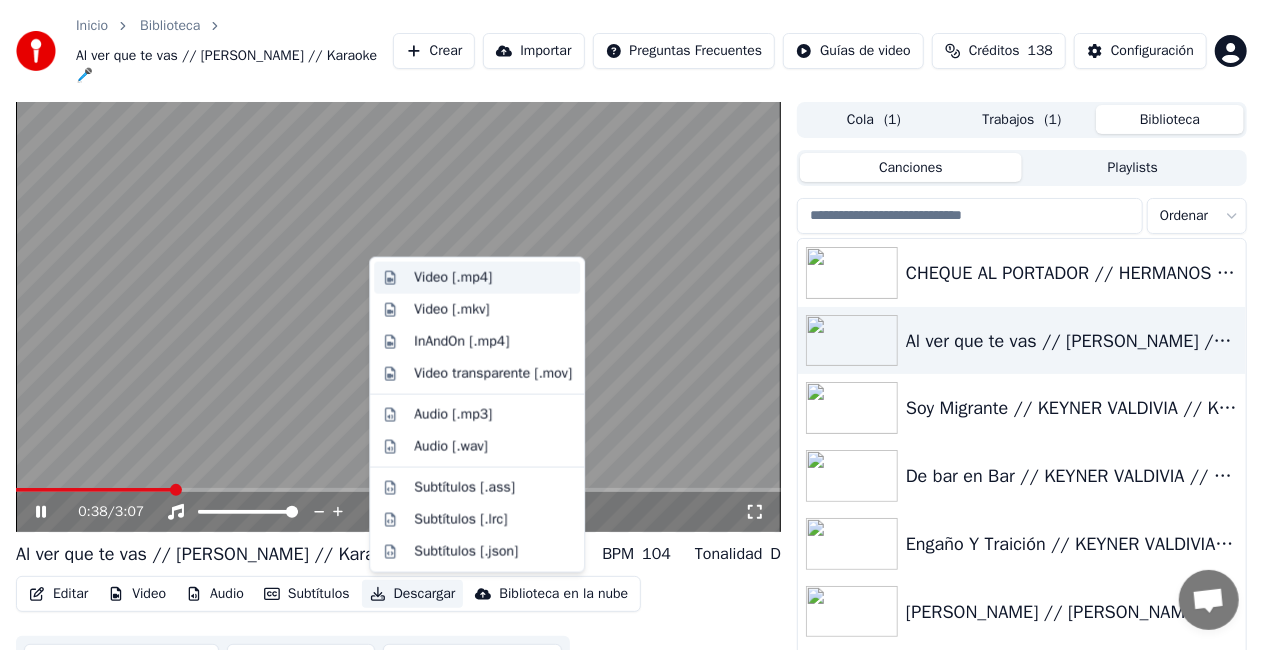 click on "Video [.mp4]" at bounding box center [453, 278] 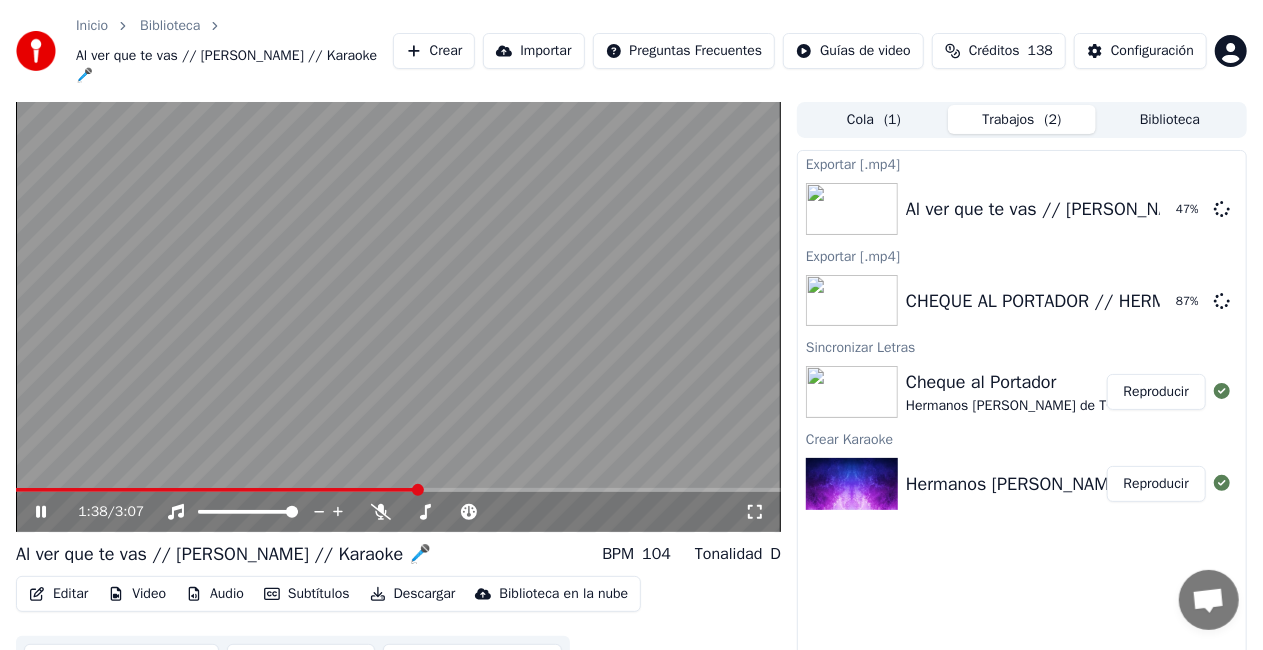 click at bounding box center [398, 317] 